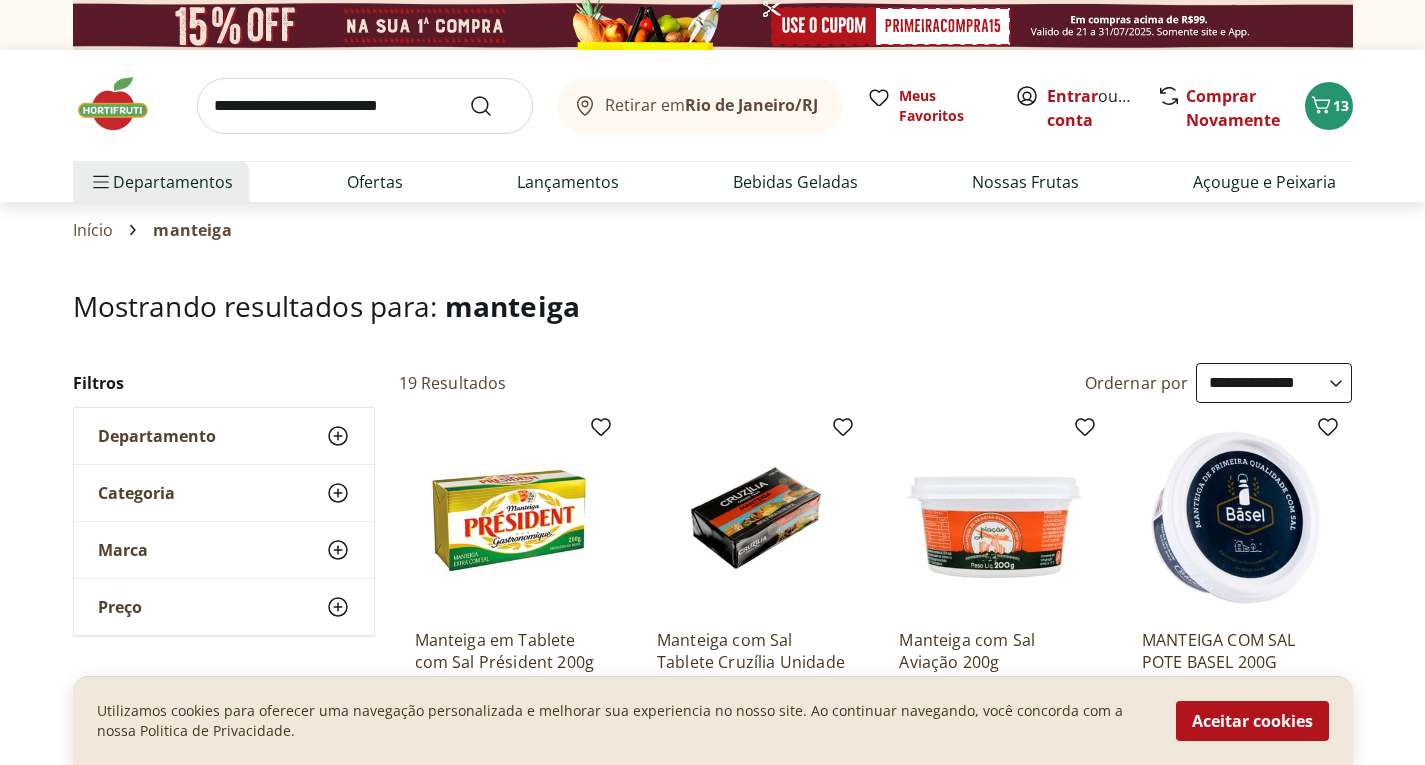 select on "**********" 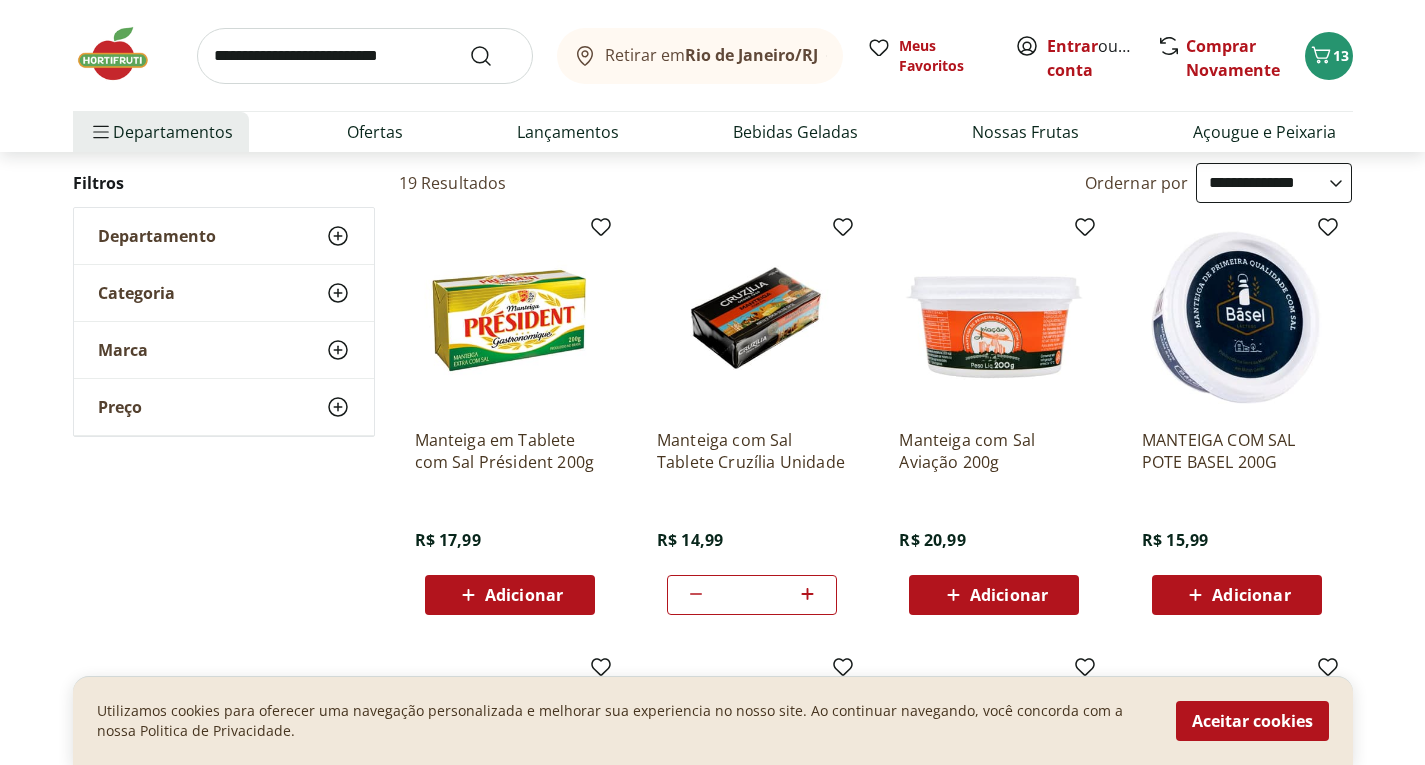 scroll, scrollTop: 300, scrollLeft: 0, axis: vertical 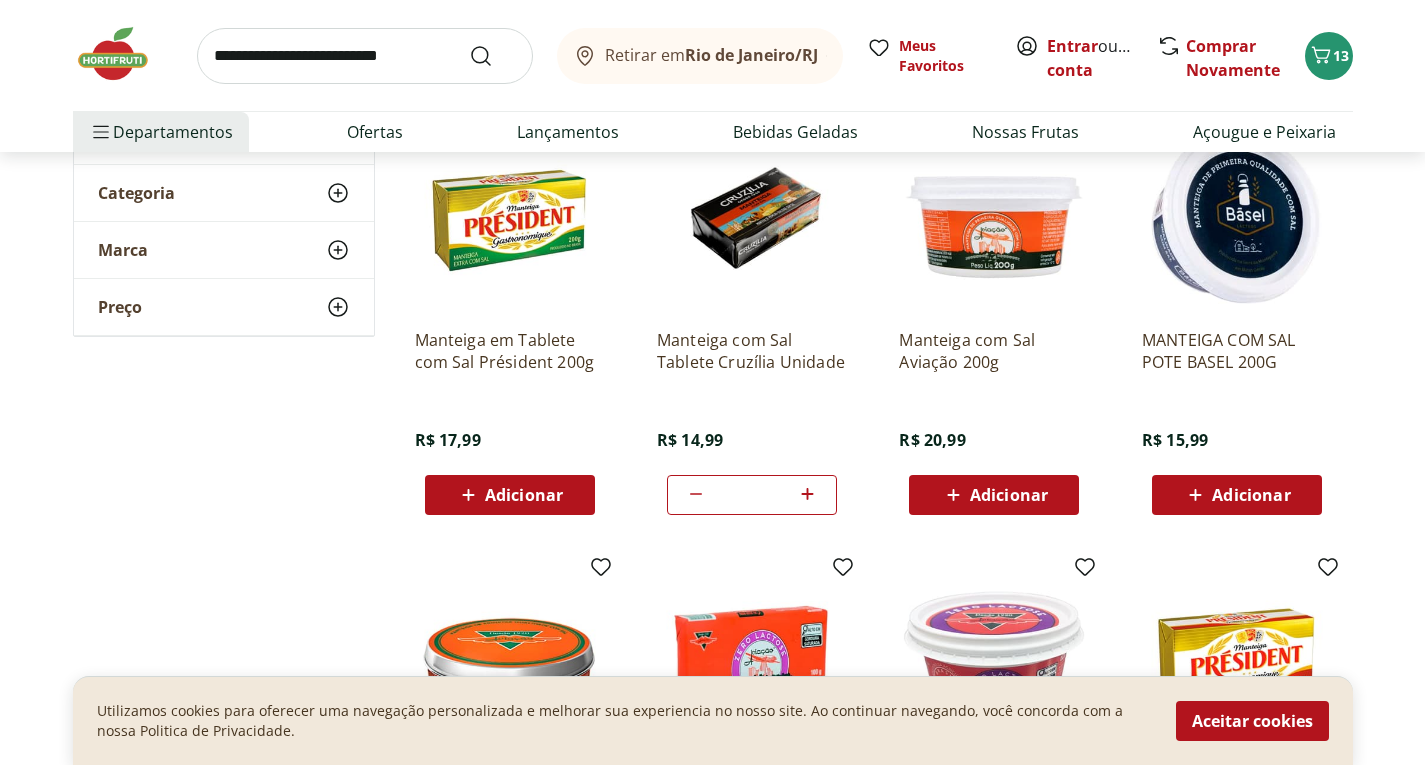 click at bounding box center [752, 218] 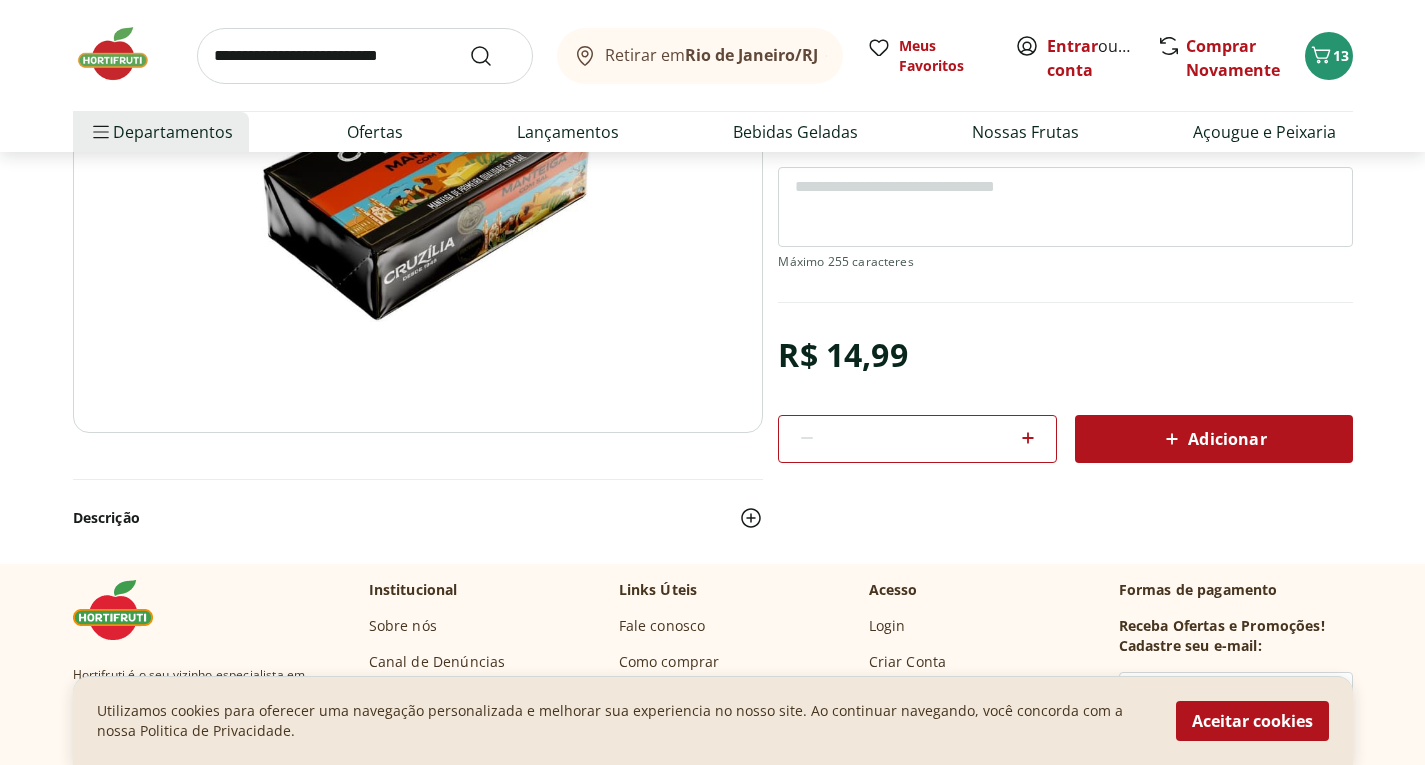 scroll, scrollTop: 200, scrollLeft: 0, axis: vertical 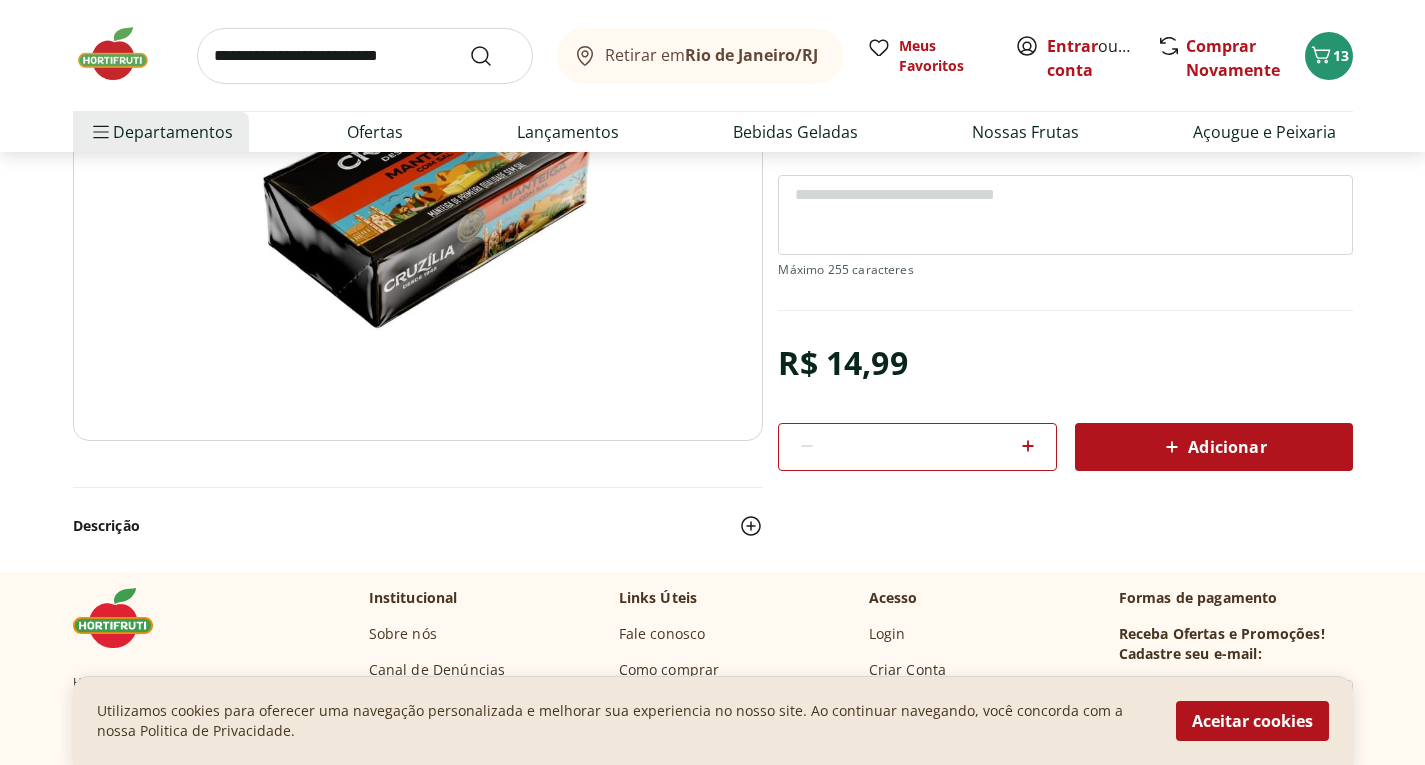 select on "**********" 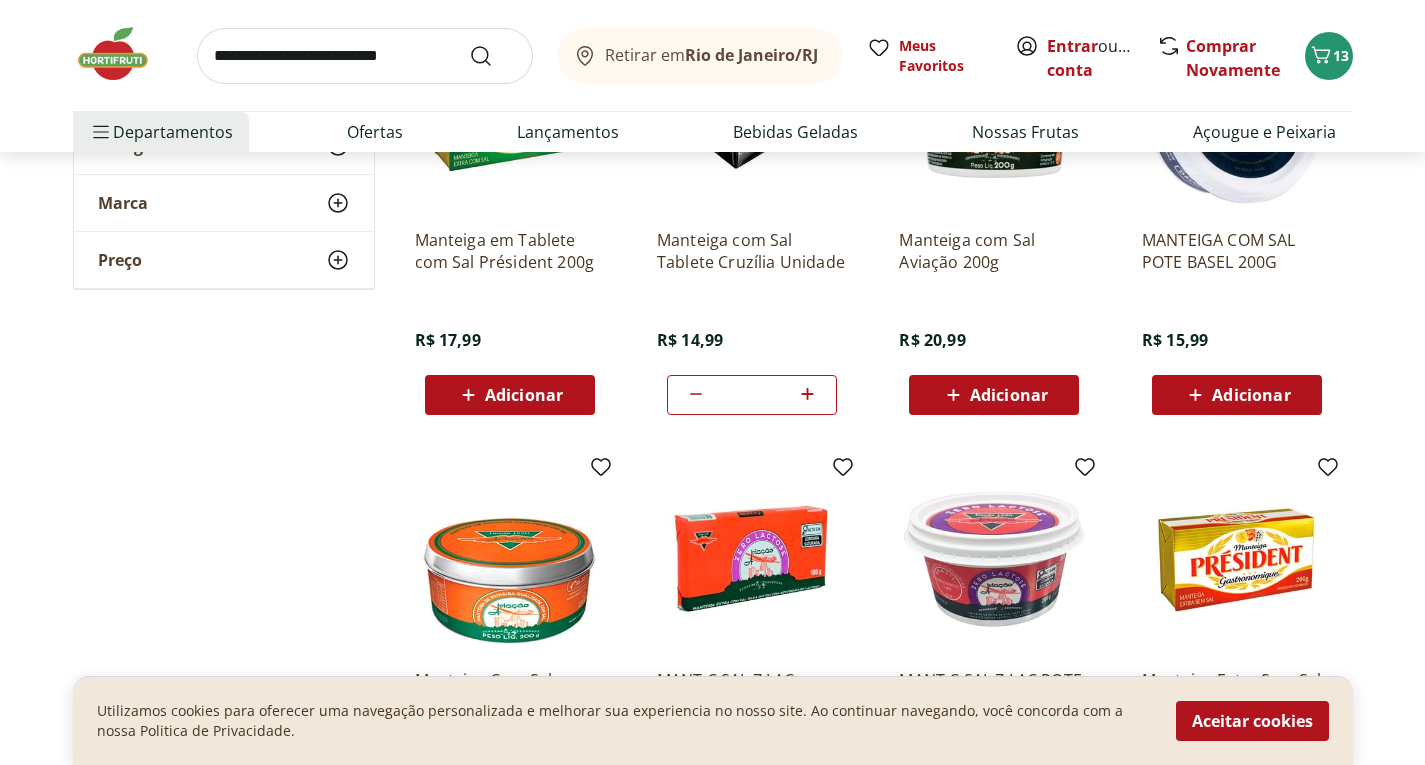 scroll, scrollTop: 0, scrollLeft: 0, axis: both 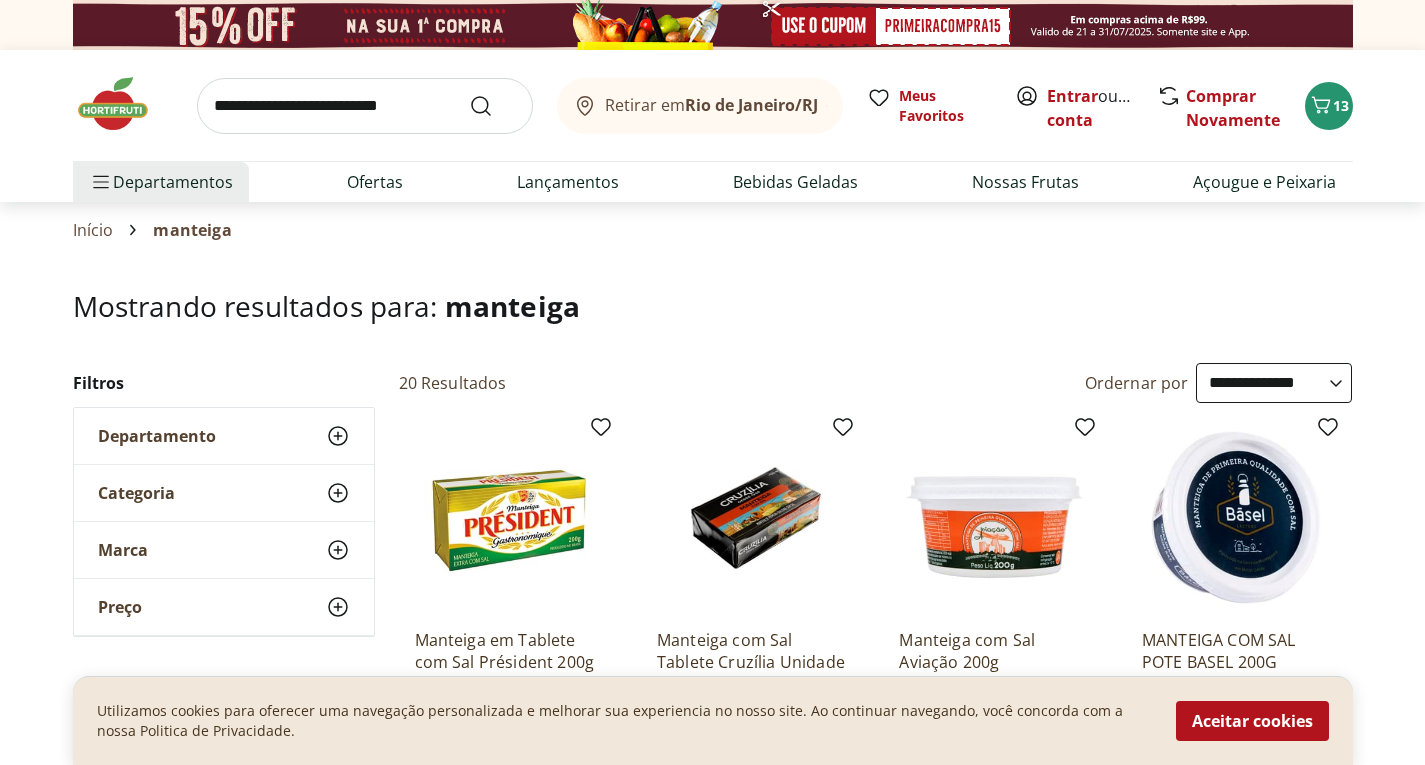 click at bounding box center [365, 106] 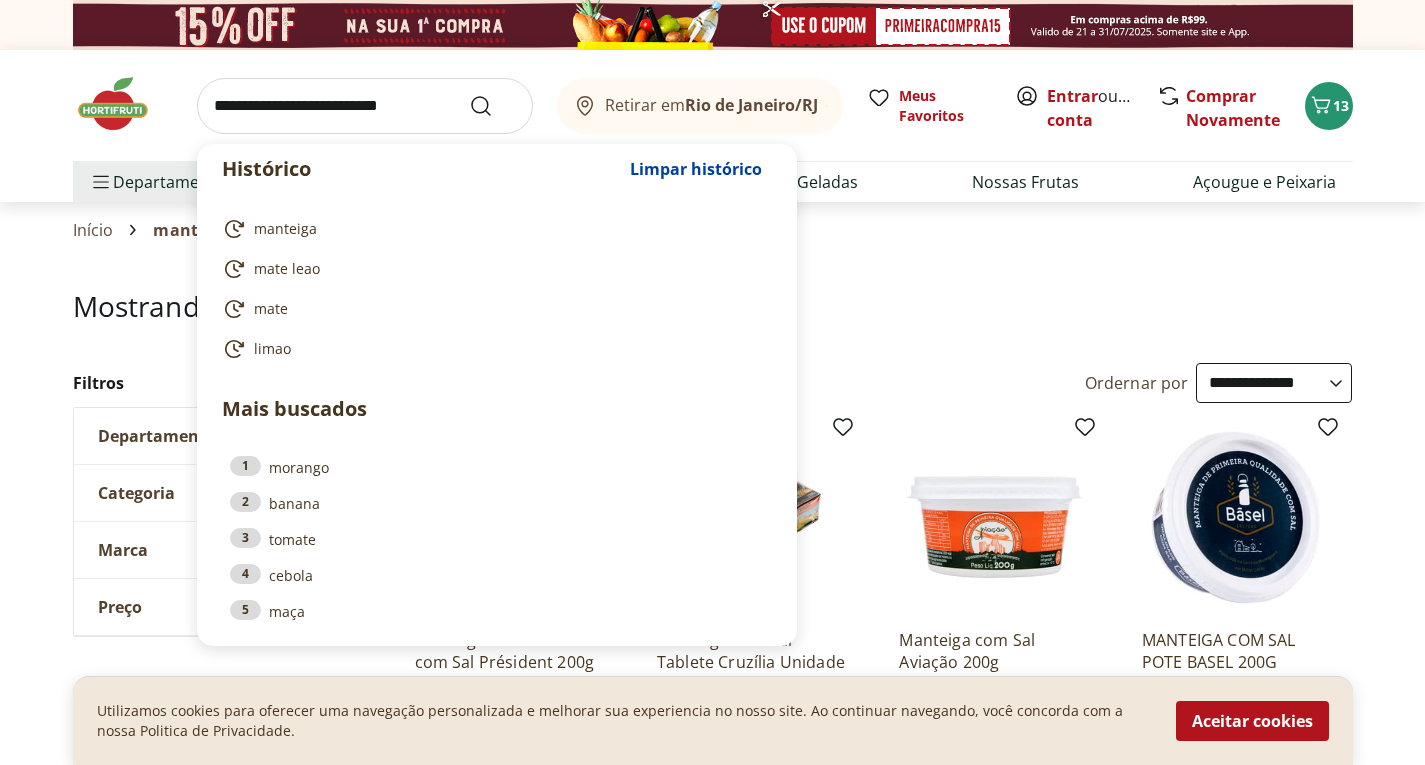 click on "Histórico Limpar histórico manteiga mate leao mate limao Mais buscados 1 morango 2 banana 3 tomate 4 cebola 5 maça Retirar em  [CITY]/[STATE] Meus Favoritos Entrar  ou  Criar conta Comprar Novamente 13" at bounding box center [713, 105] 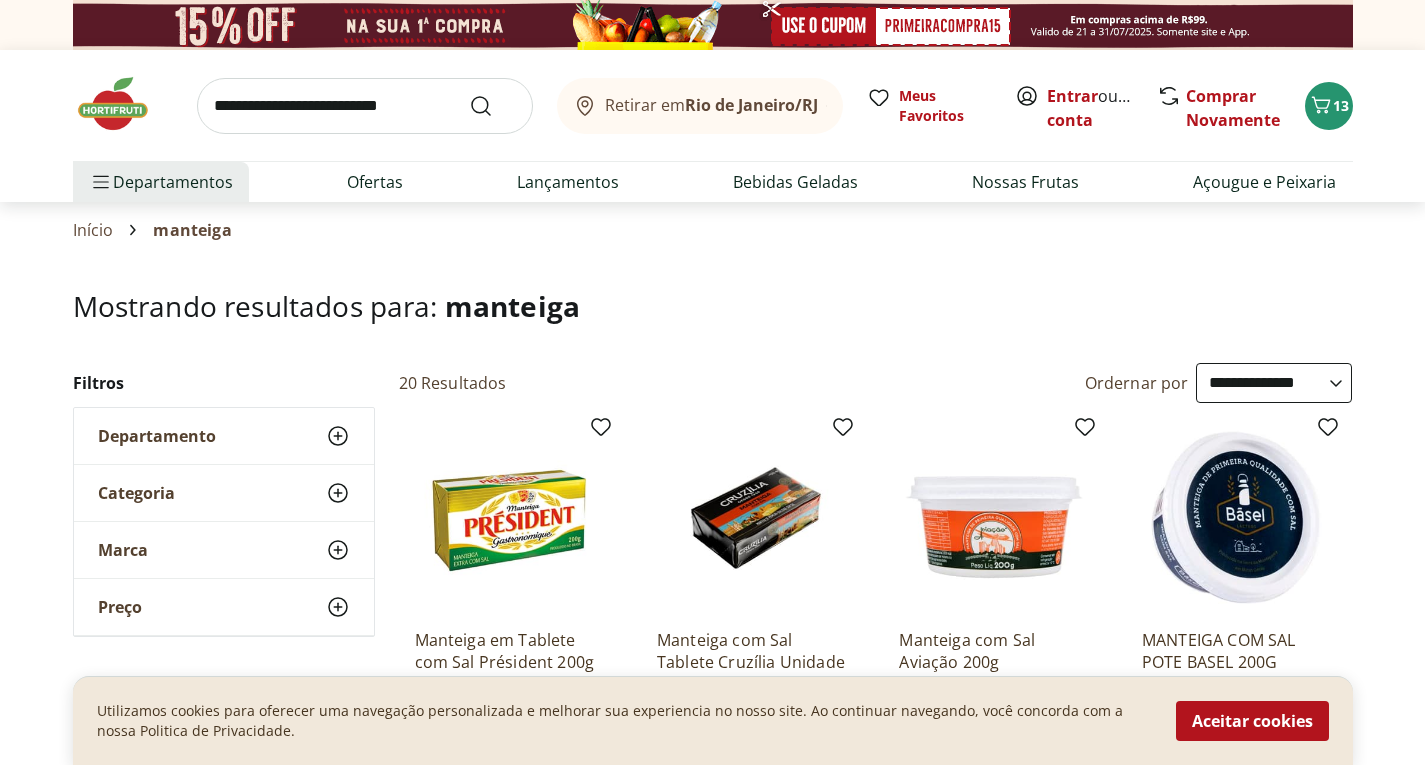 click on "Departamento" at bounding box center [157, 436] 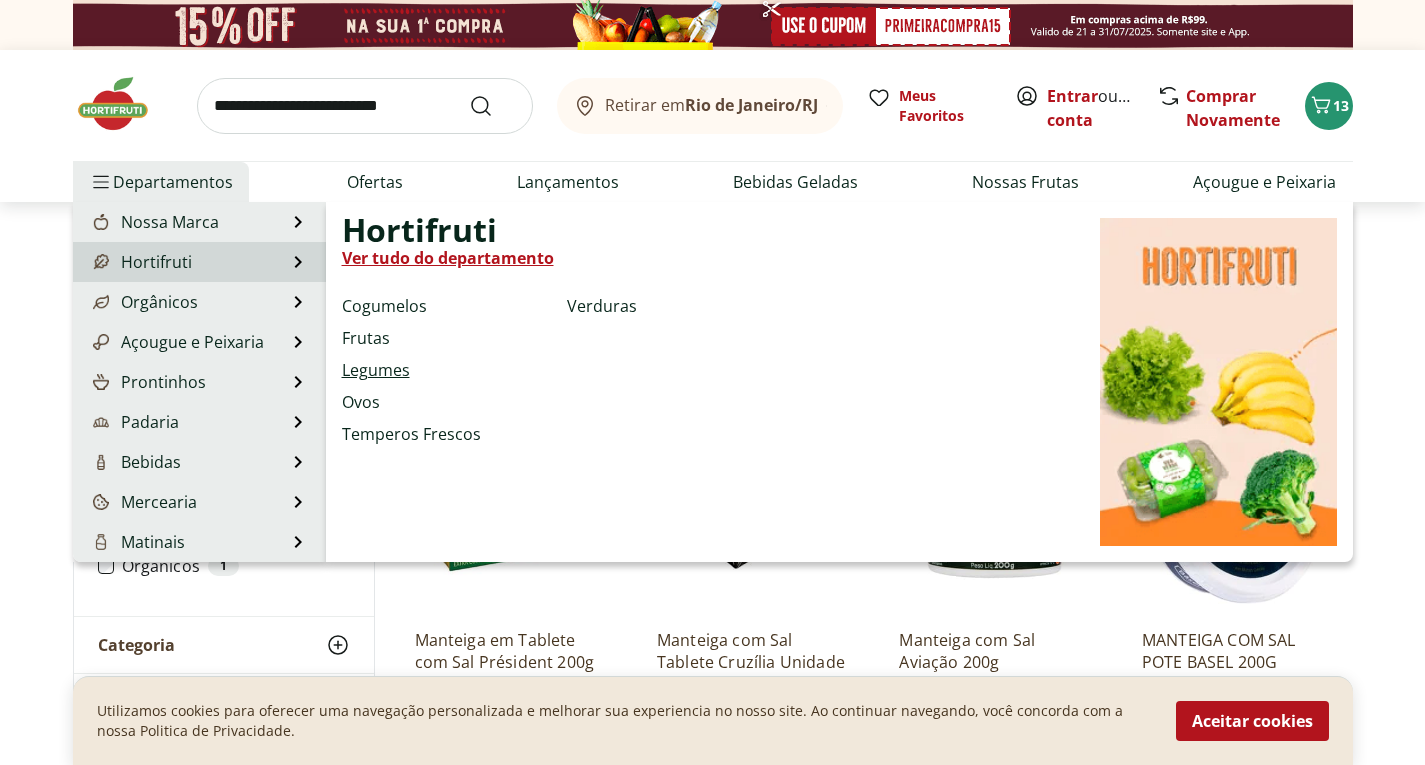 click on "Legumes" at bounding box center (376, 370) 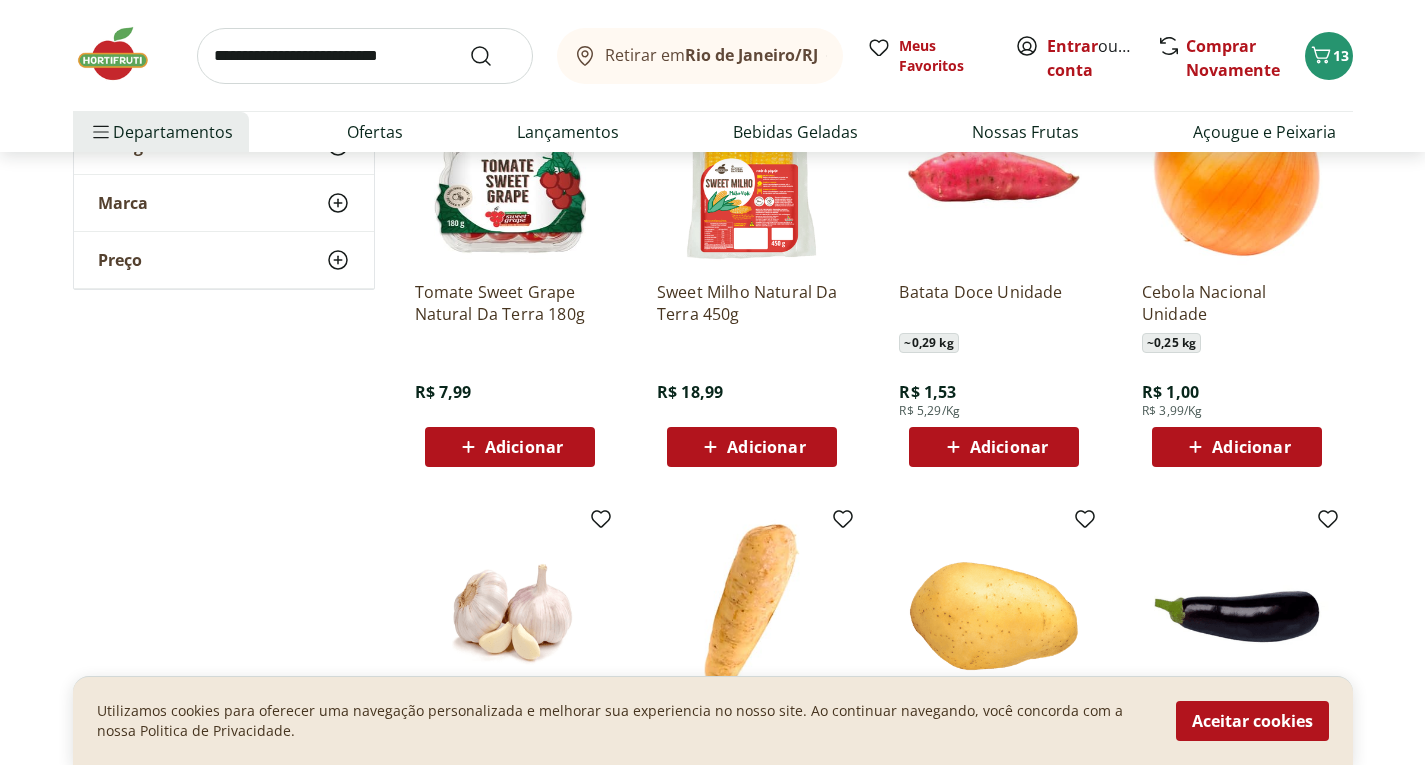 scroll, scrollTop: 300, scrollLeft: 0, axis: vertical 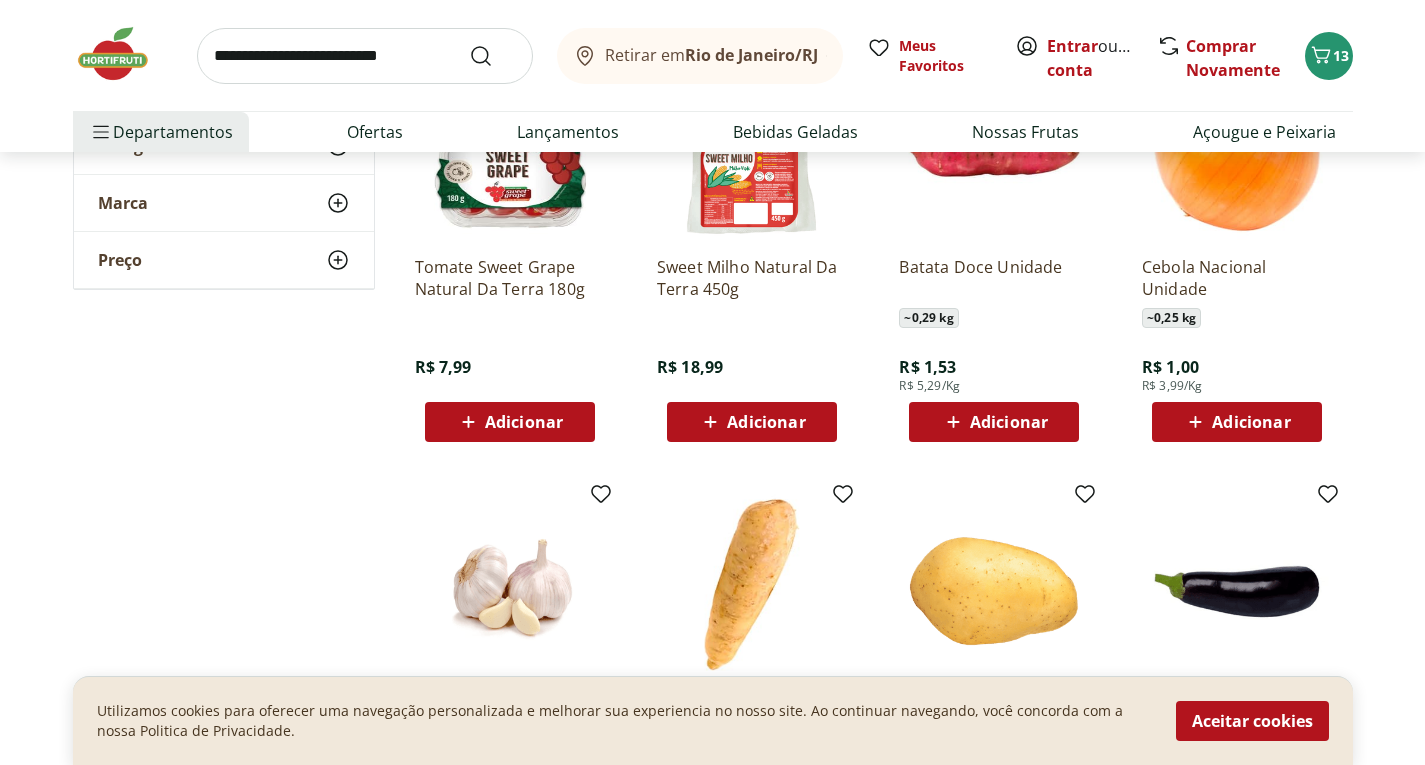 click on "Adicionar" at bounding box center (1251, 422) 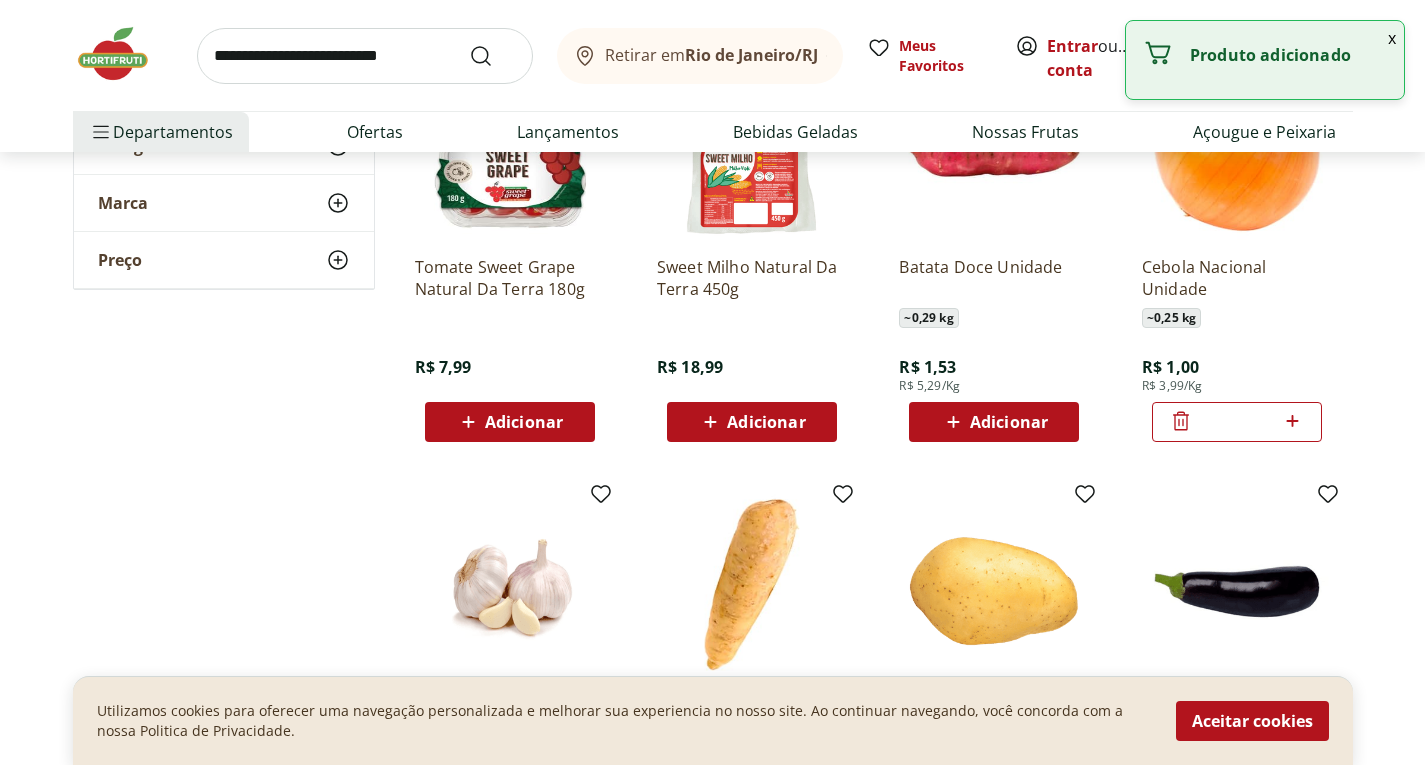 click 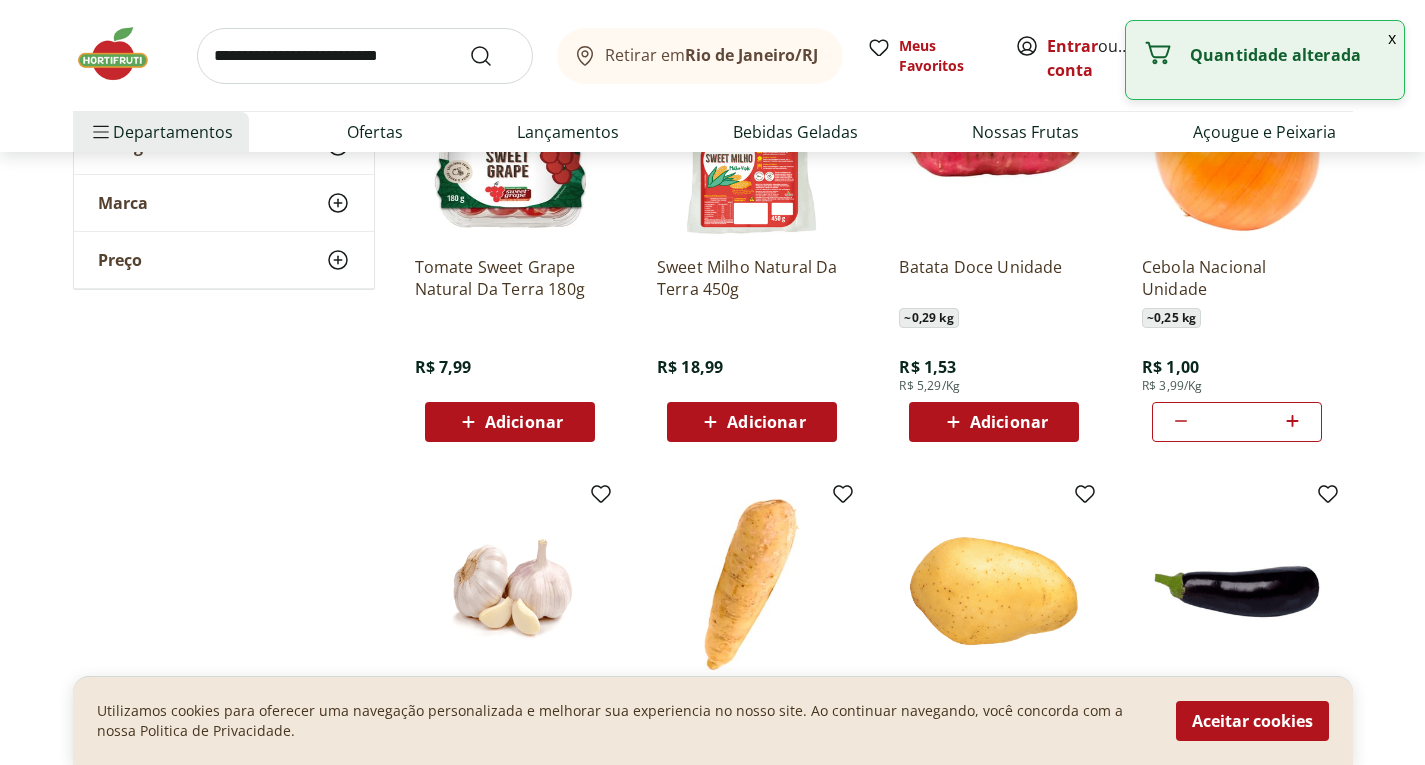 click 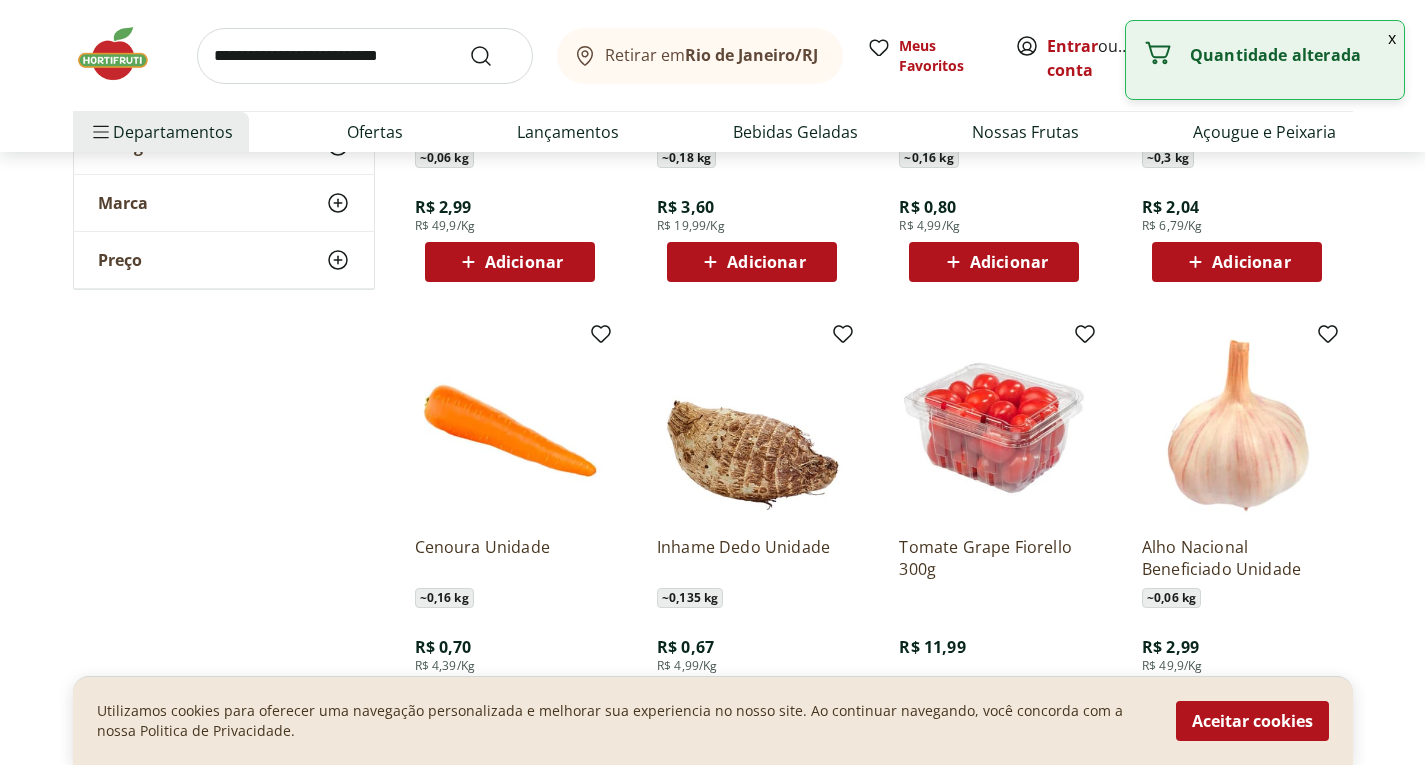 scroll, scrollTop: 1100, scrollLeft: 0, axis: vertical 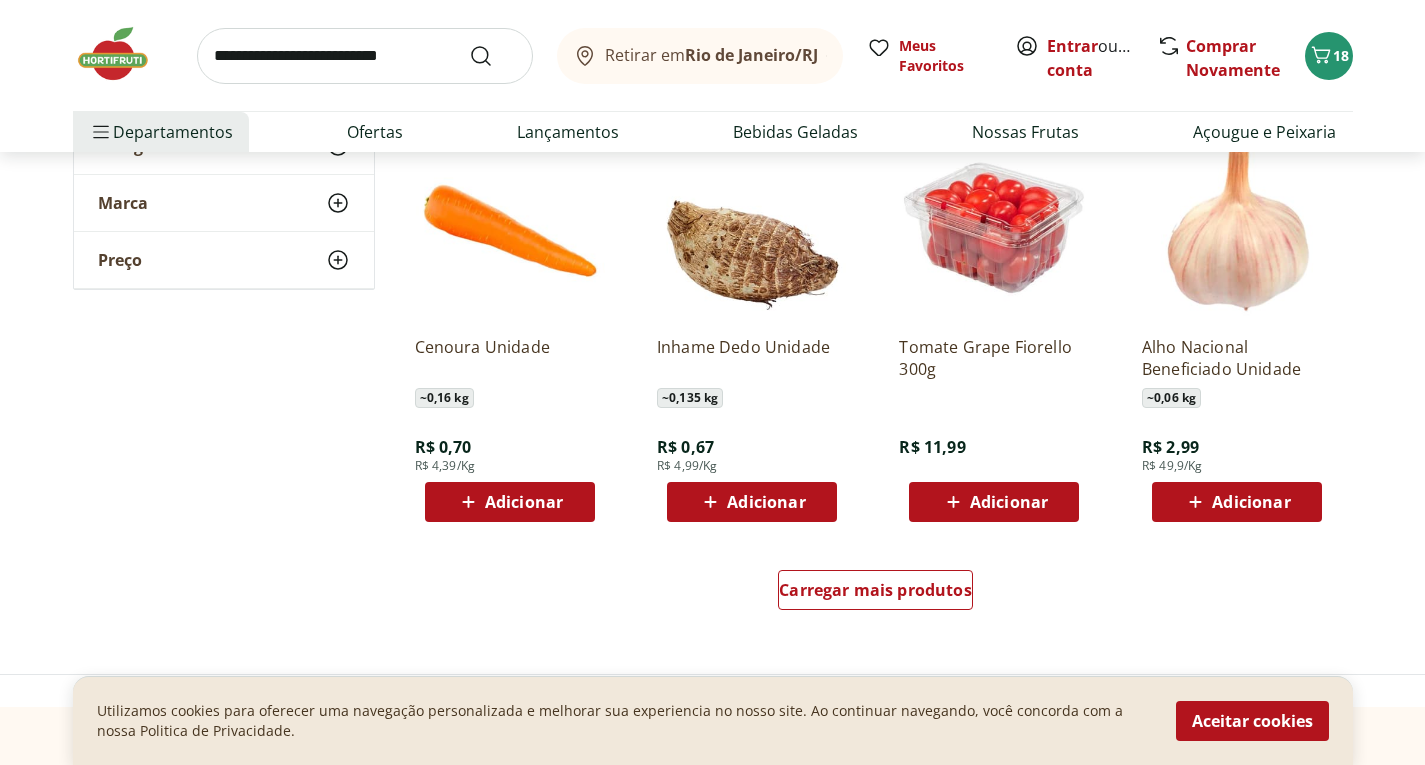 click on "Adicionar" at bounding box center [524, 502] 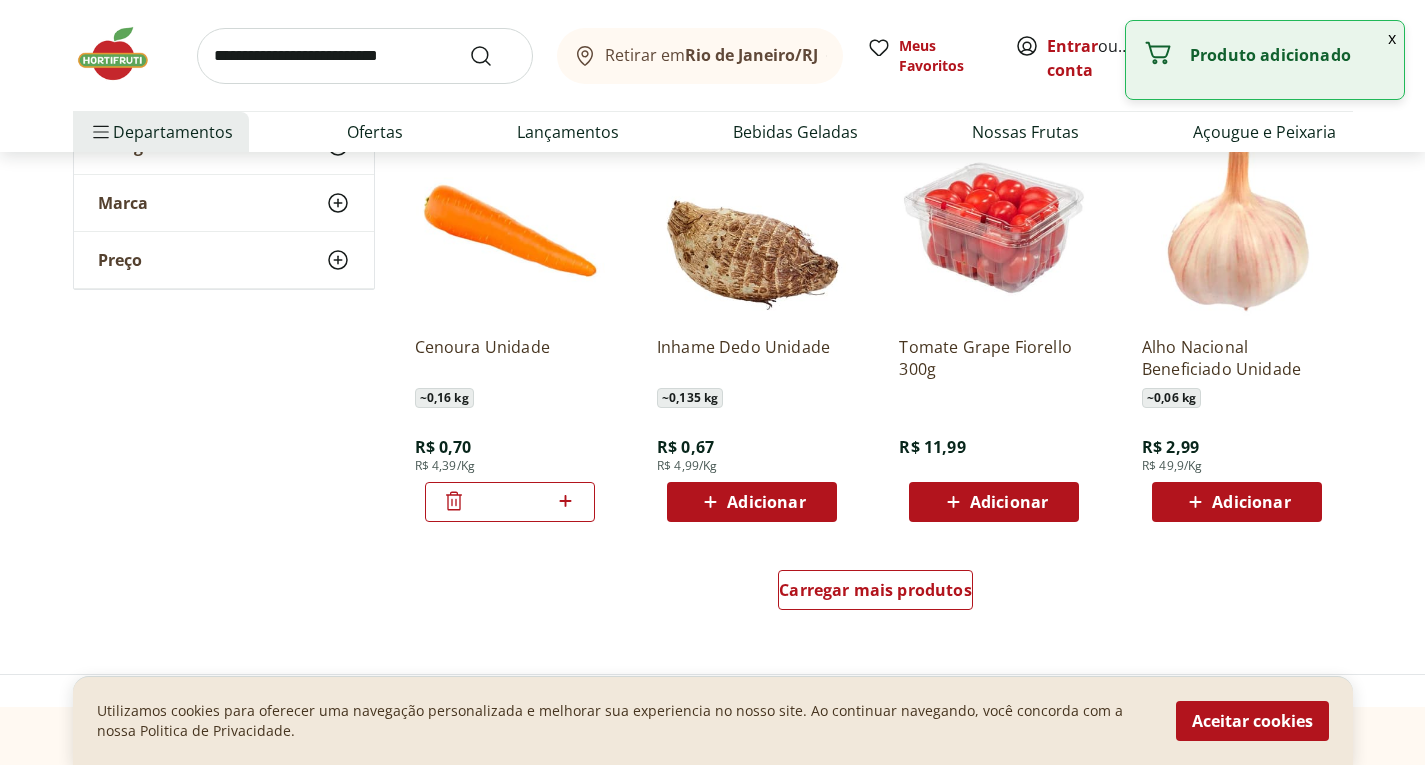 click 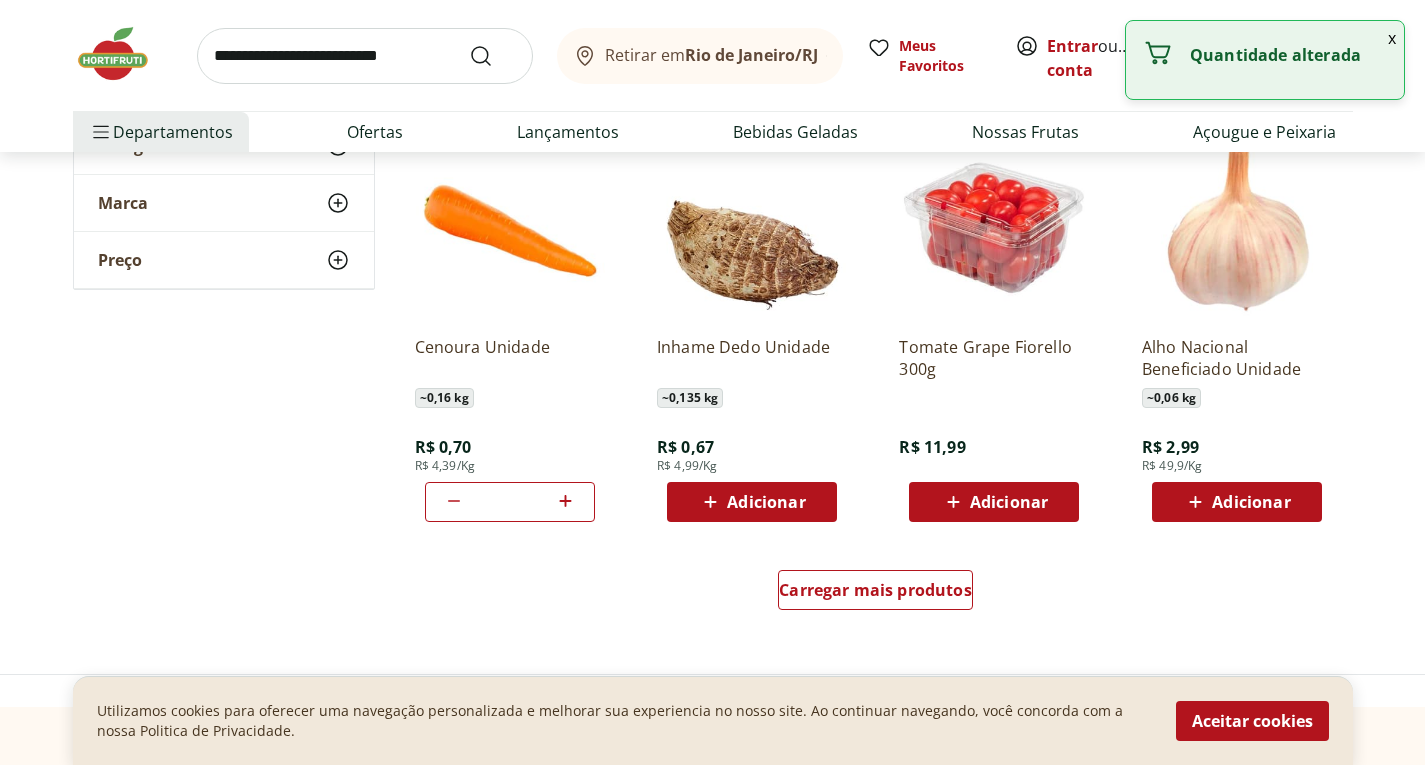 click 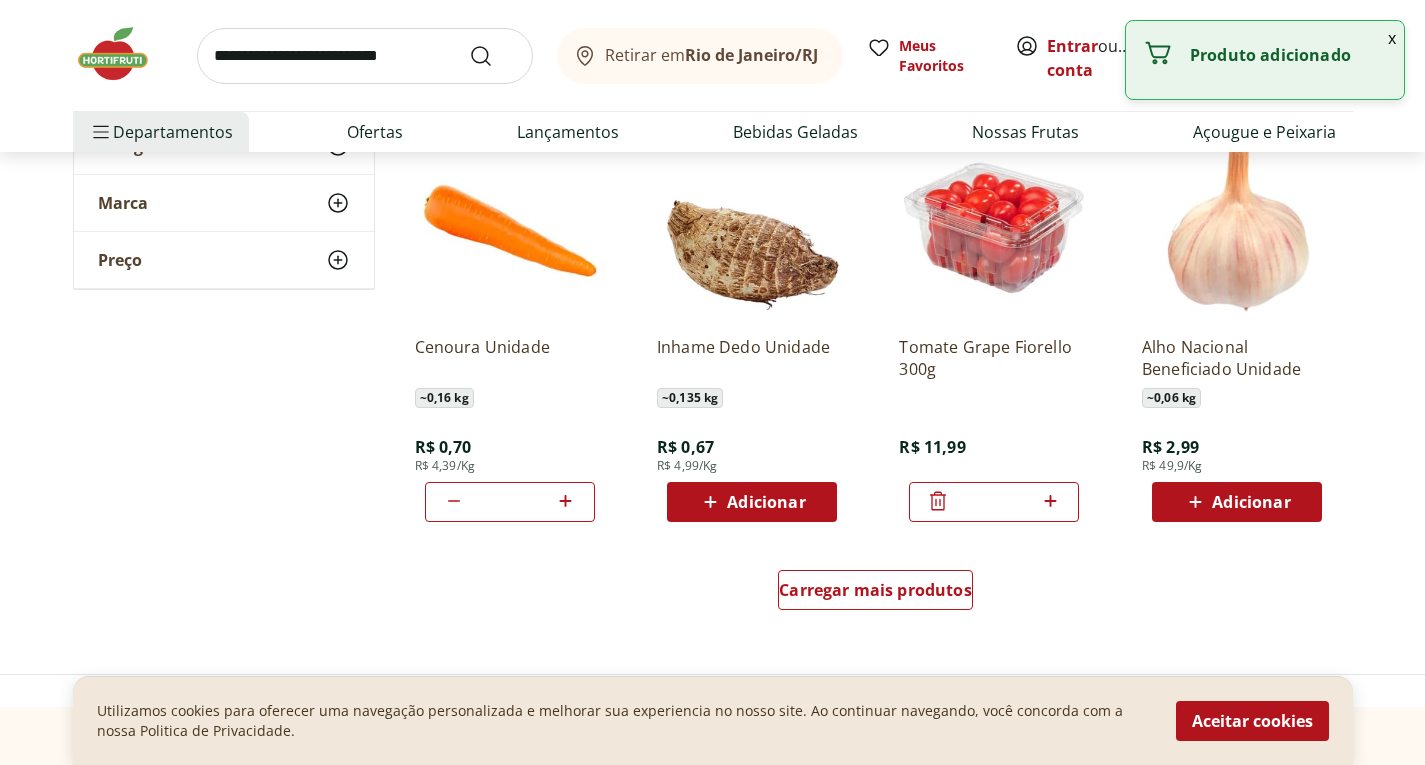 click on "*" at bounding box center [994, 502] 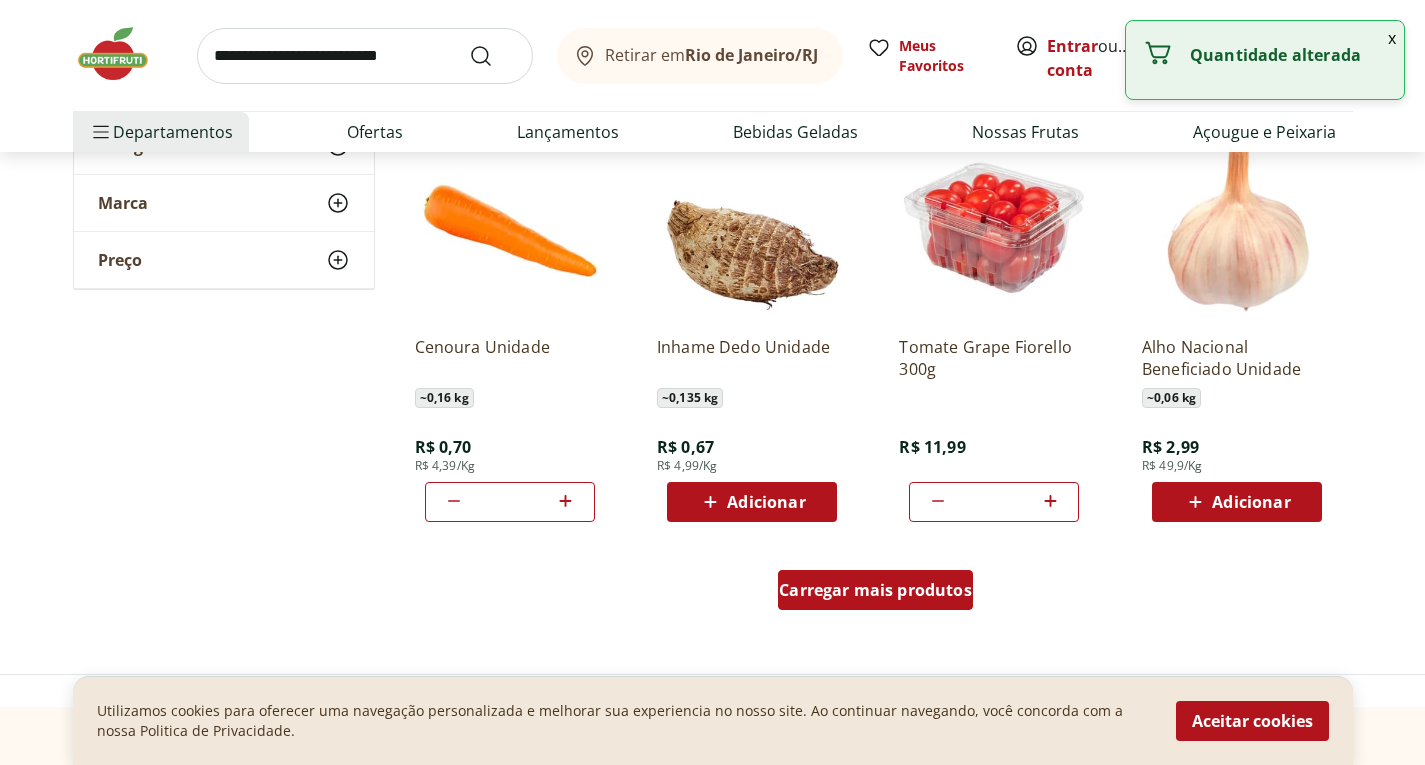 click on "Carregar mais produtos" at bounding box center [875, 590] 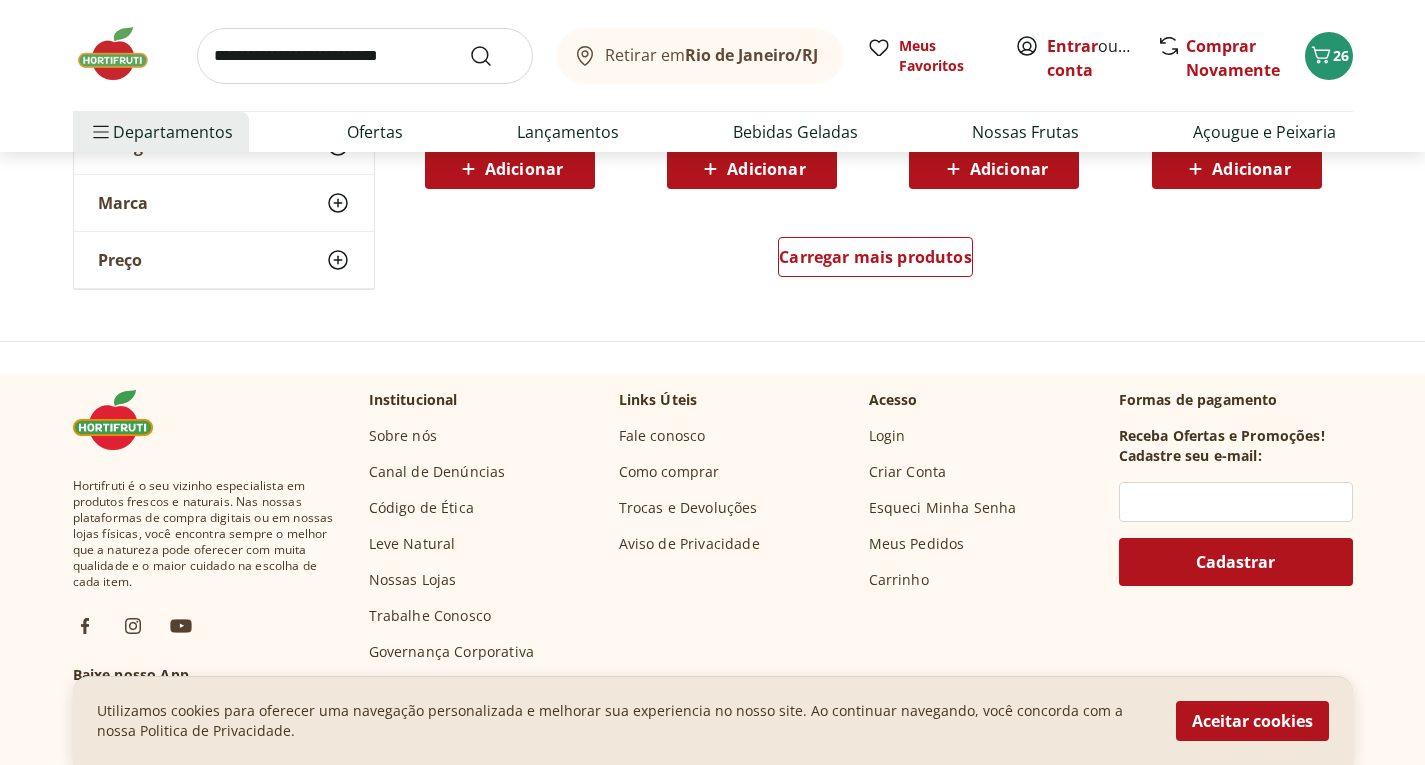 scroll, scrollTop: 2800, scrollLeft: 0, axis: vertical 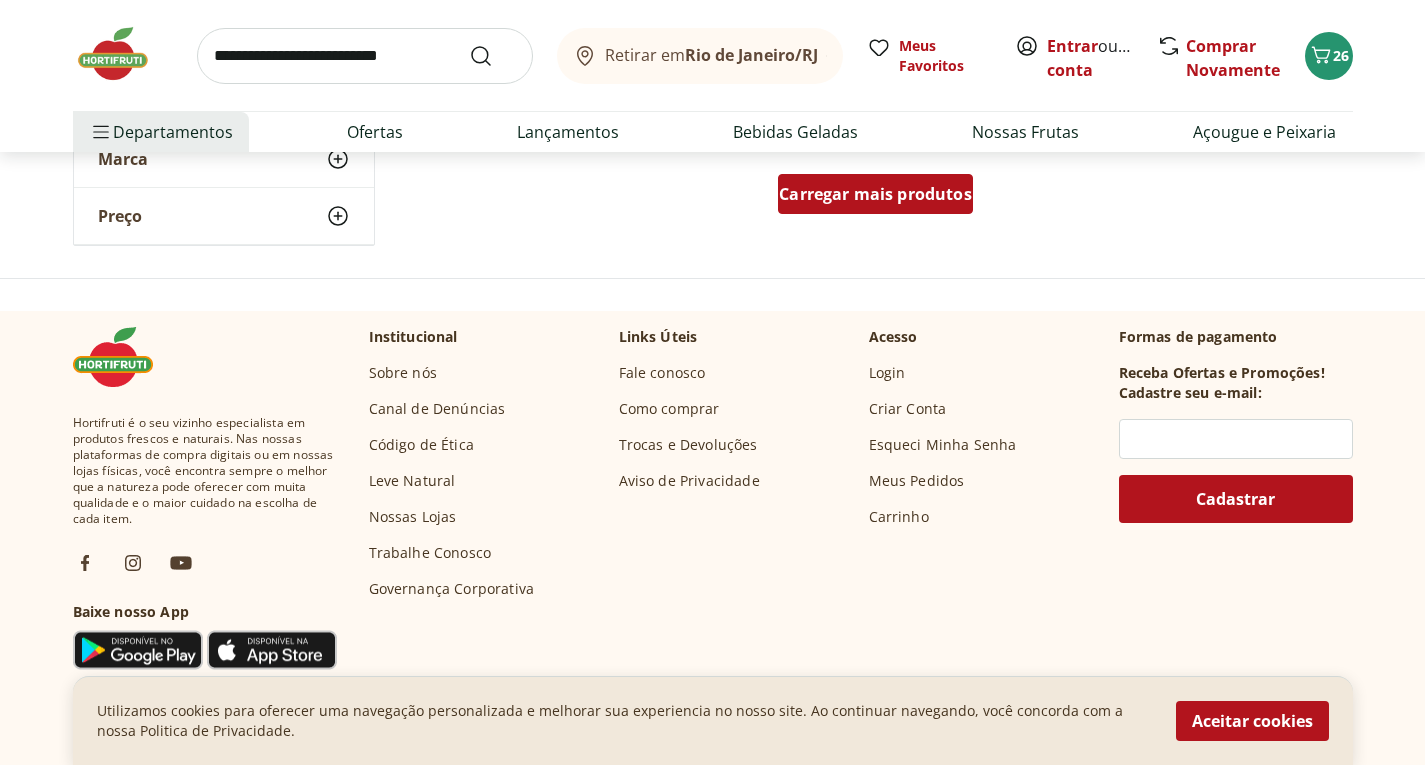 click on "Carregar mais produtos" at bounding box center [875, 194] 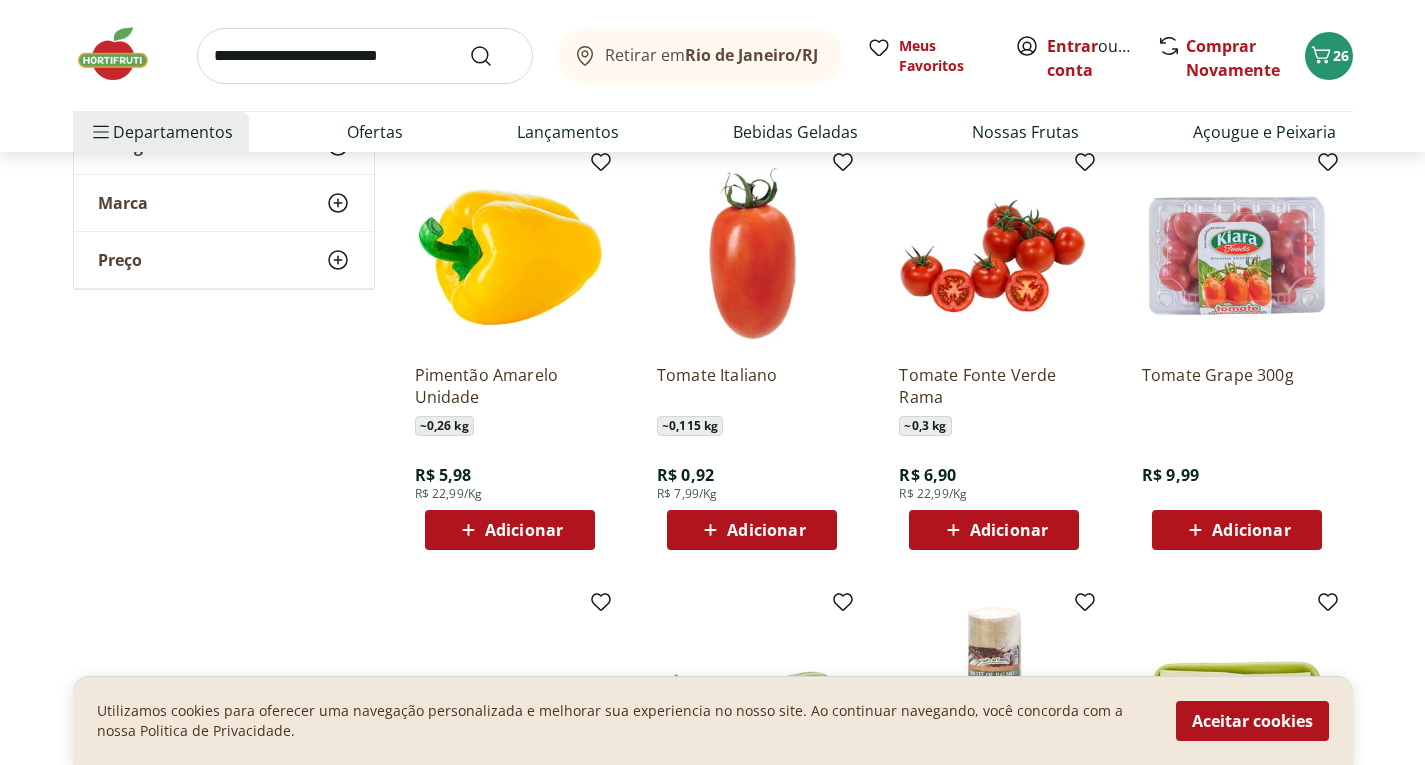 click on "Adicionar" at bounding box center (751, 530) 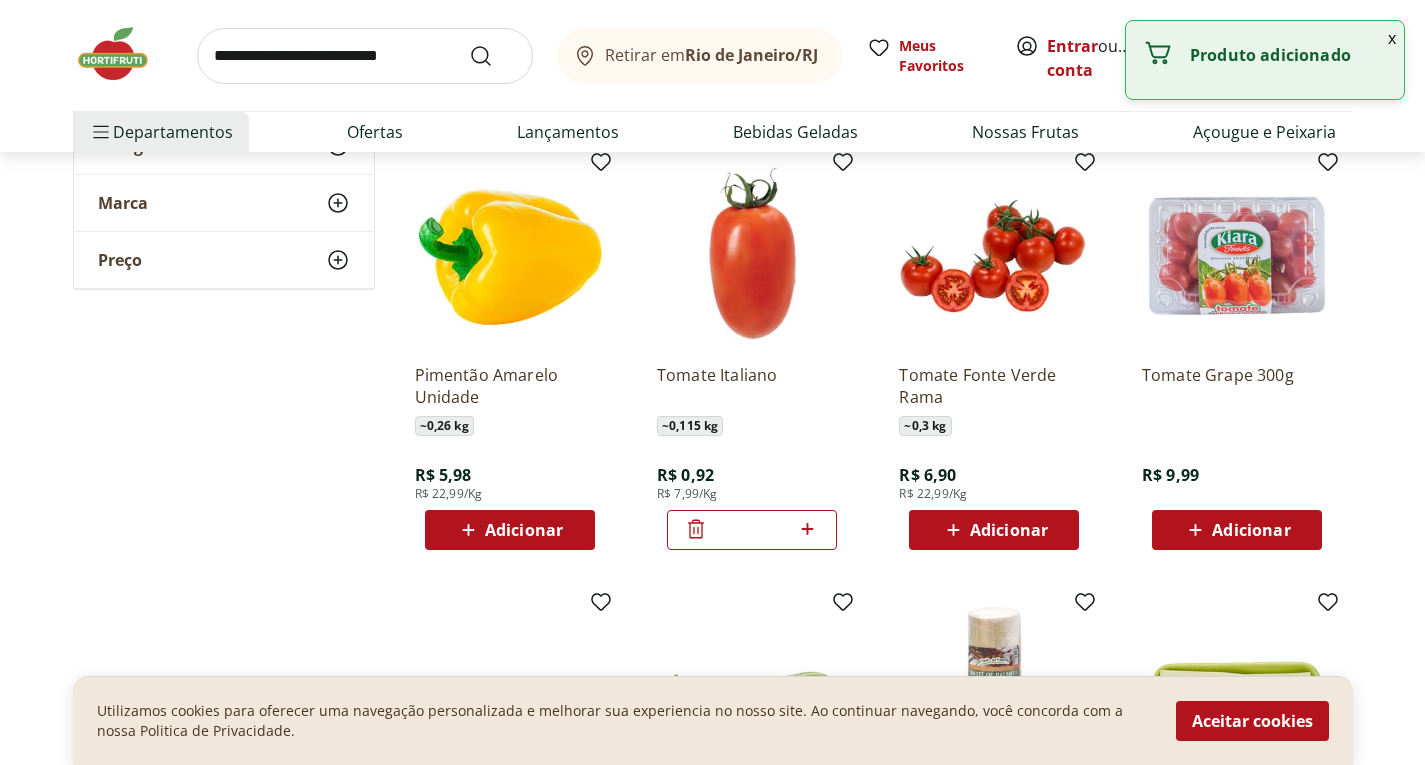click 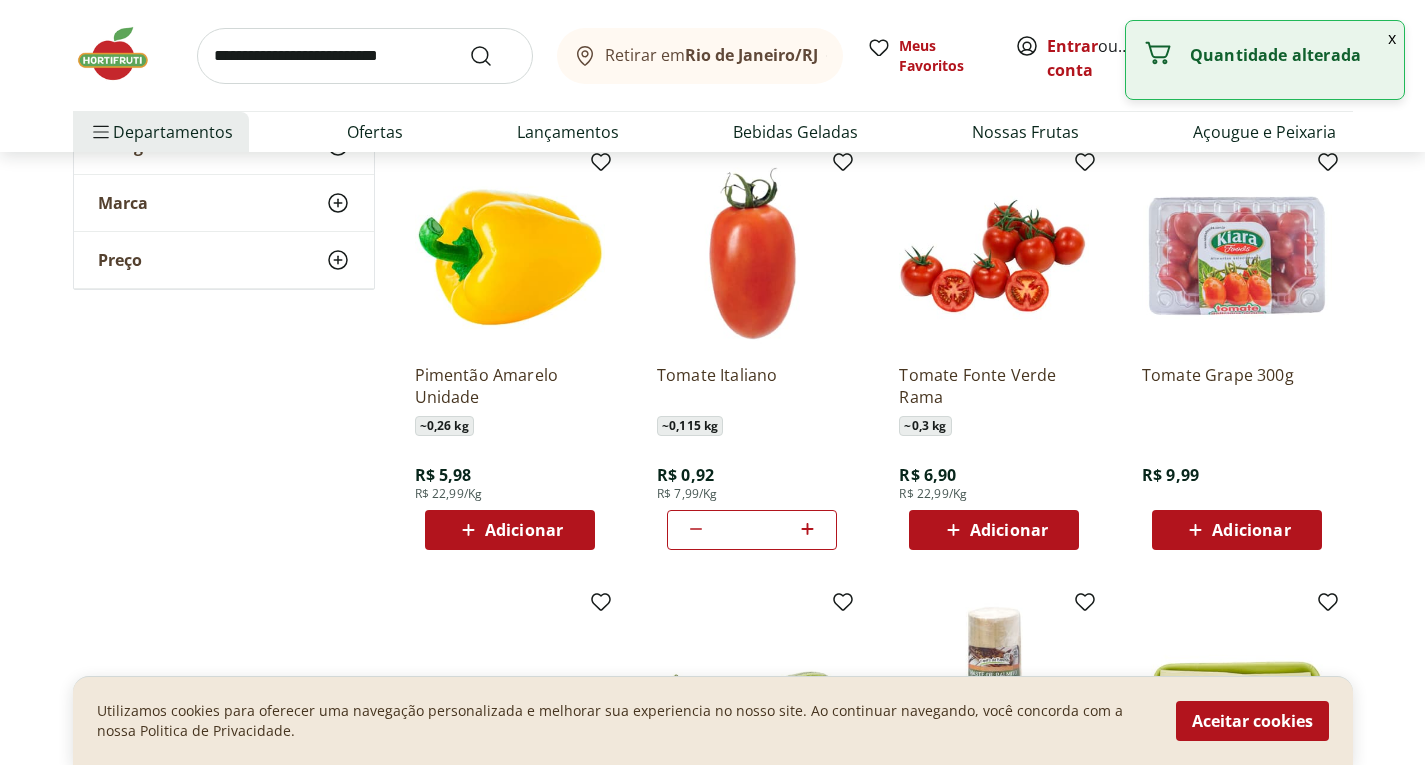 click 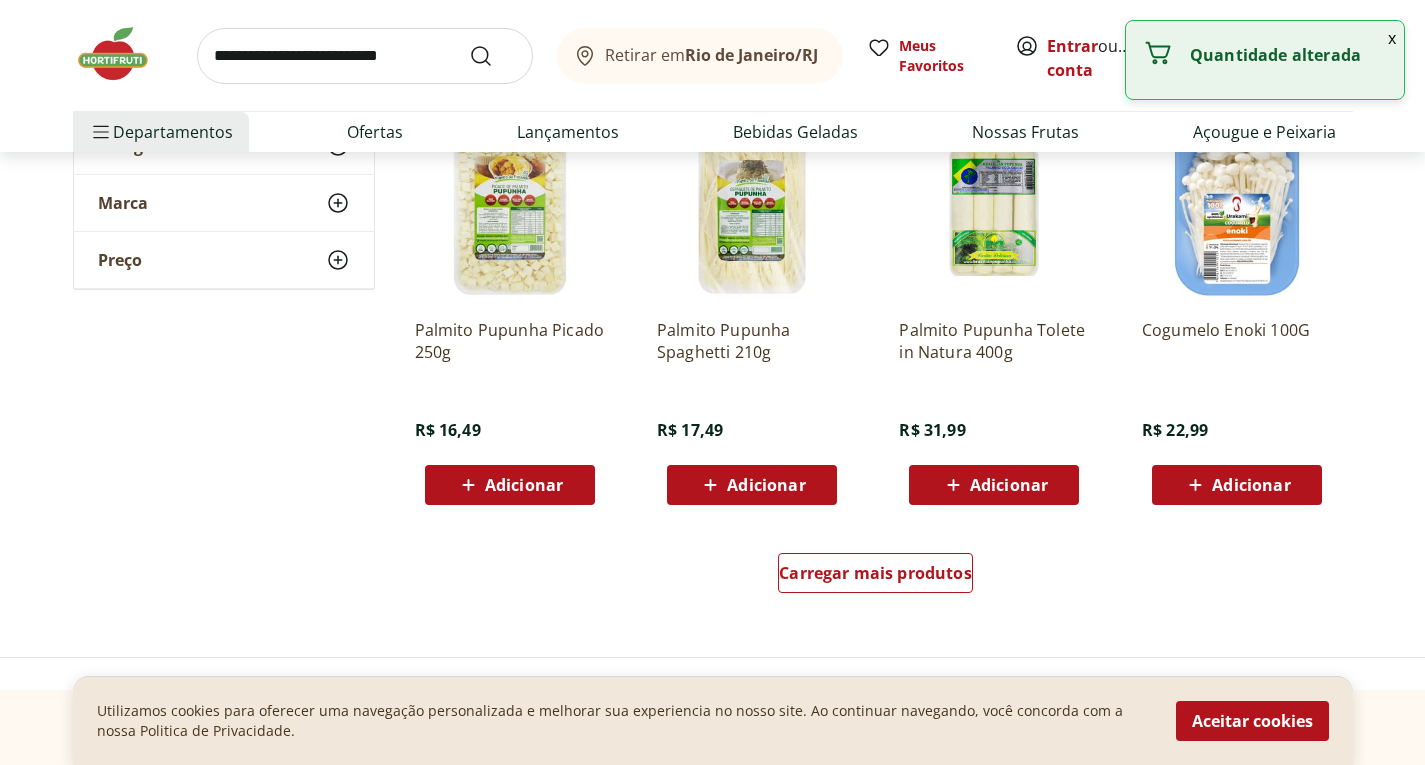 scroll, scrollTop: 3800, scrollLeft: 0, axis: vertical 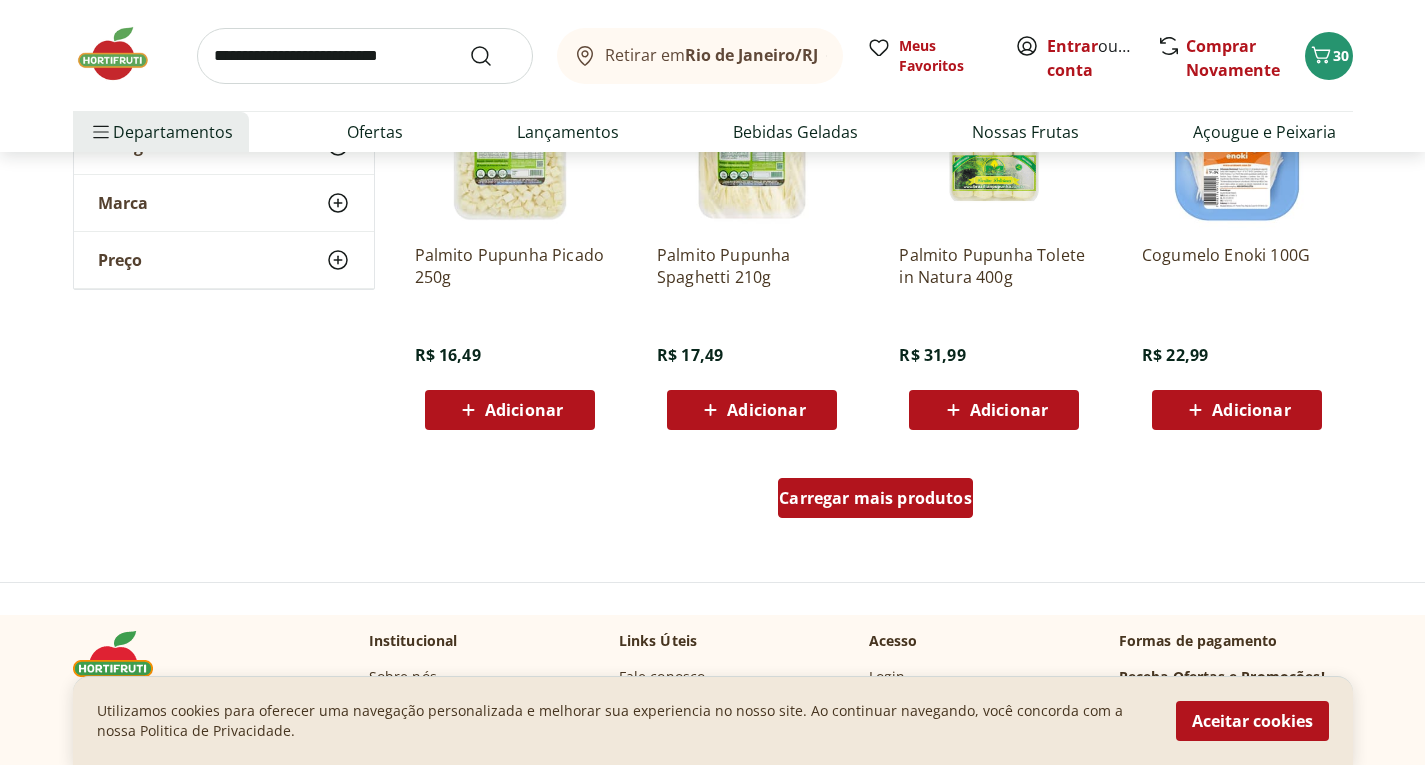 click on "Carregar mais produtos" at bounding box center [875, 498] 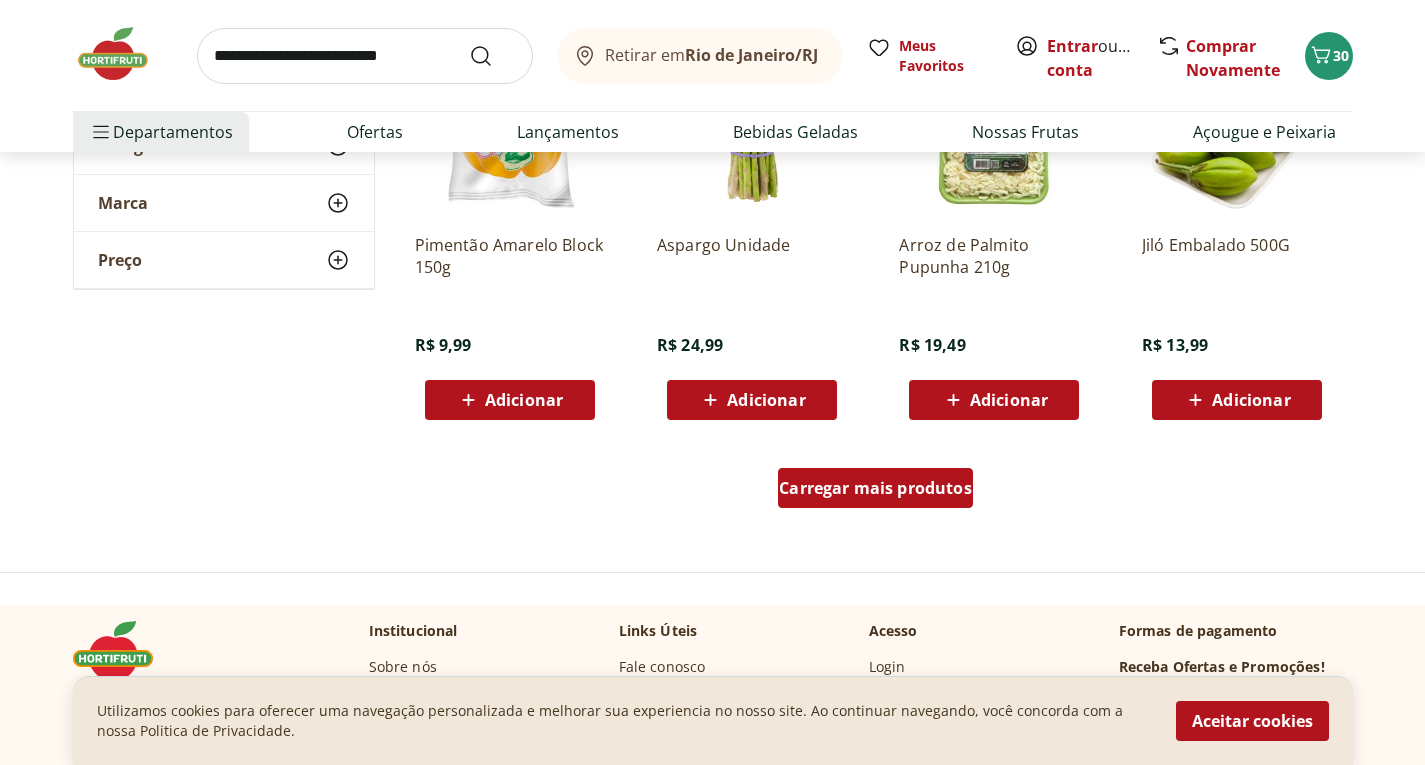 scroll, scrollTop: 5200, scrollLeft: 0, axis: vertical 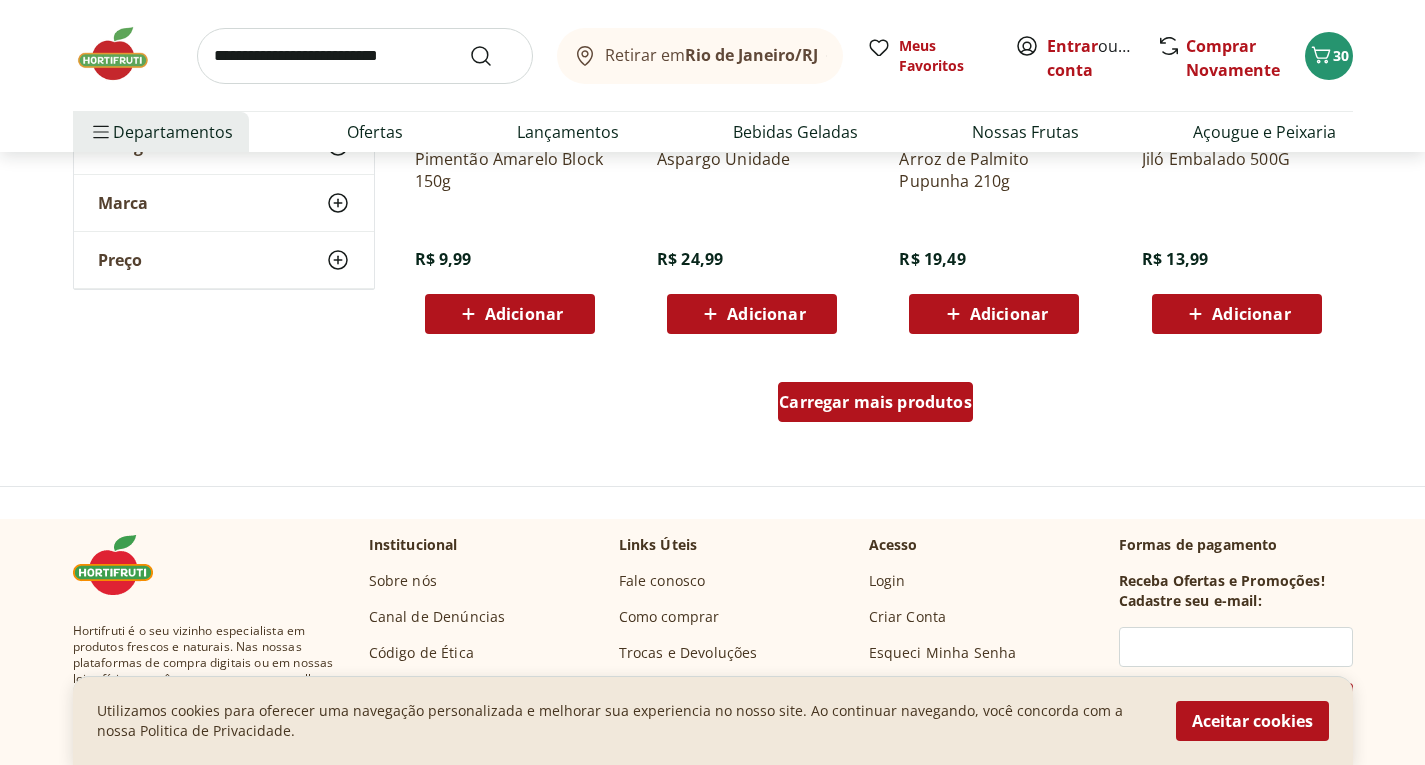 click on "Carregar mais produtos" at bounding box center (875, 402) 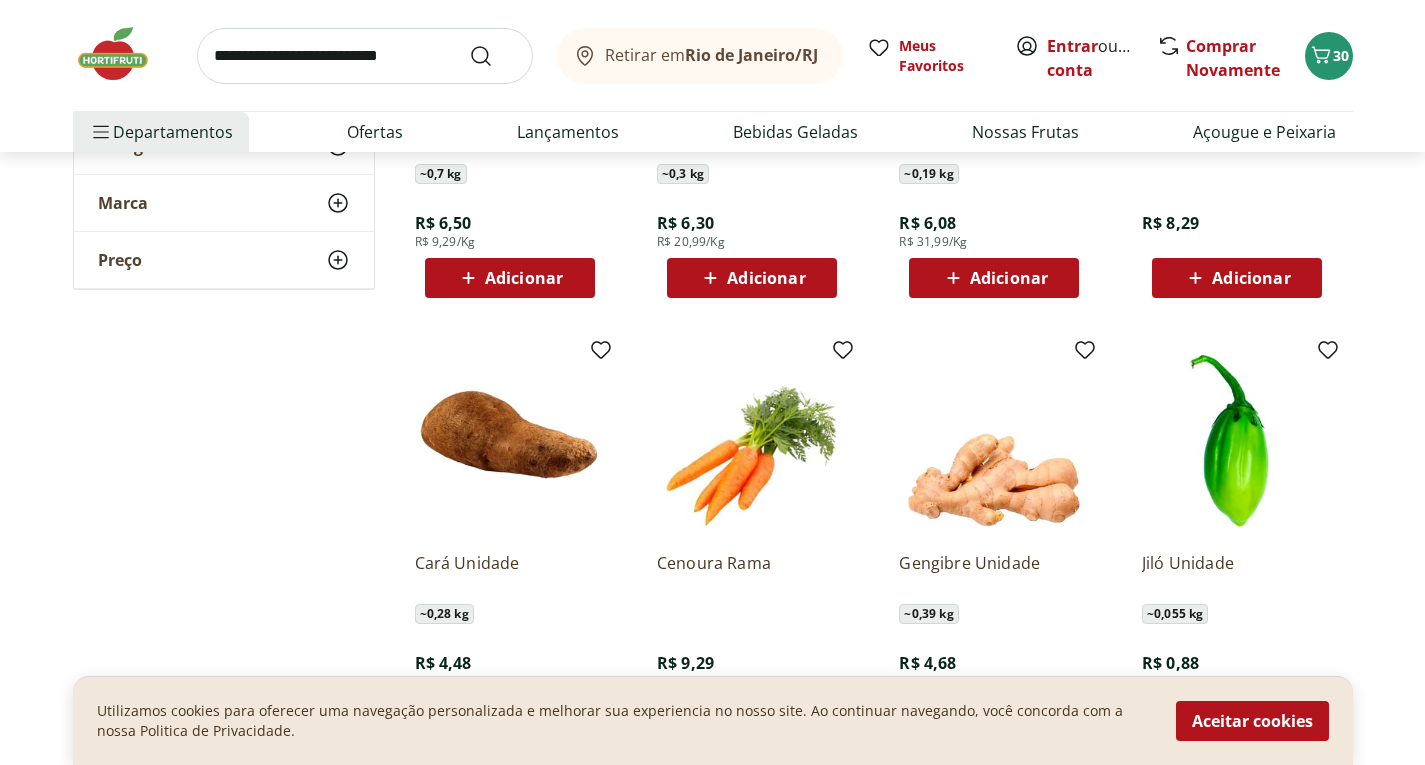 scroll, scrollTop: 6500, scrollLeft: 0, axis: vertical 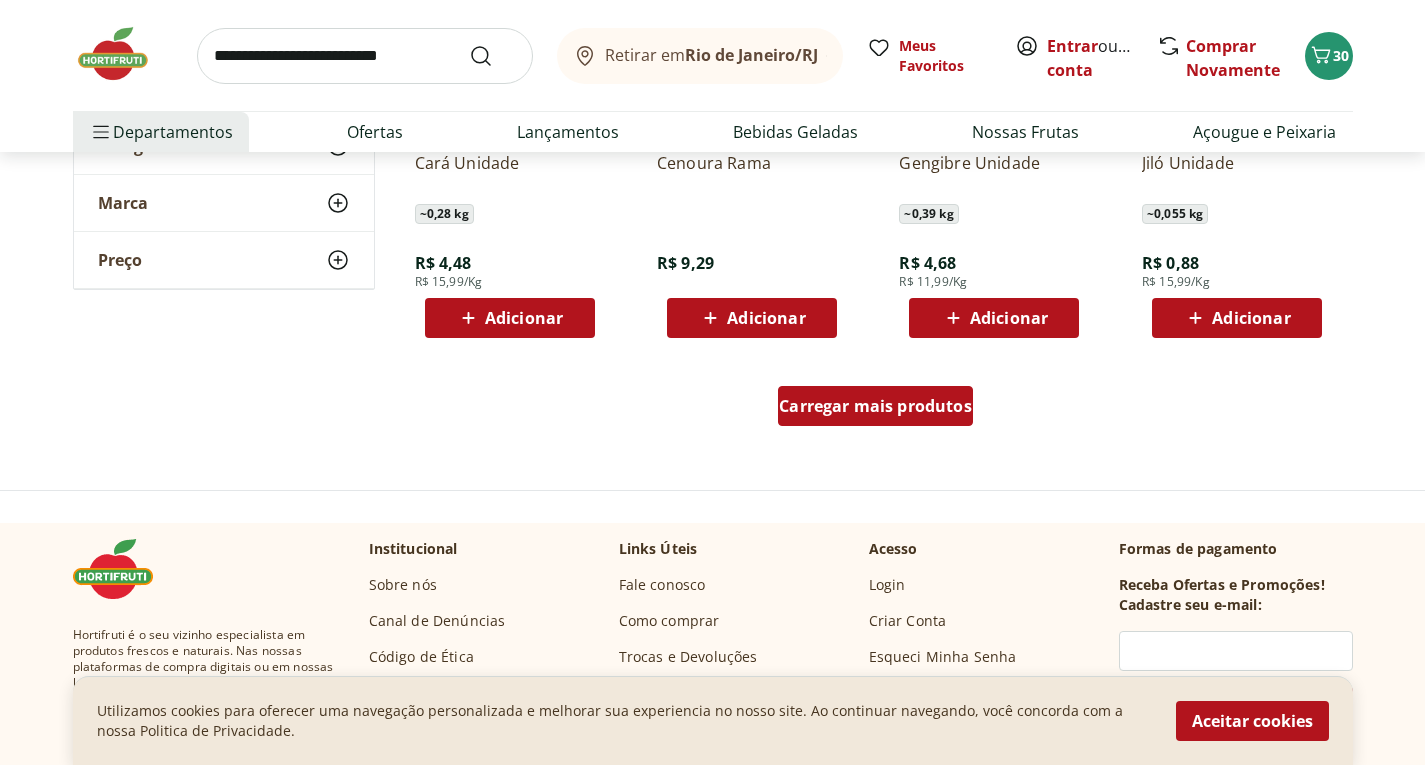 click on "Carregar mais produtos" at bounding box center [875, 406] 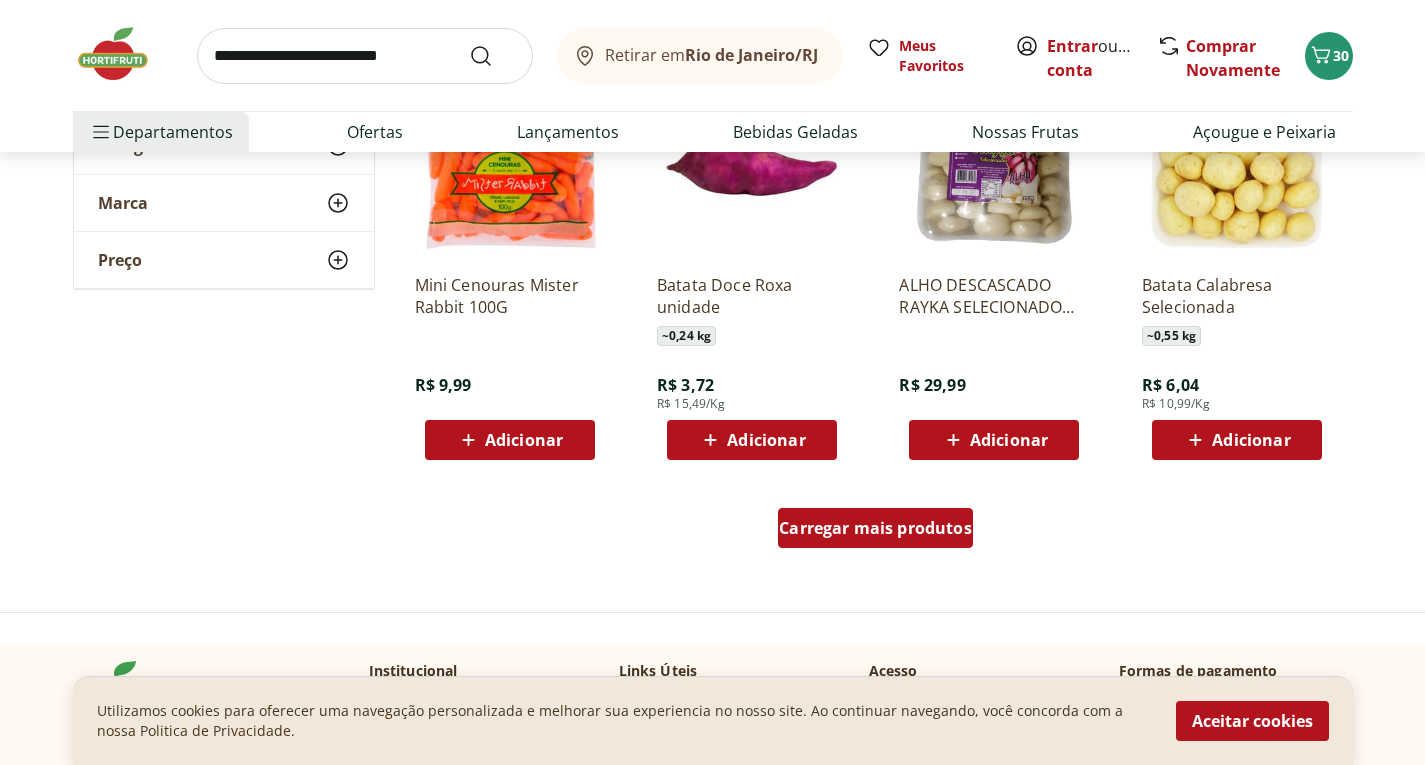 scroll, scrollTop: 7700, scrollLeft: 0, axis: vertical 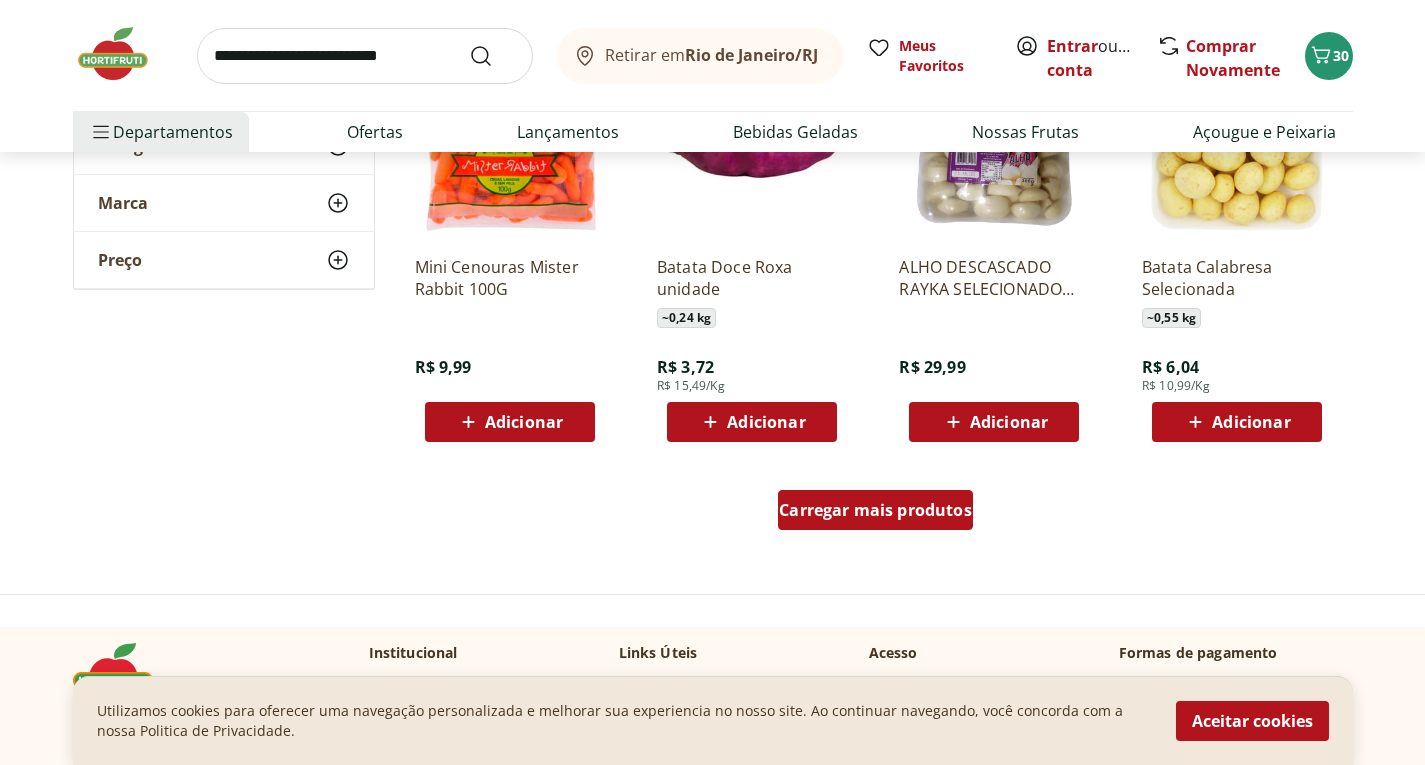 click on "Carregar mais produtos" at bounding box center (875, 510) 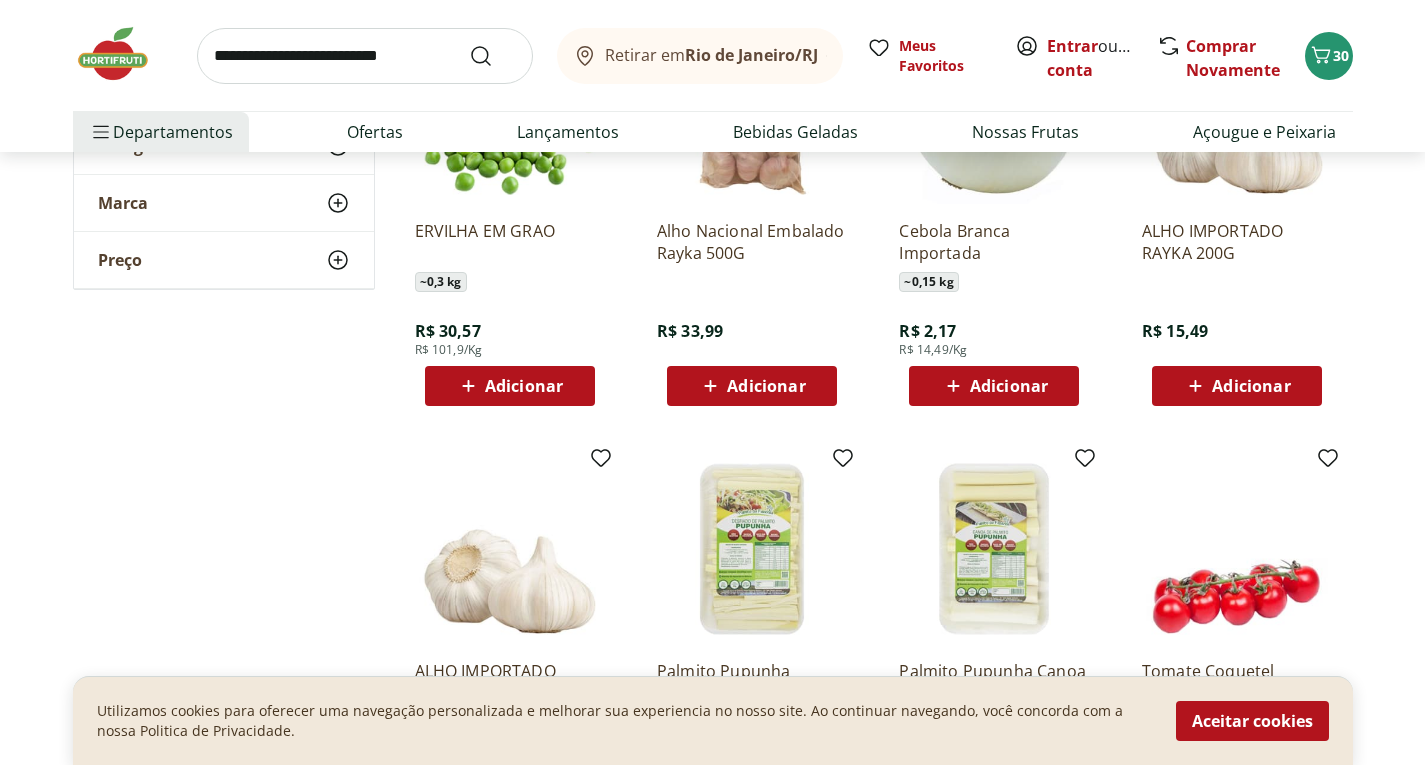 scroll, scrollTop: 8900, scrollLeft: 0, axis: vertical 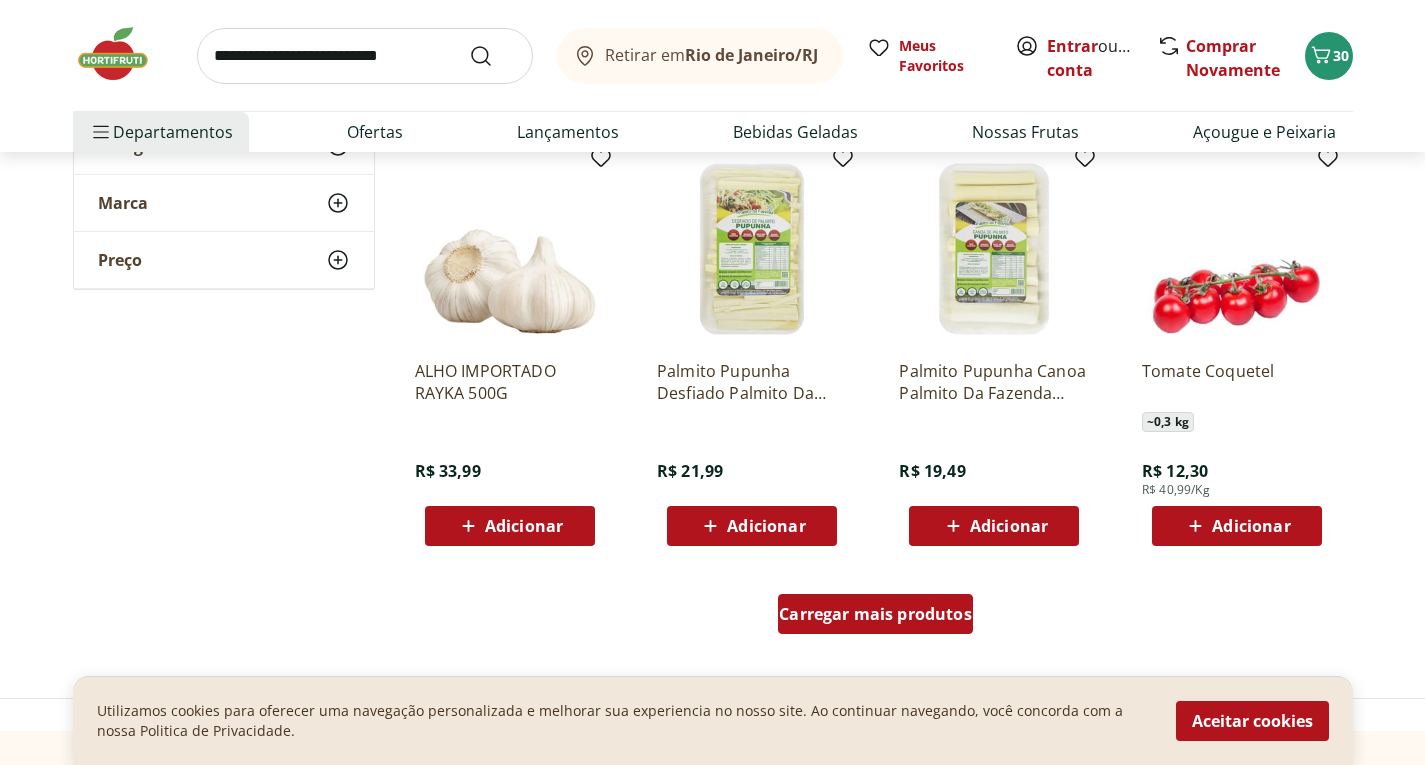 click on "Carregar mais produtos" at bounding box center [875, 614] 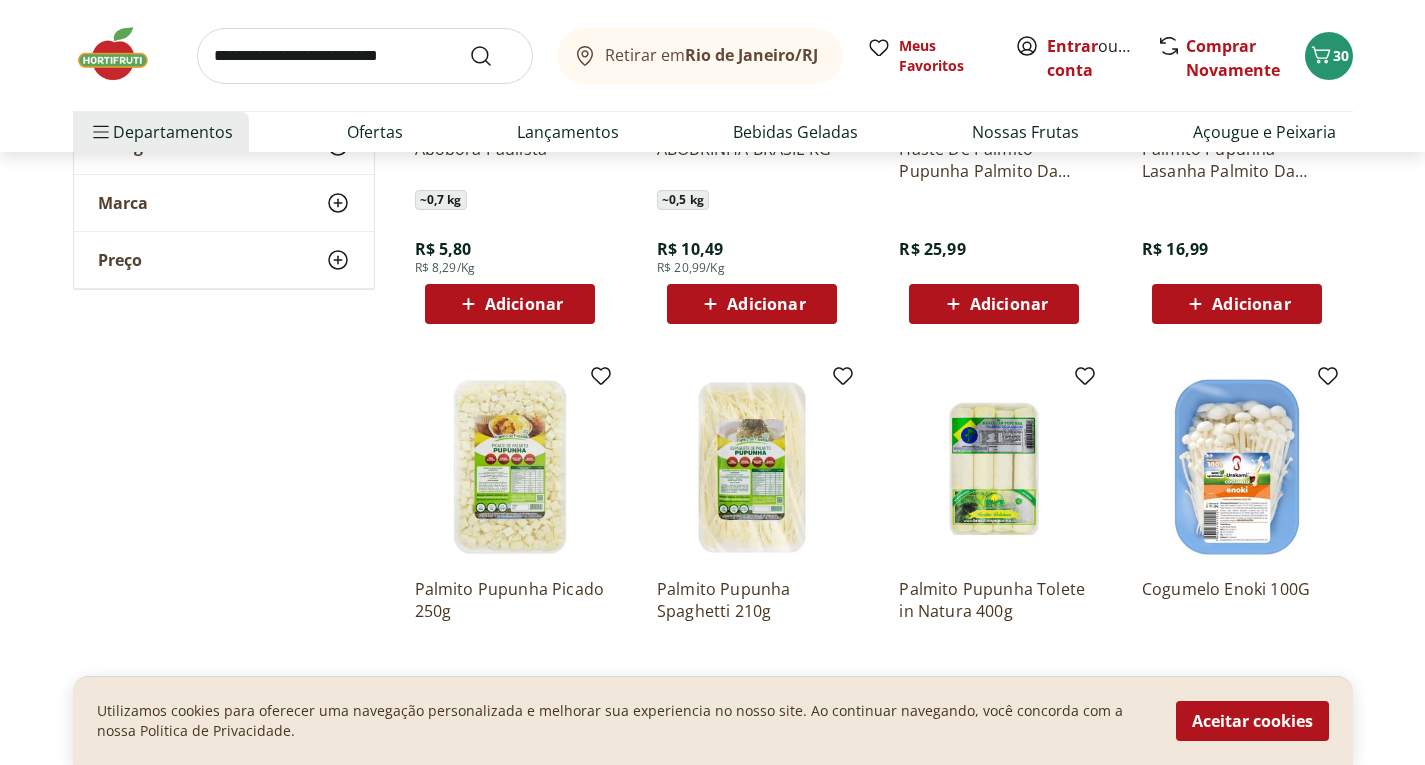 scroll, scrollTop: 3400, scrollLeft: 0, axis: vertical 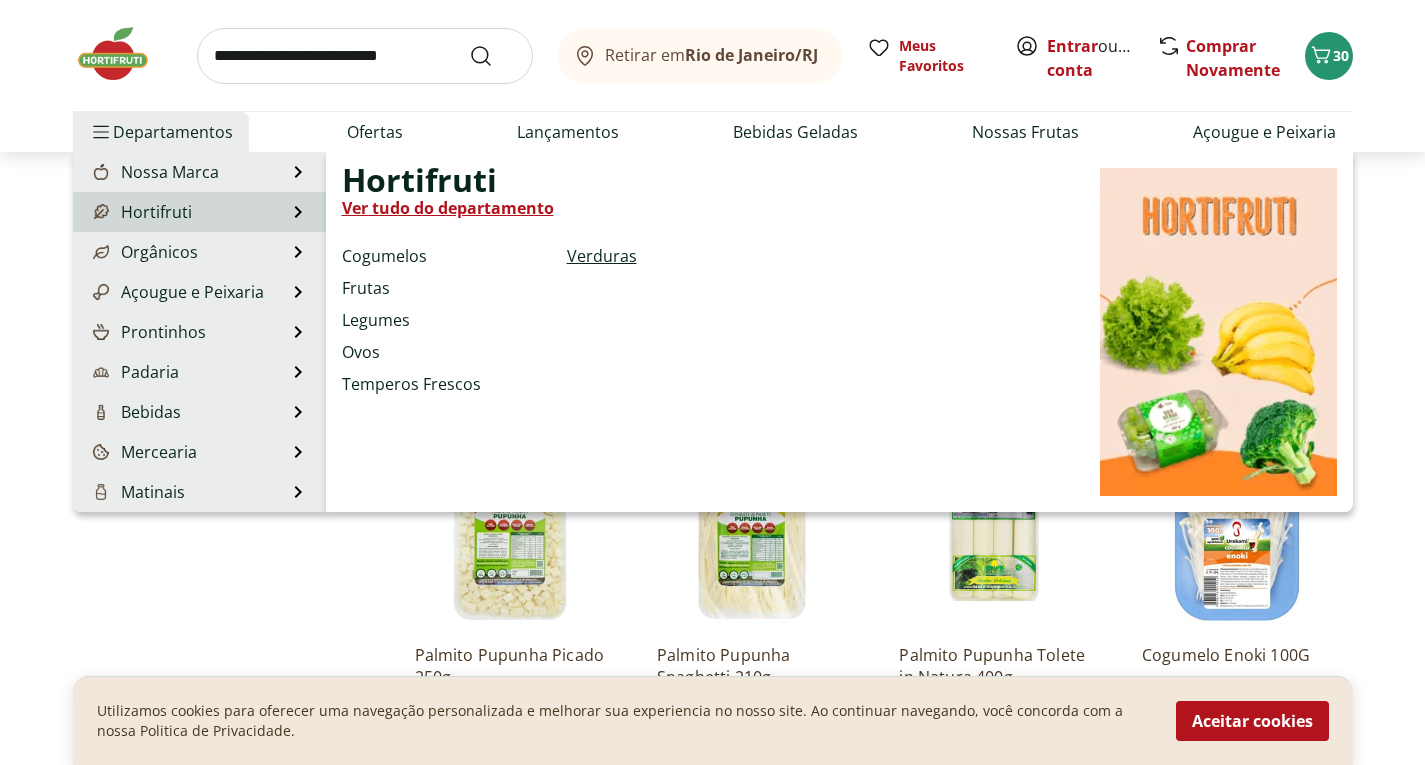 click on "Verduras" at bounding box center [602, 256] 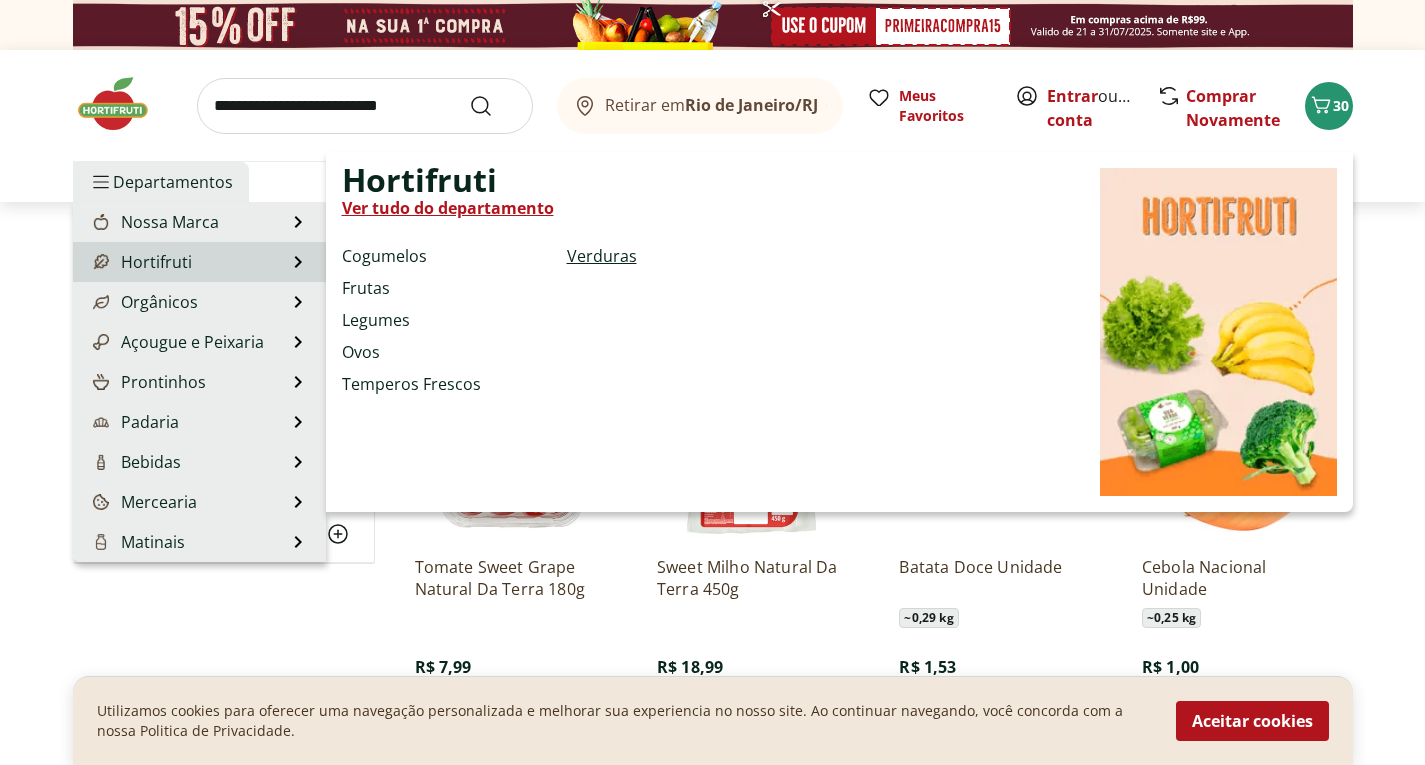 select on "**********" 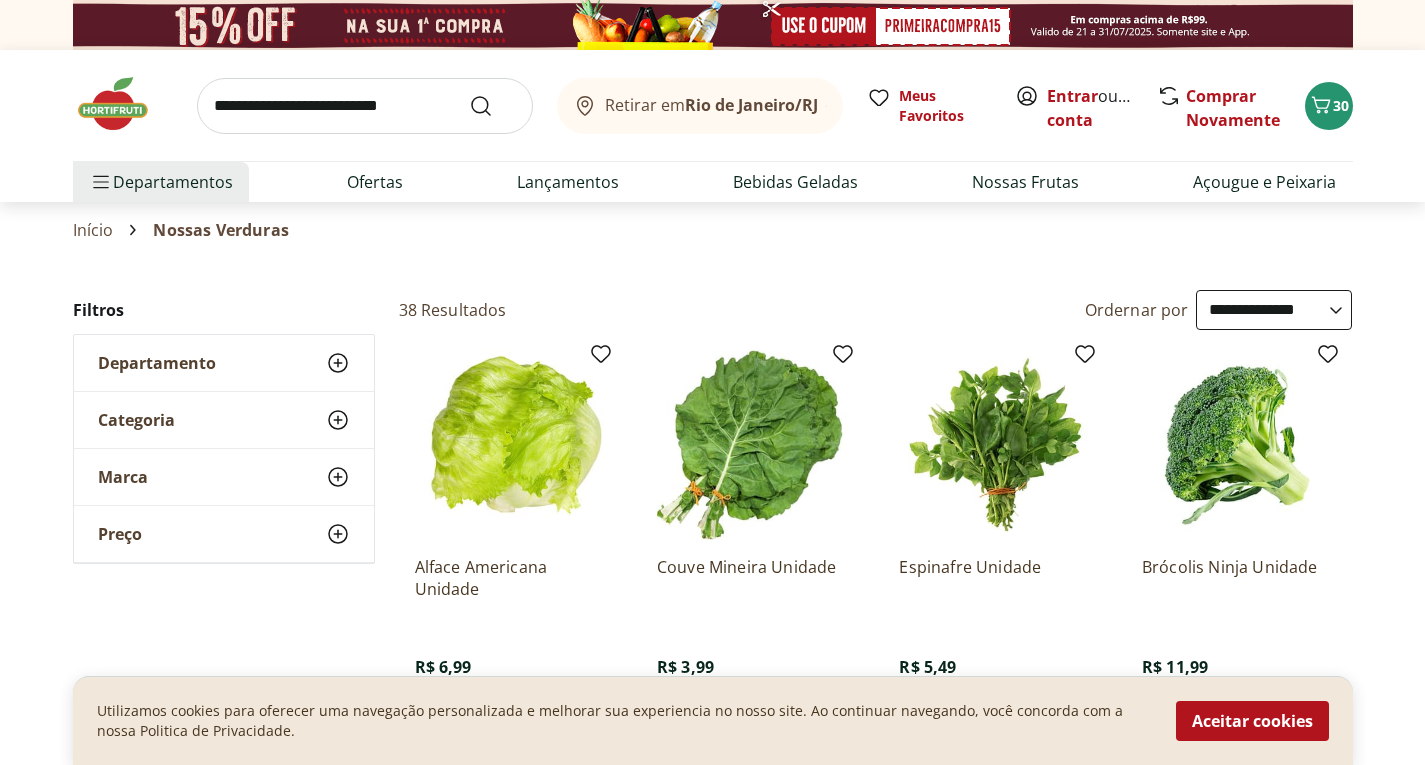 scroll, scrollTop: 200, scrollLeft: 0, axis: vertical 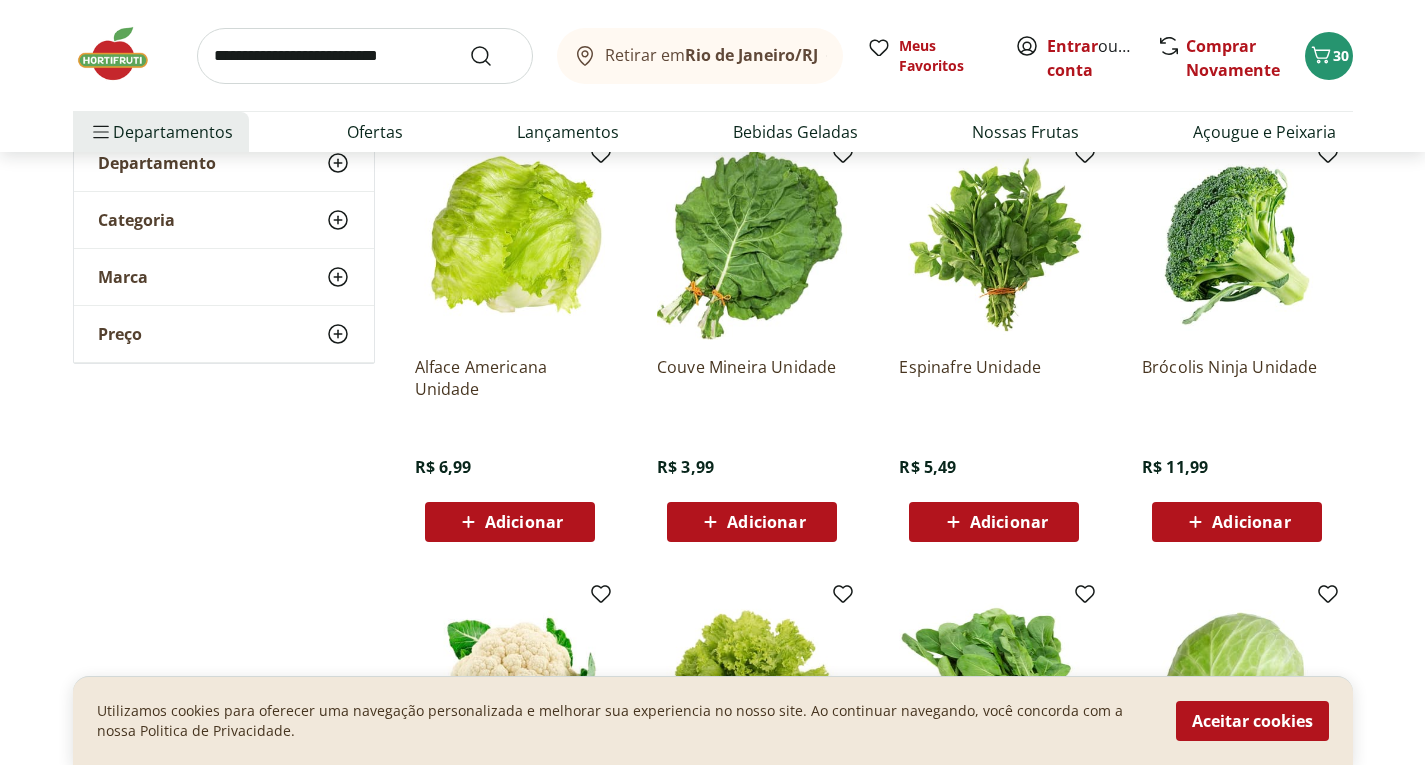 click on "Adicionar" at bounding box center (766, 522) 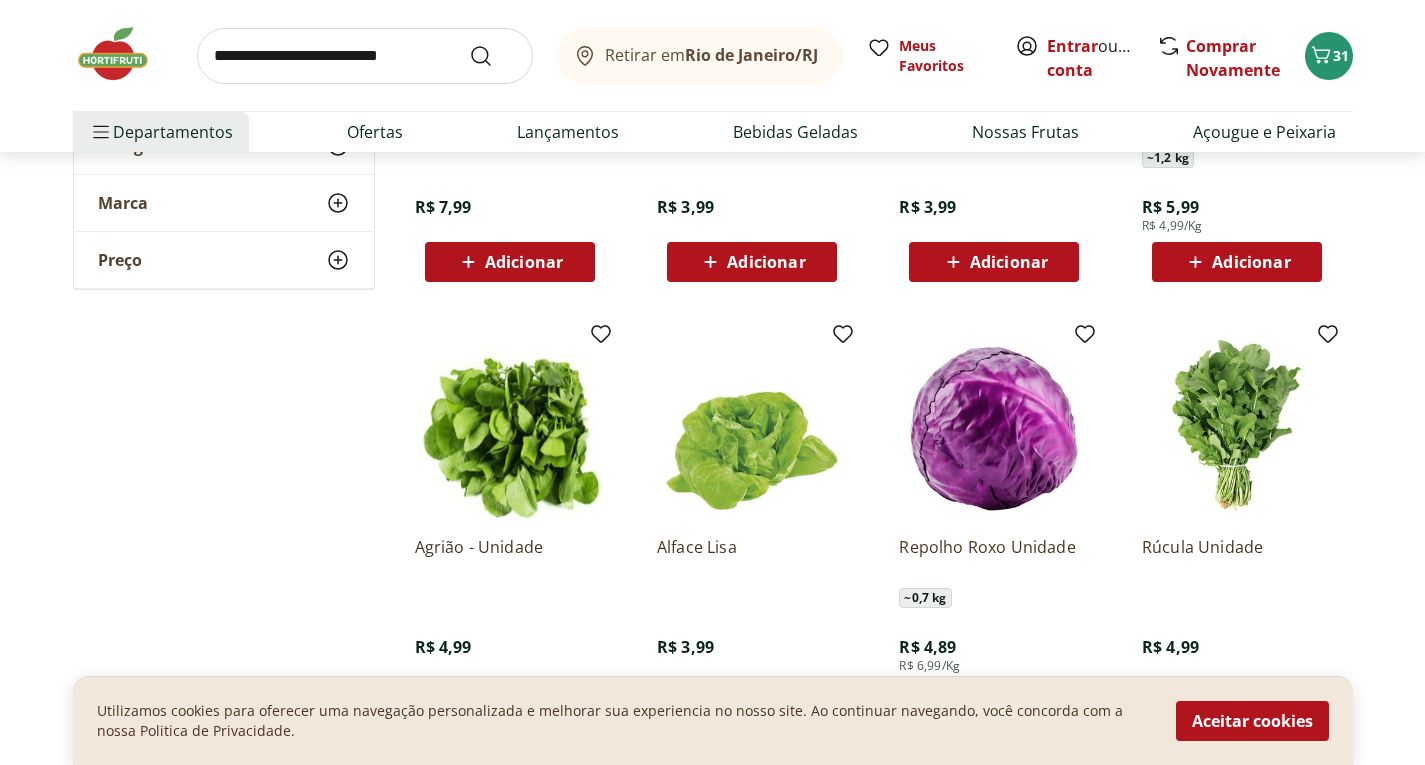 scroll, scrollTop: 1100, scrollLeft: 0, axis: vertical 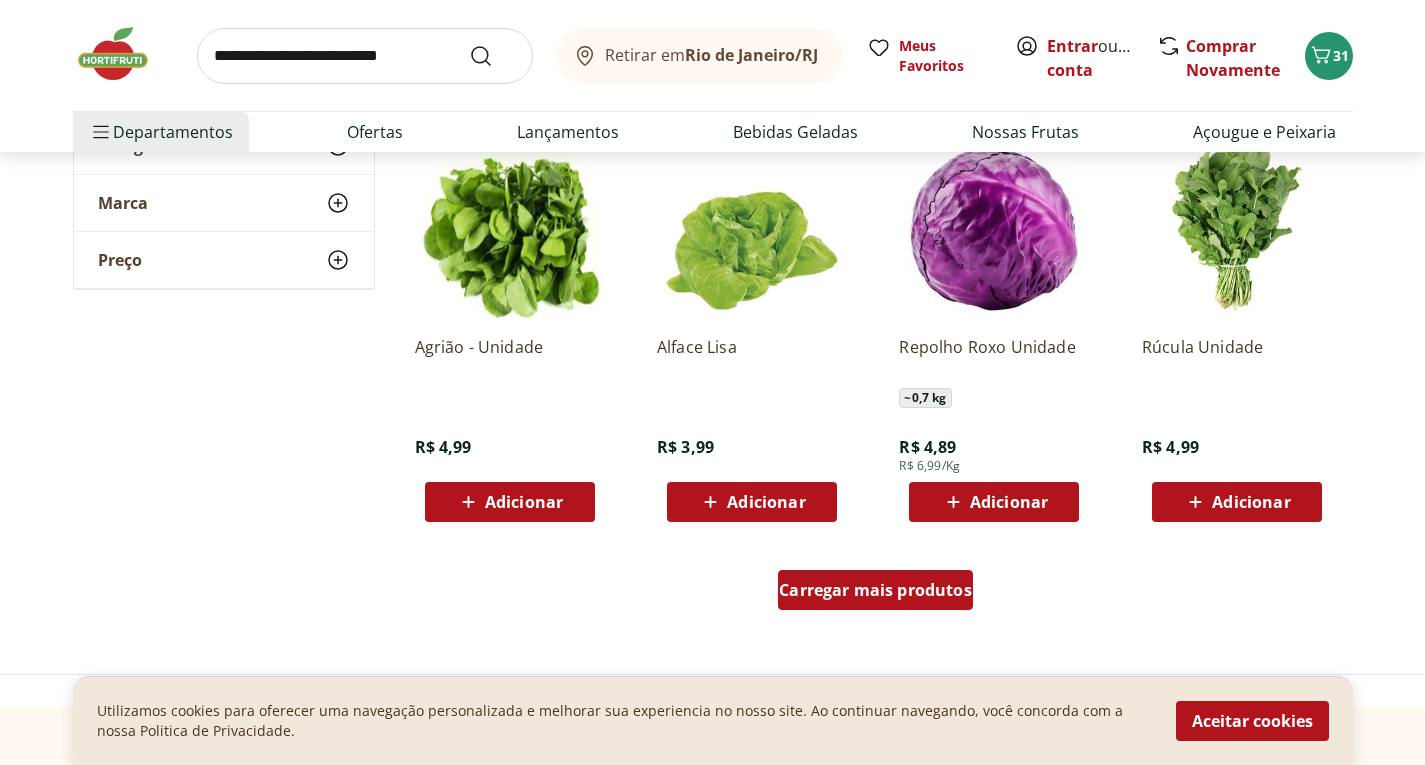 click on "Carregar mais produtos" at bounding box center (875, 590) 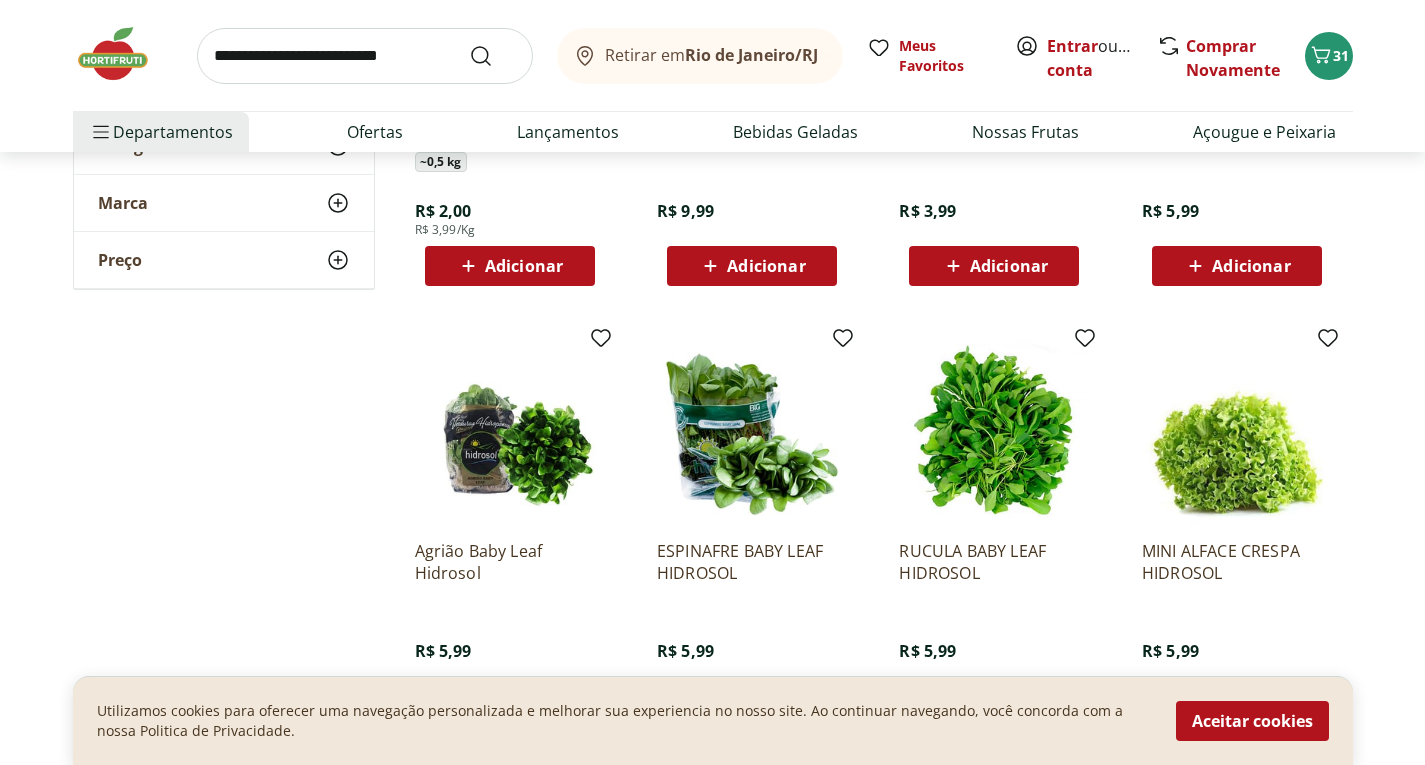 scroll, scrollTop: 2400, scrollLeft: 0, axis: vertical 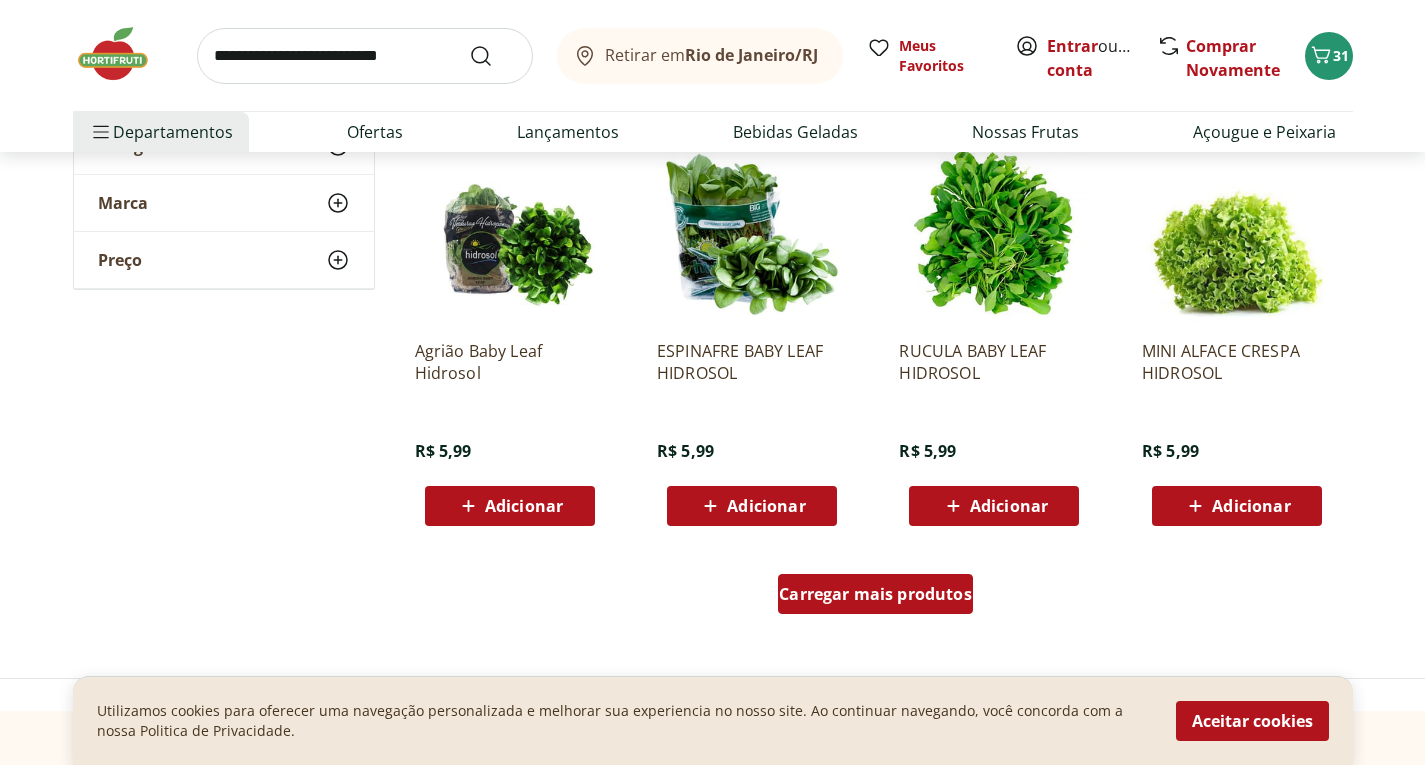 click on "Carregar mais produtos" at bounding box center [875, 594] 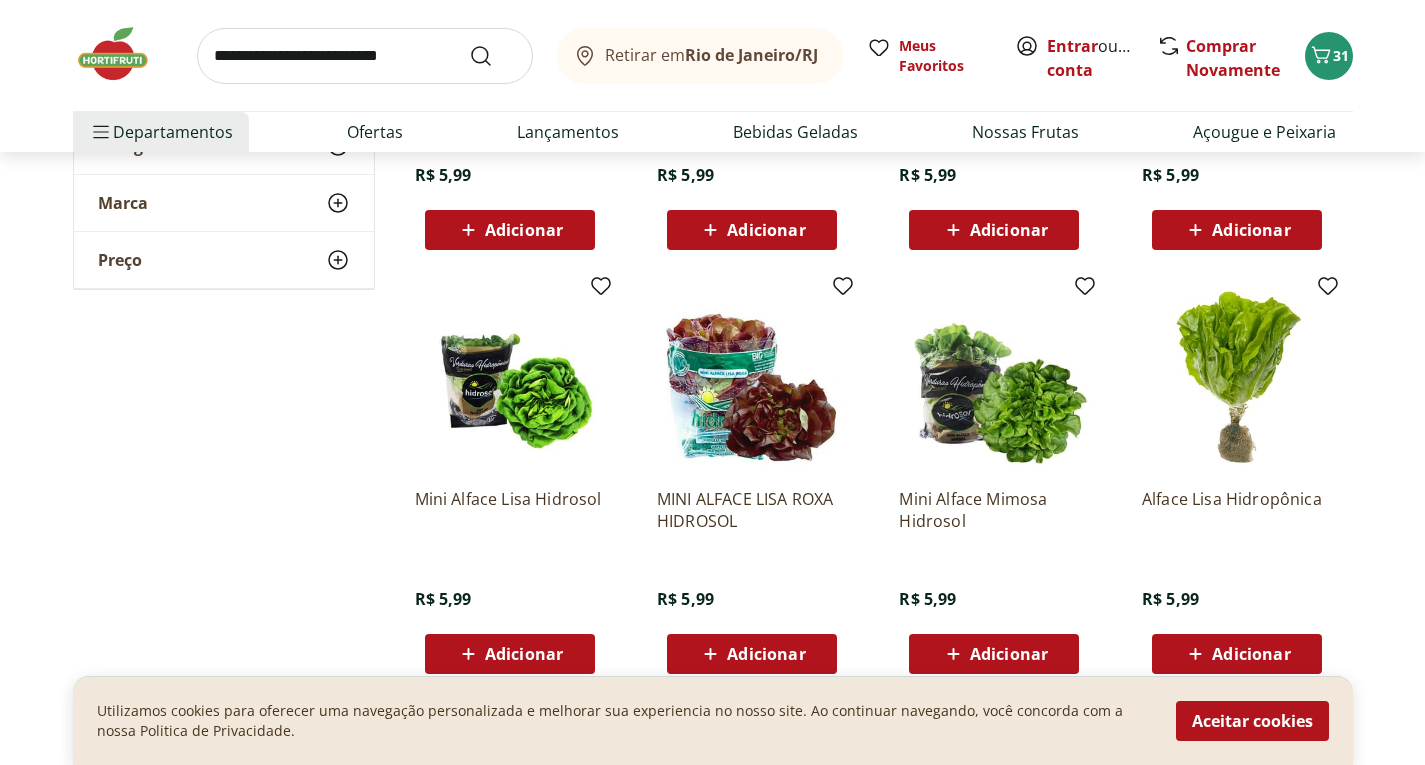 scroll, scrollTop: 2700, scrollLeft: 0, axis: vertical 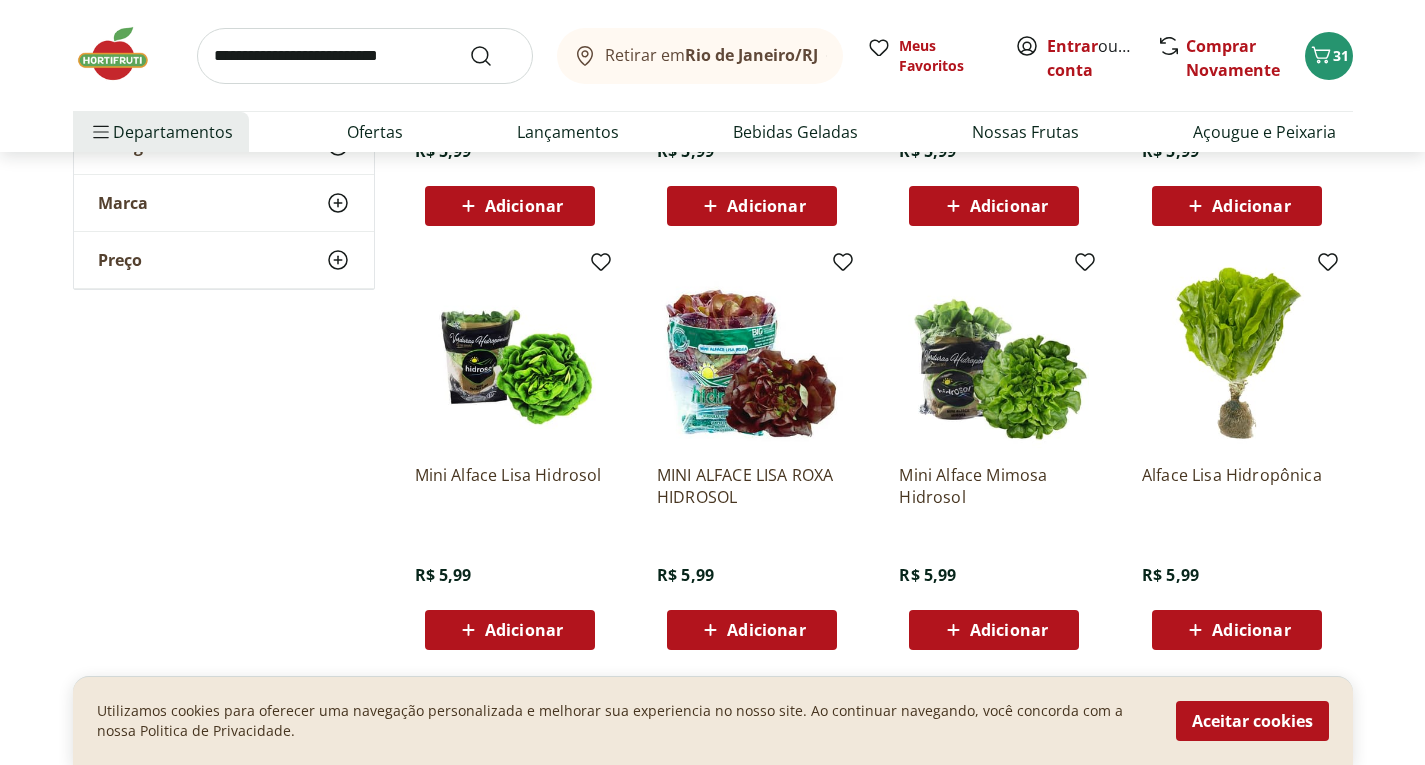 click on "Adicionar" at bounding box center [524, 630] 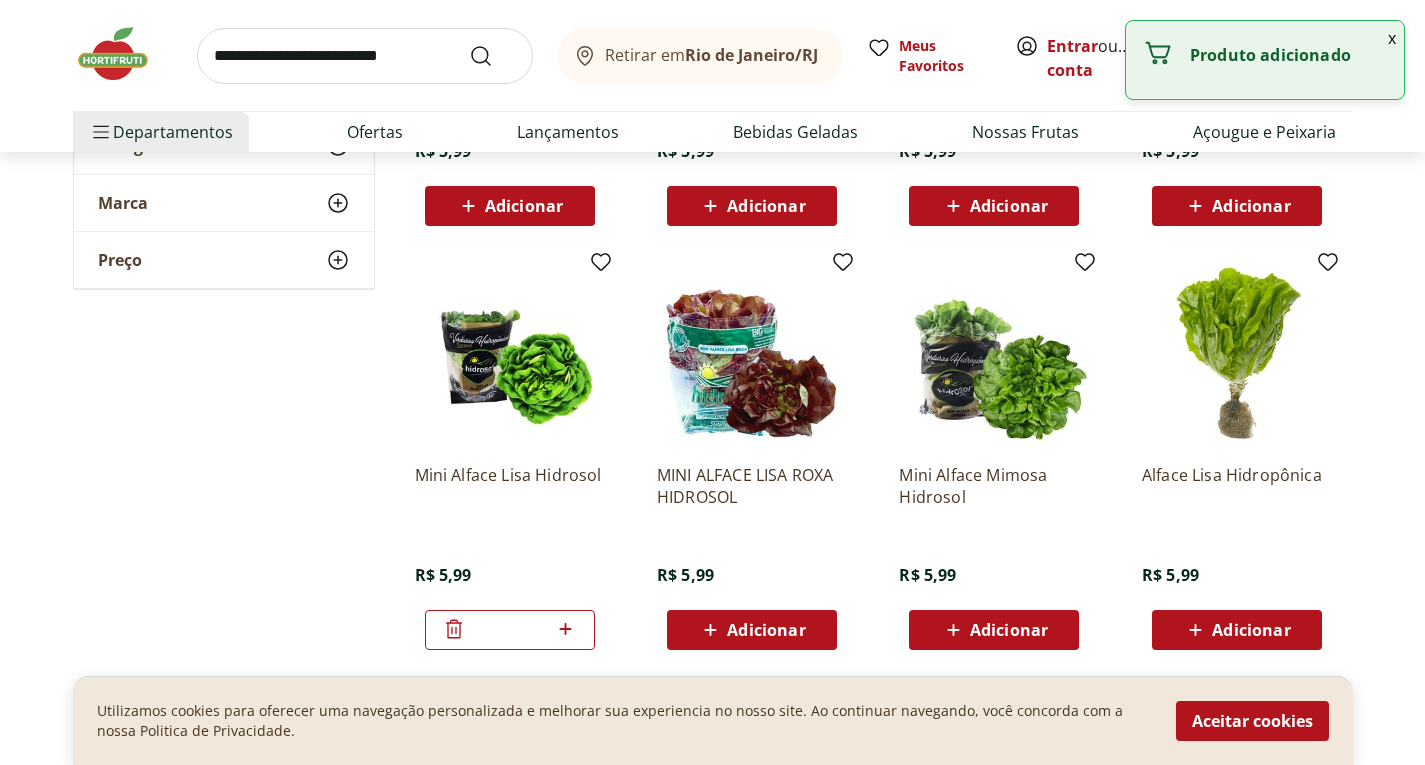 click on "Adicionar" at bounding box center (1237, 206) 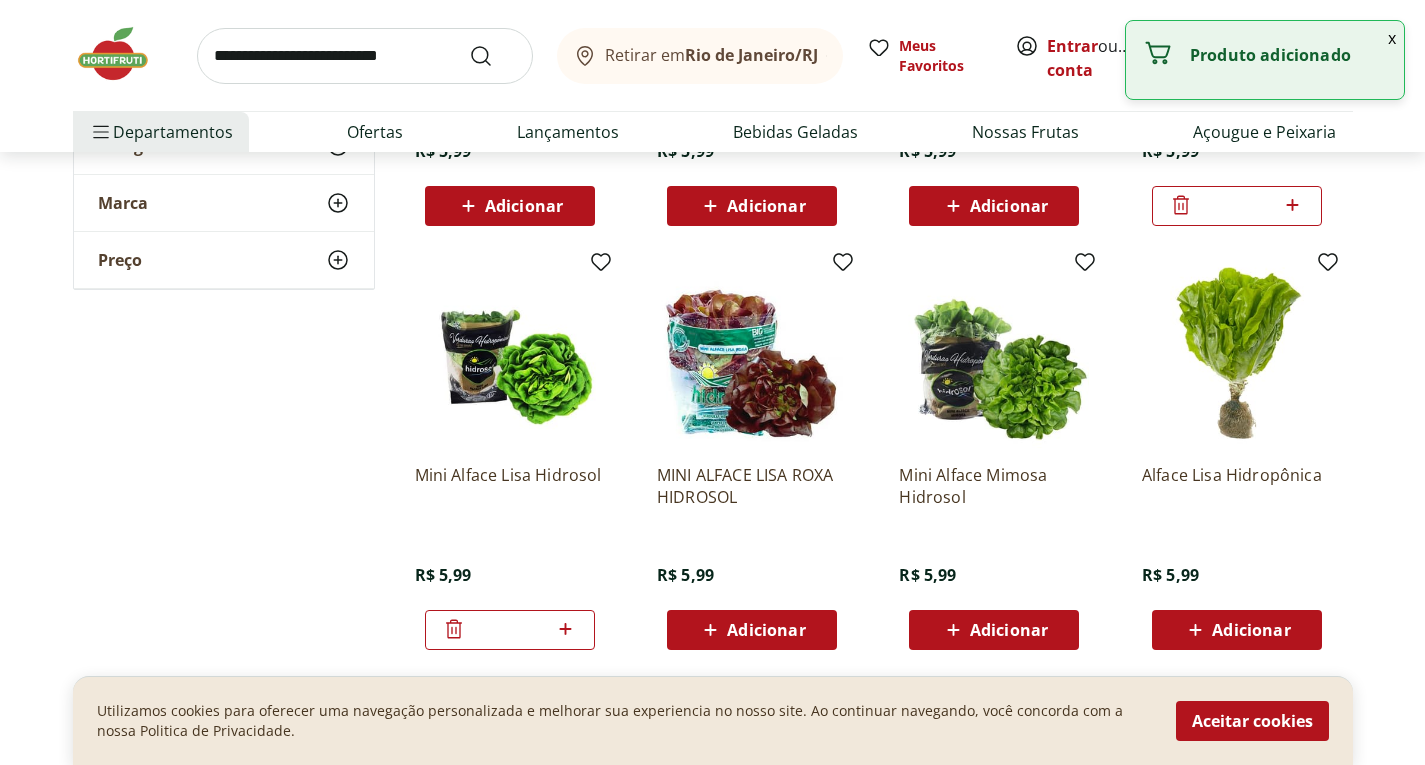 click on "Adicionar" at bounding box center [1009, 630] 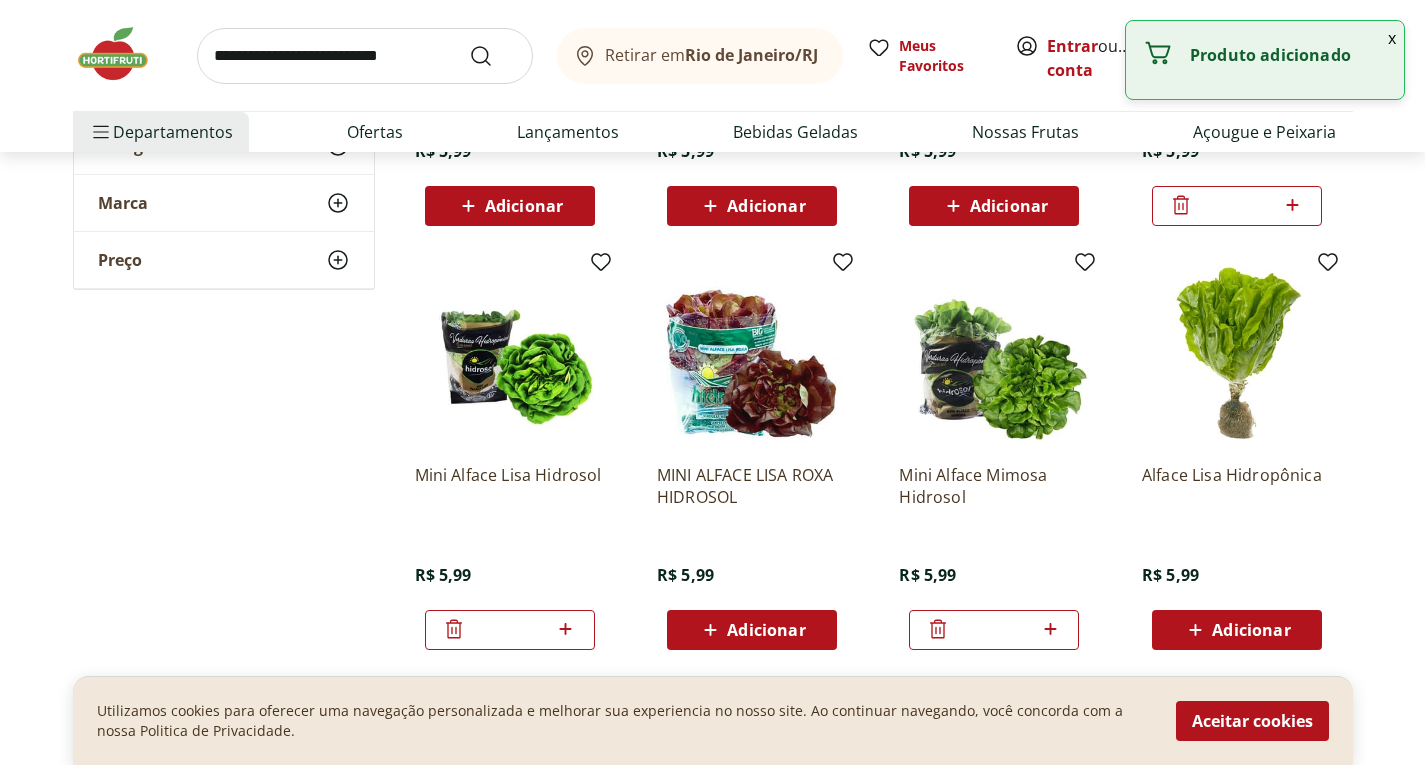 click on "Adicionar" at bounding box center [766, 630] 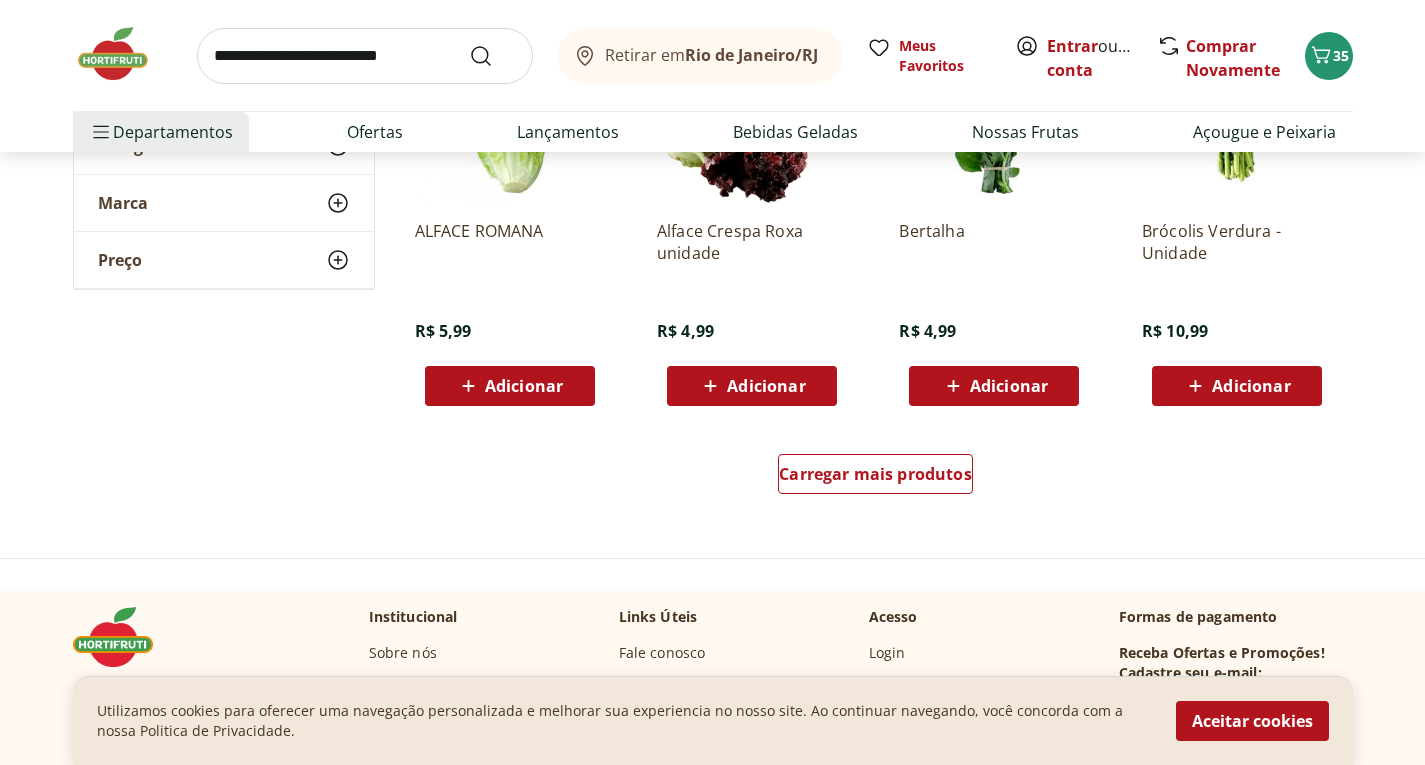 scroll, scrollTop: 3900, scrollLeft: 0, axis: vertical 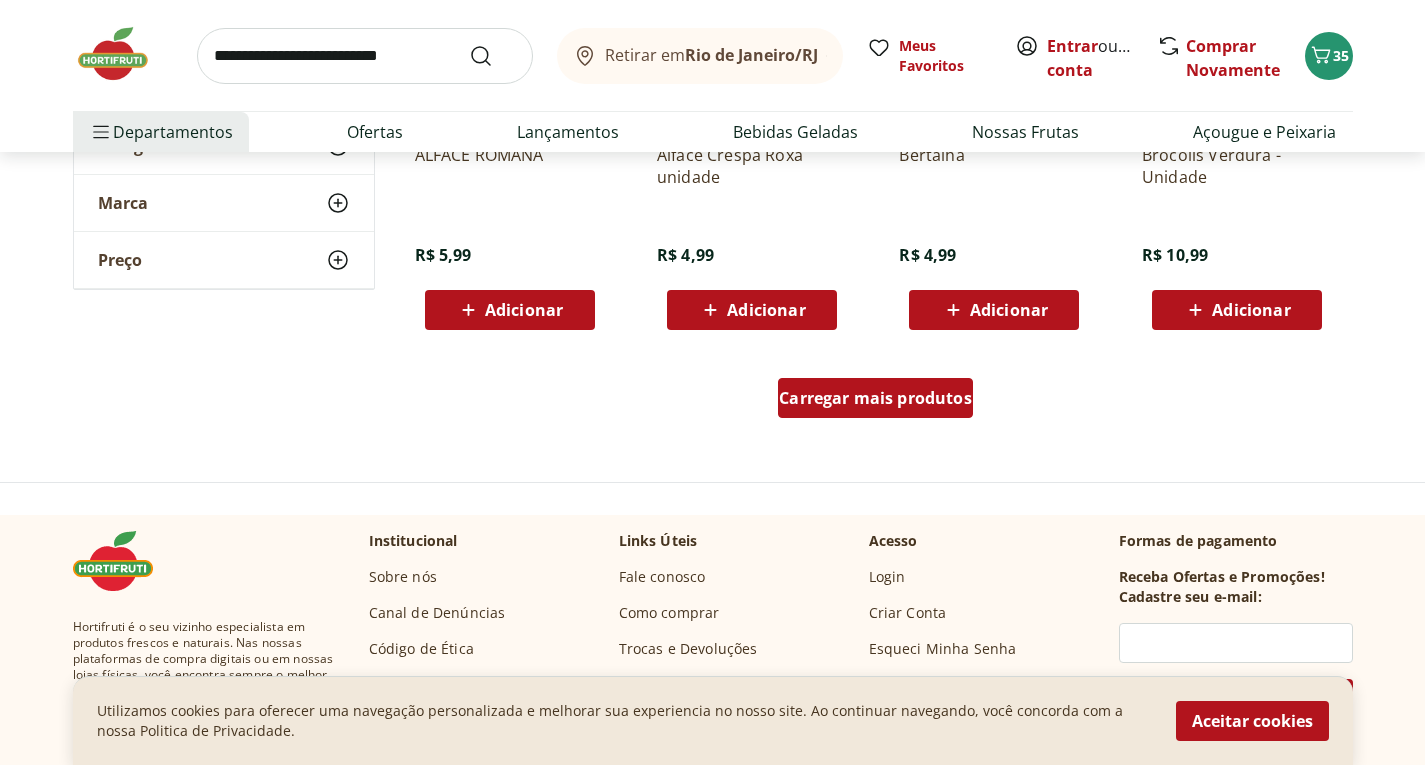 click on "Carregar mais produtos" at bounding box center [875, 398] 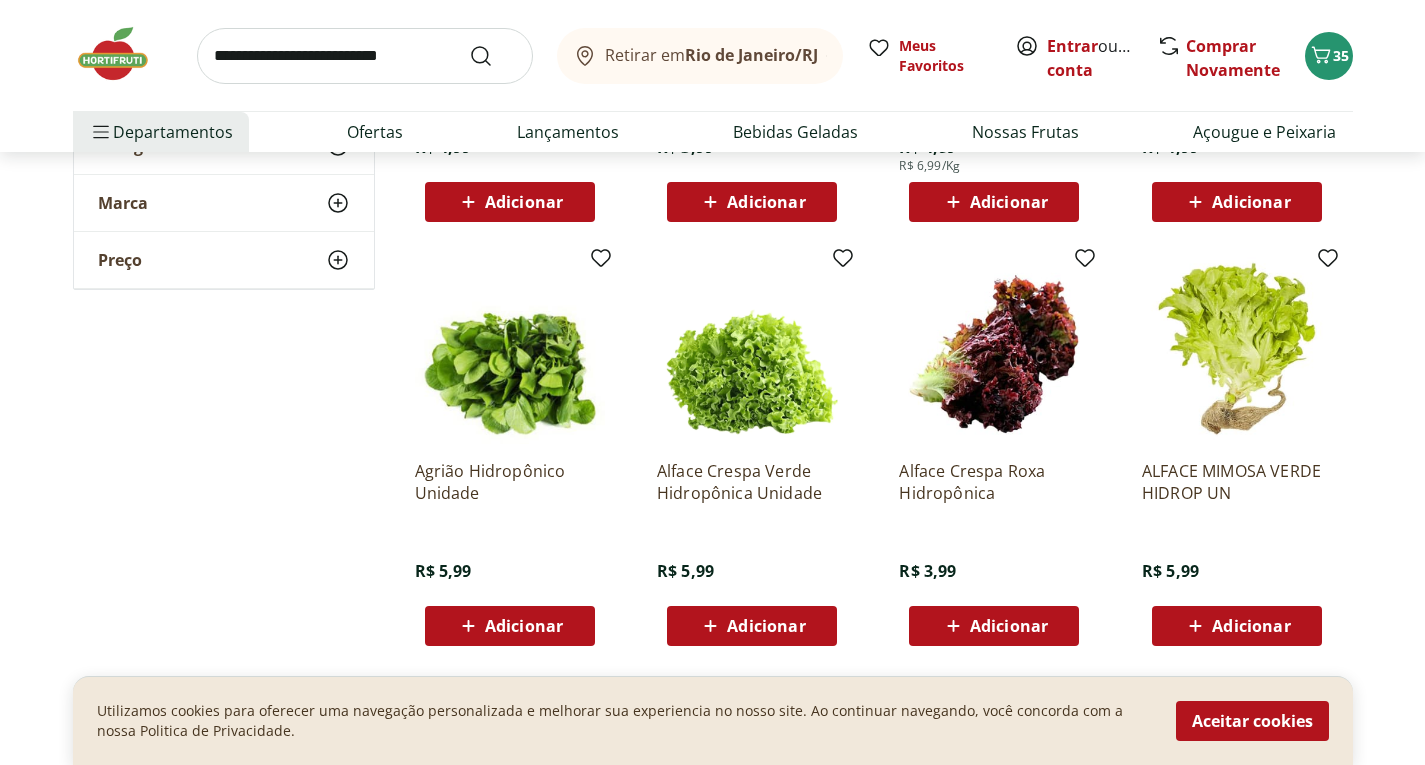 scroll, scrollTop: 700, scrollLeft: 0, axis: vertical 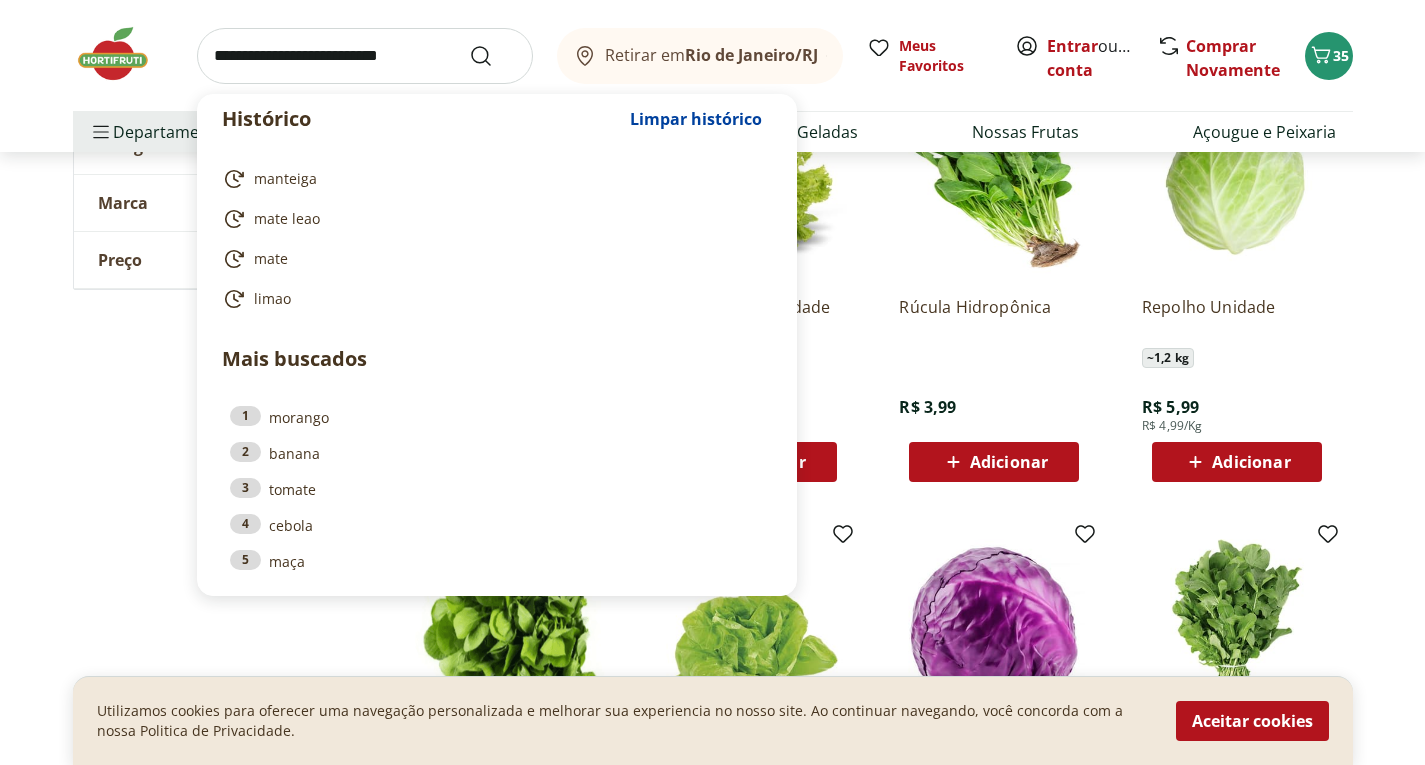 click at bounding box center [365, 56] 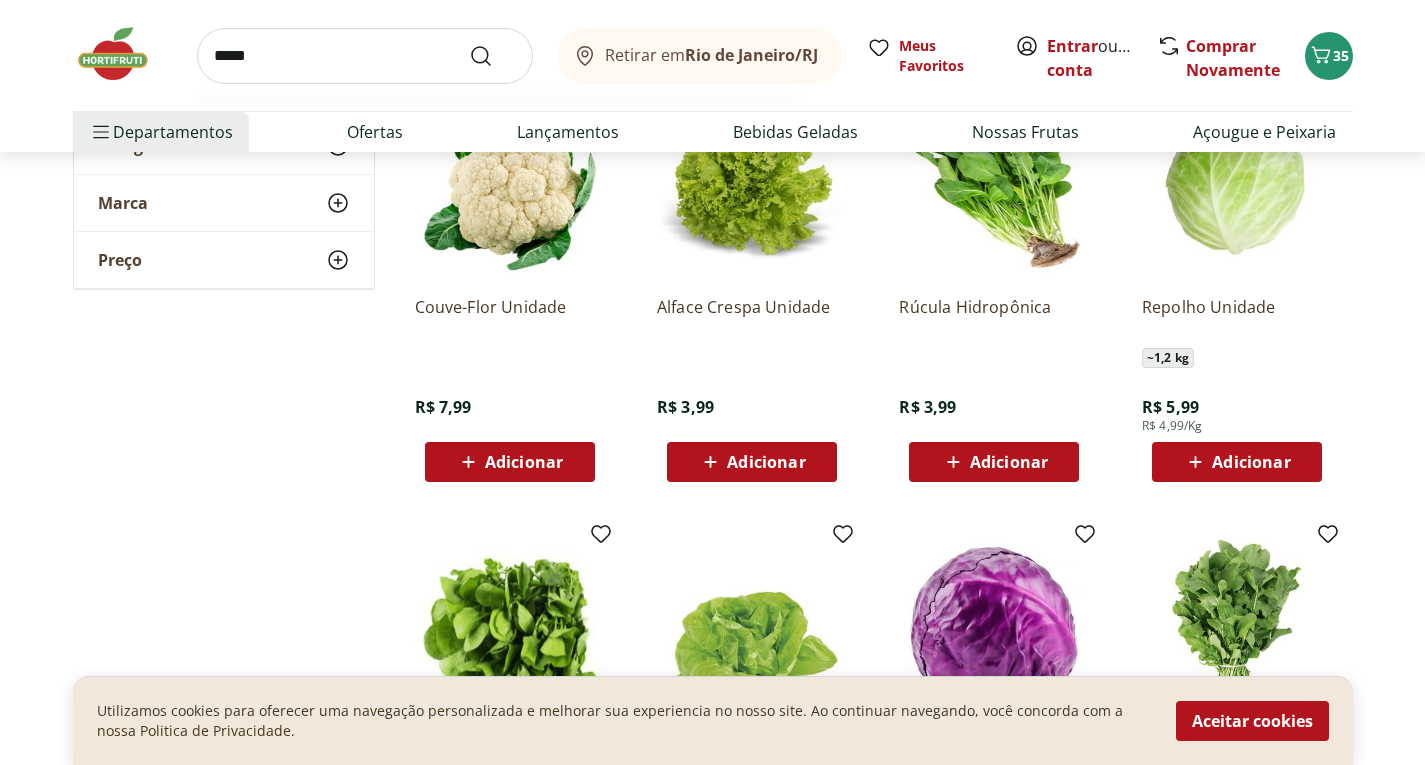 type on "*****" 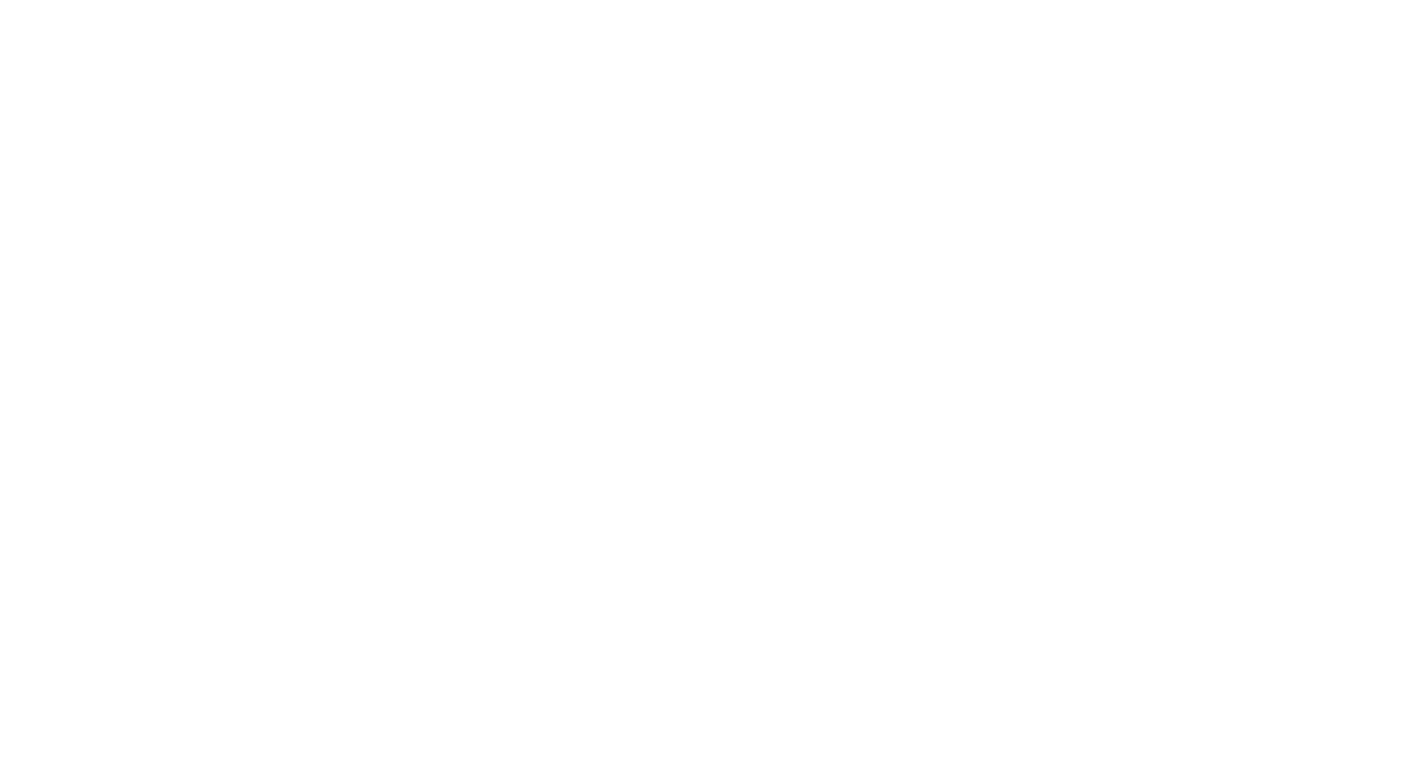 scroll, scrollTop: 0, scrollLeft: 0, axis: both 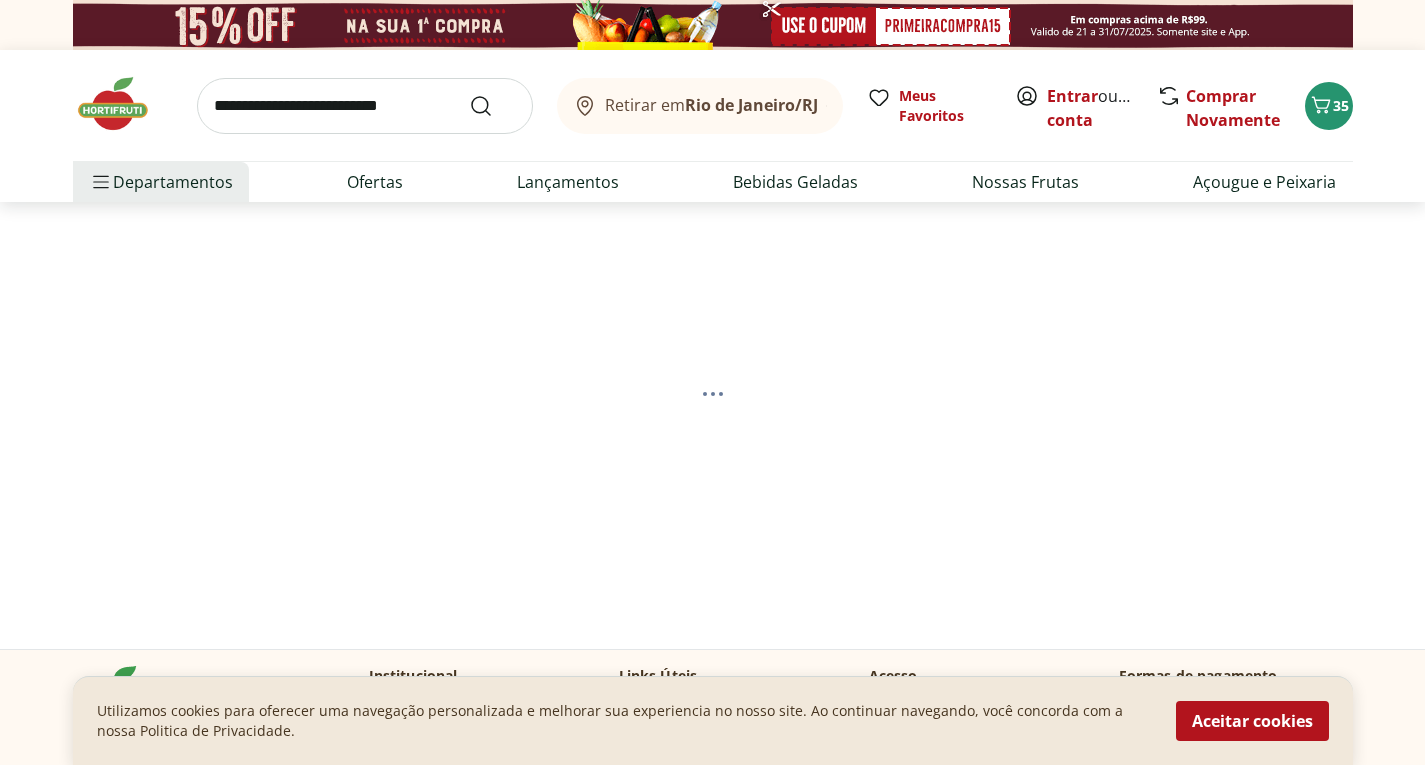 select on "**********" 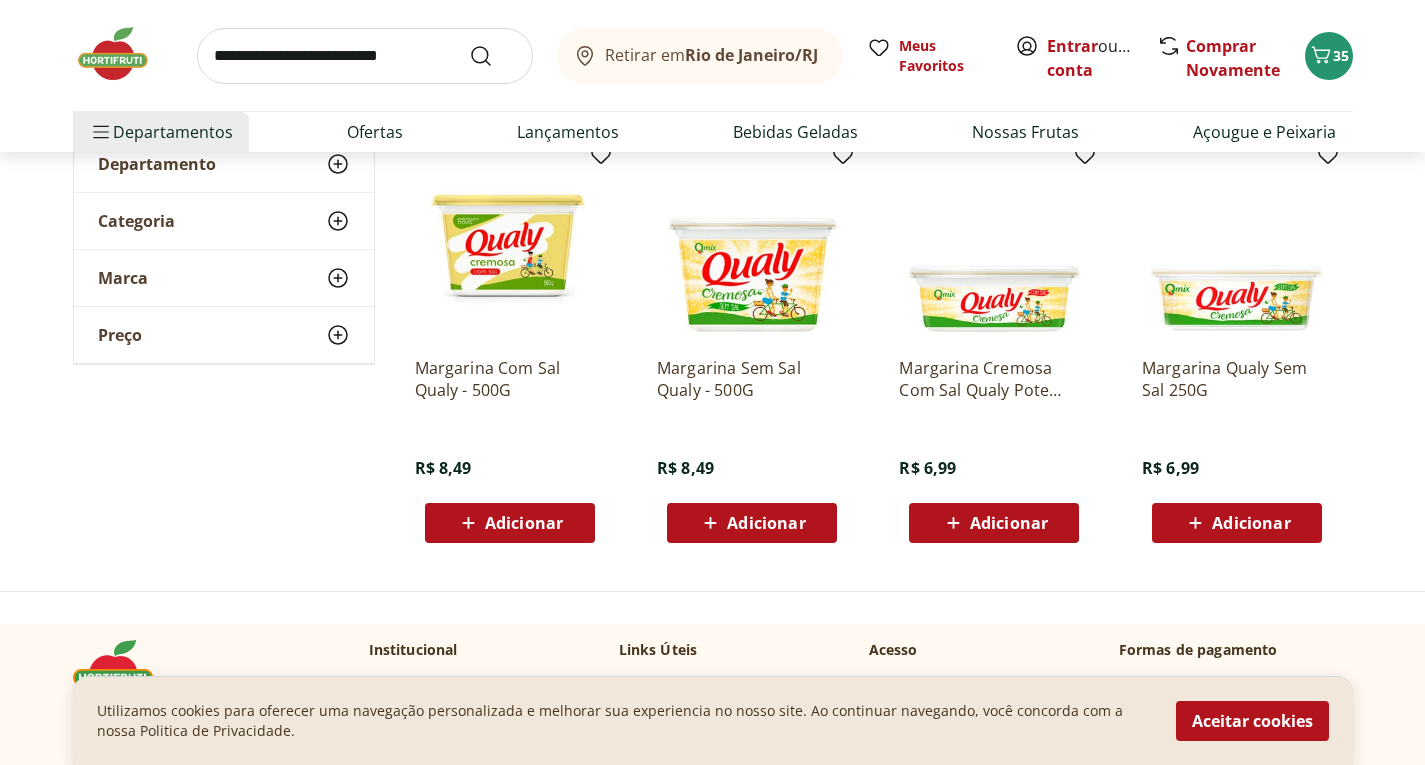 scroll, scrollTop: 300, scrollLeft: 0, axis: vertical 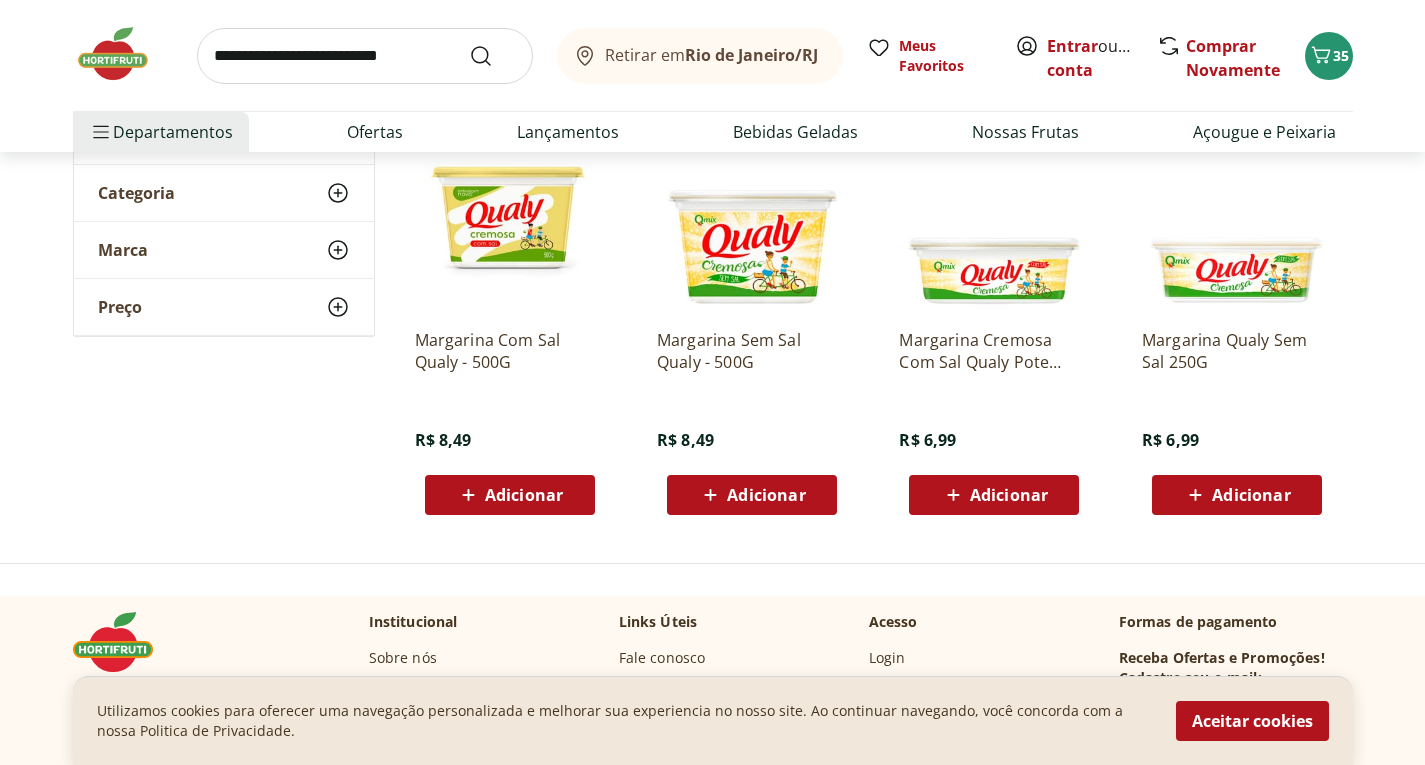 click on "Adicionar" at bounding box center [524, 495] 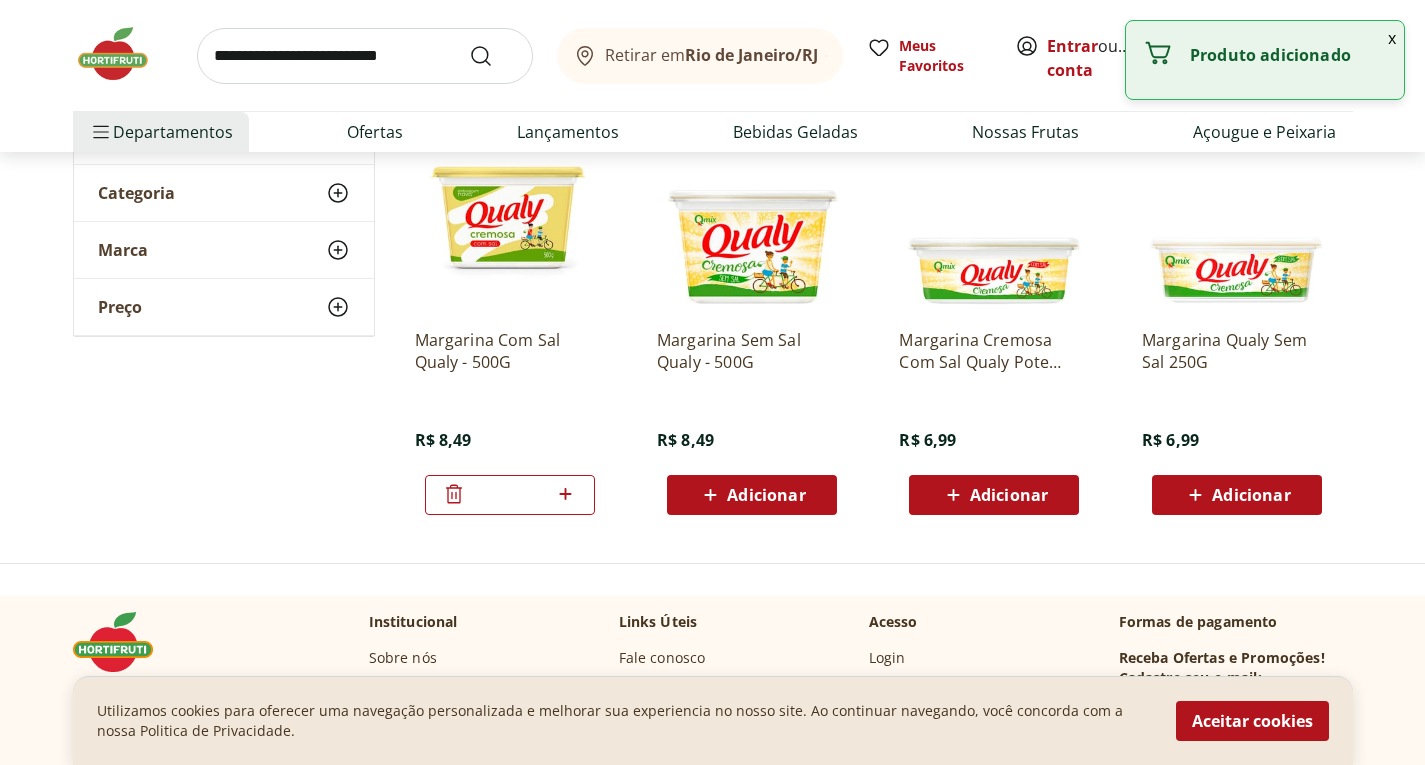 click 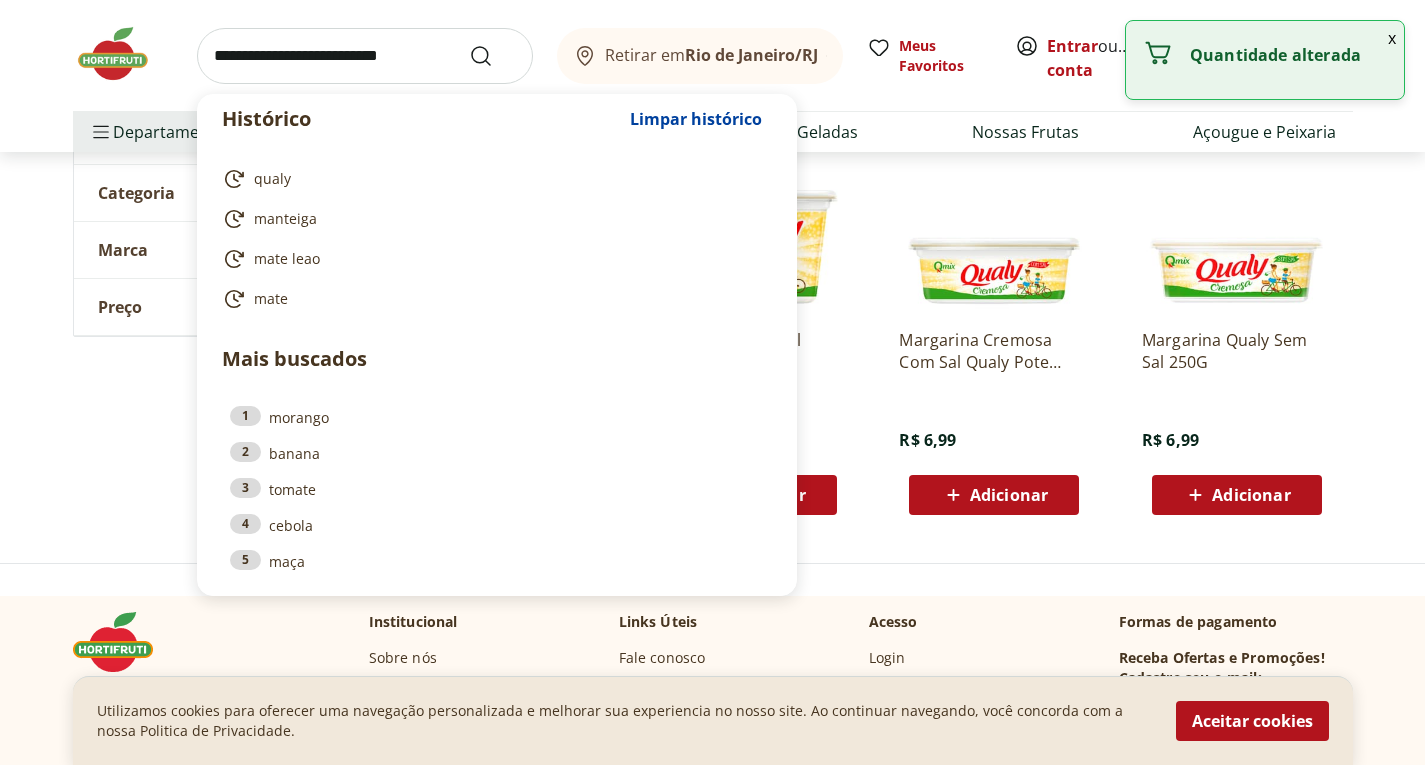 click at bounding box center [365, 56] 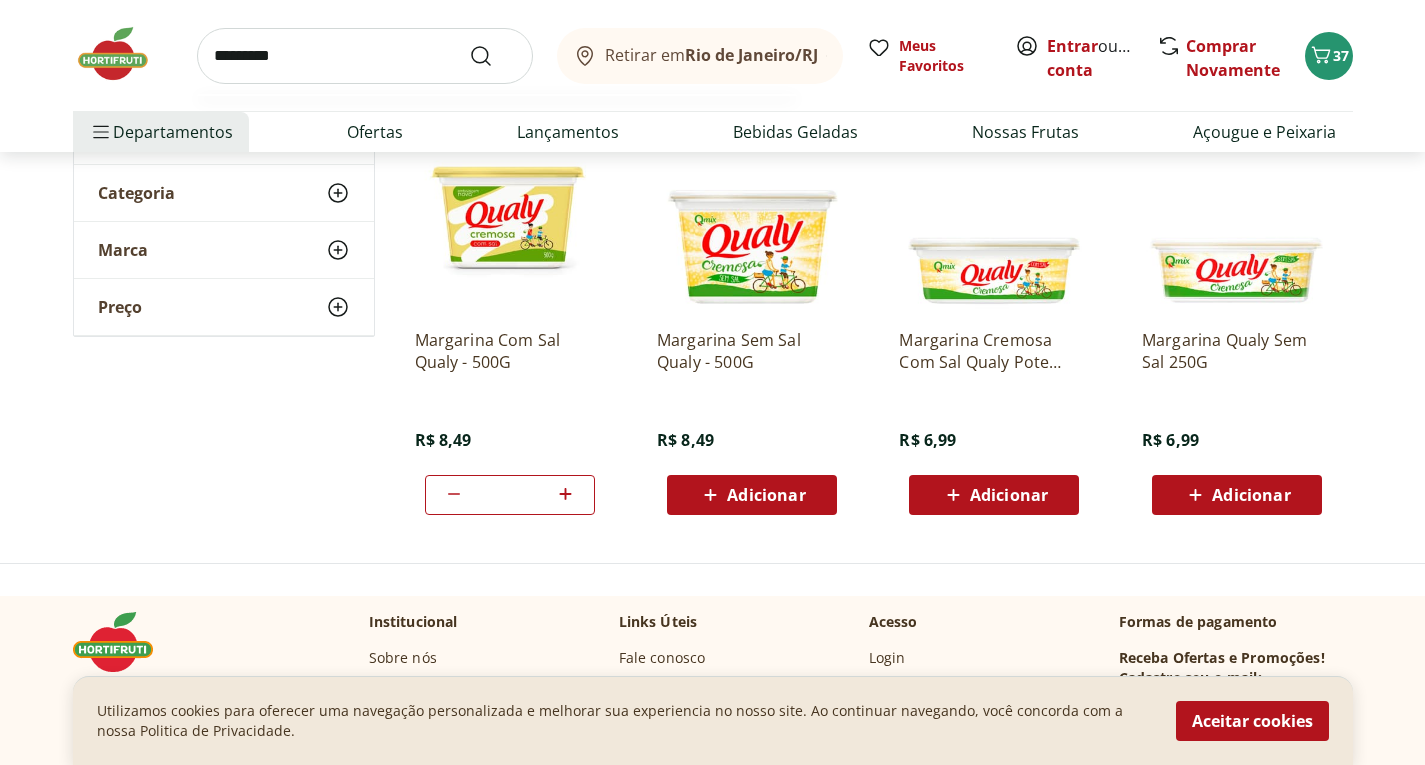 type on "*********" 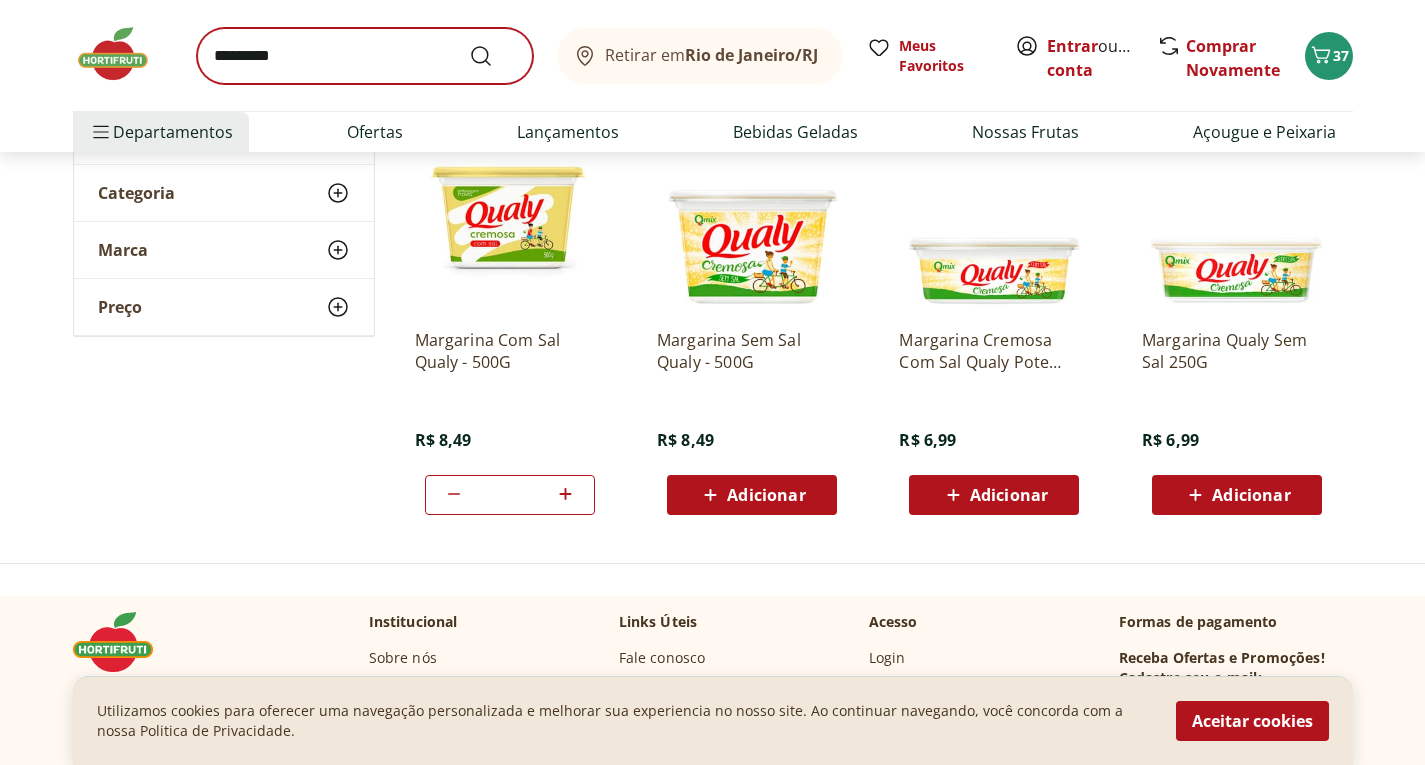 scroll, scrollTop: 0, scrollLeft: 0, axis: both 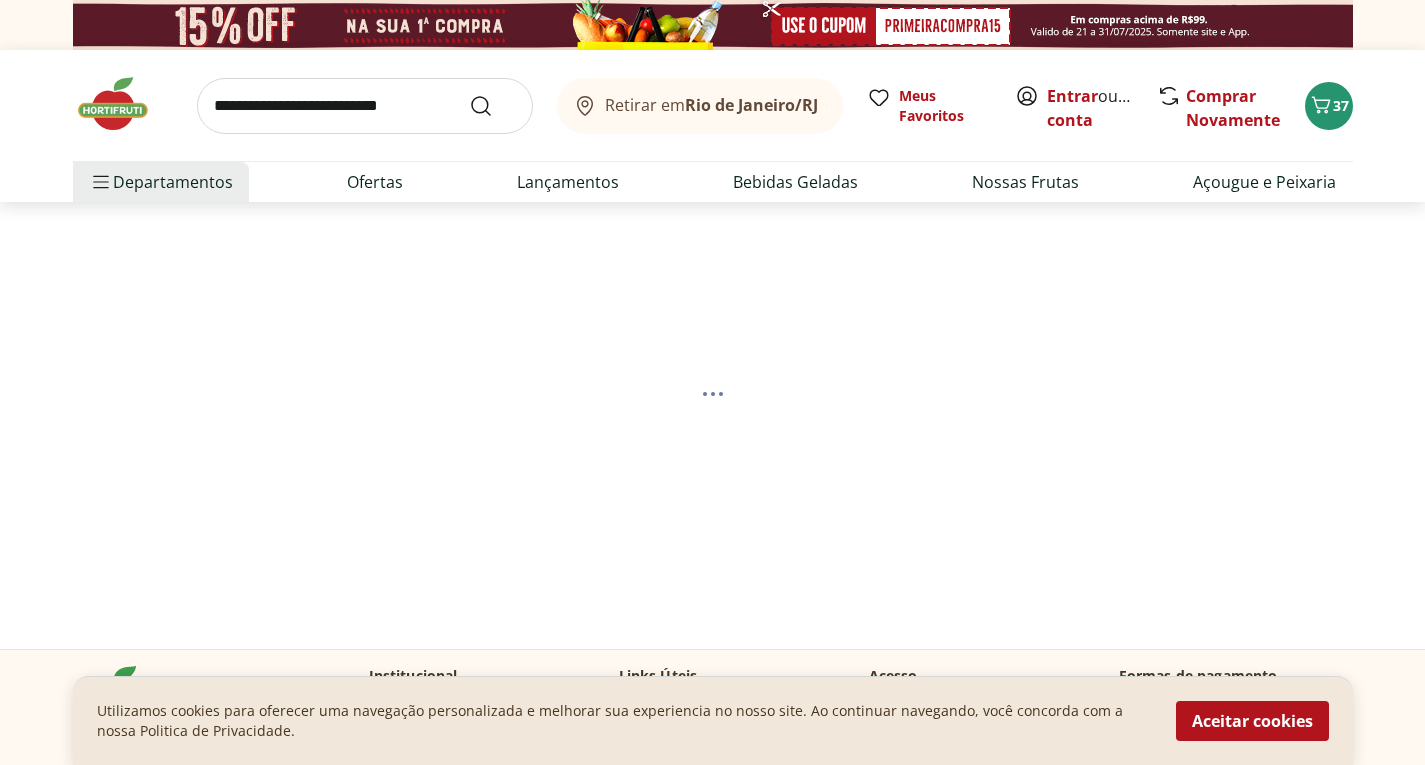 select on "**********" 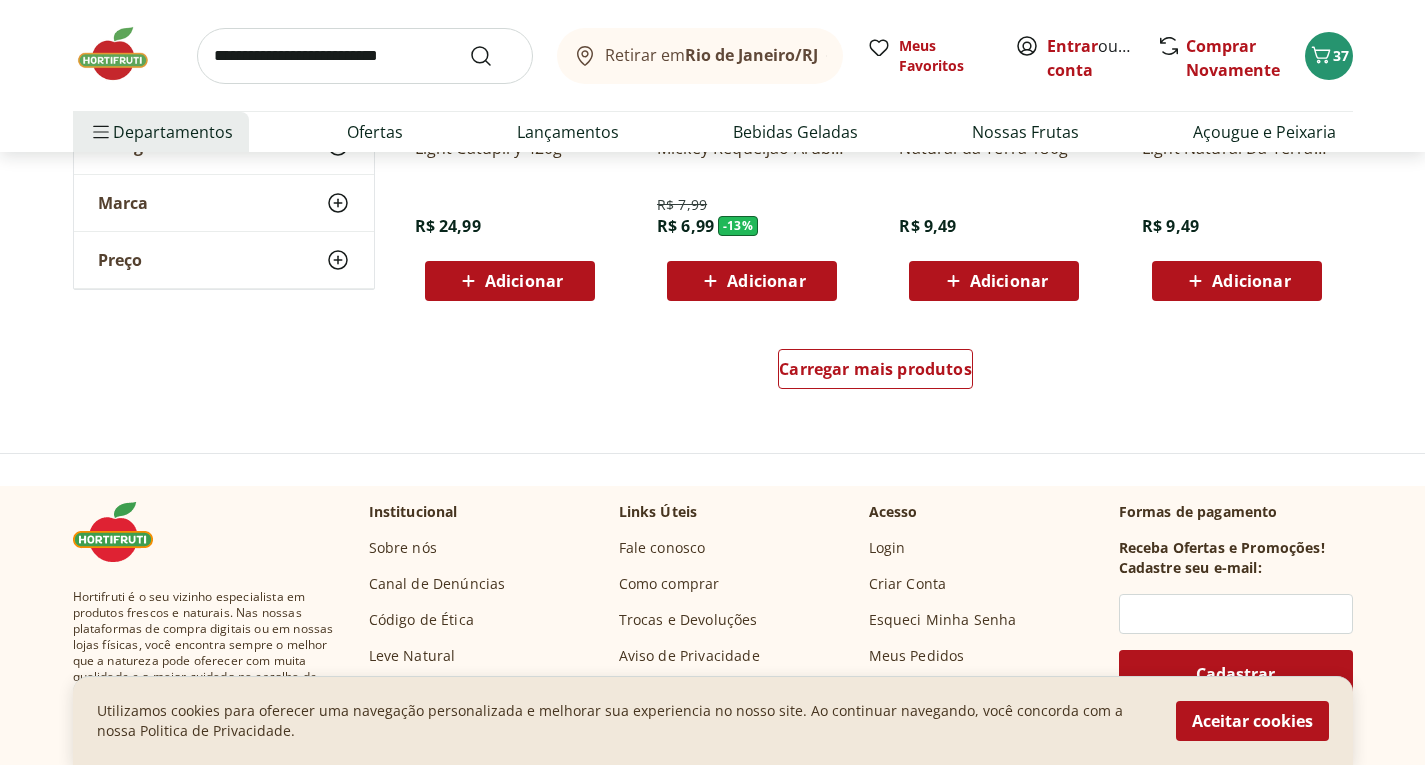scroll, scrollTop: 1400, scrollLeft: 0, axis: vertical 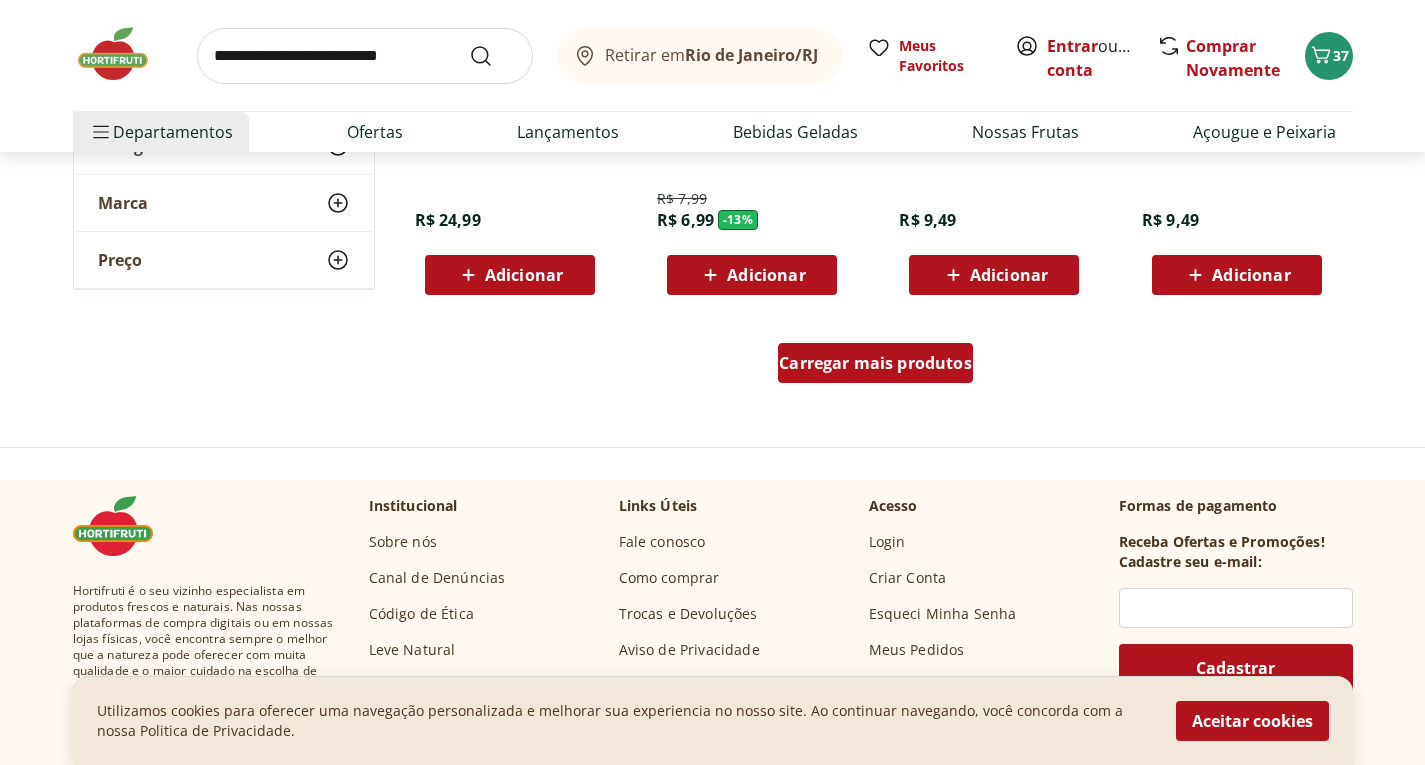 click on "Carregar mais produtos" at bounding box center (875, 363) 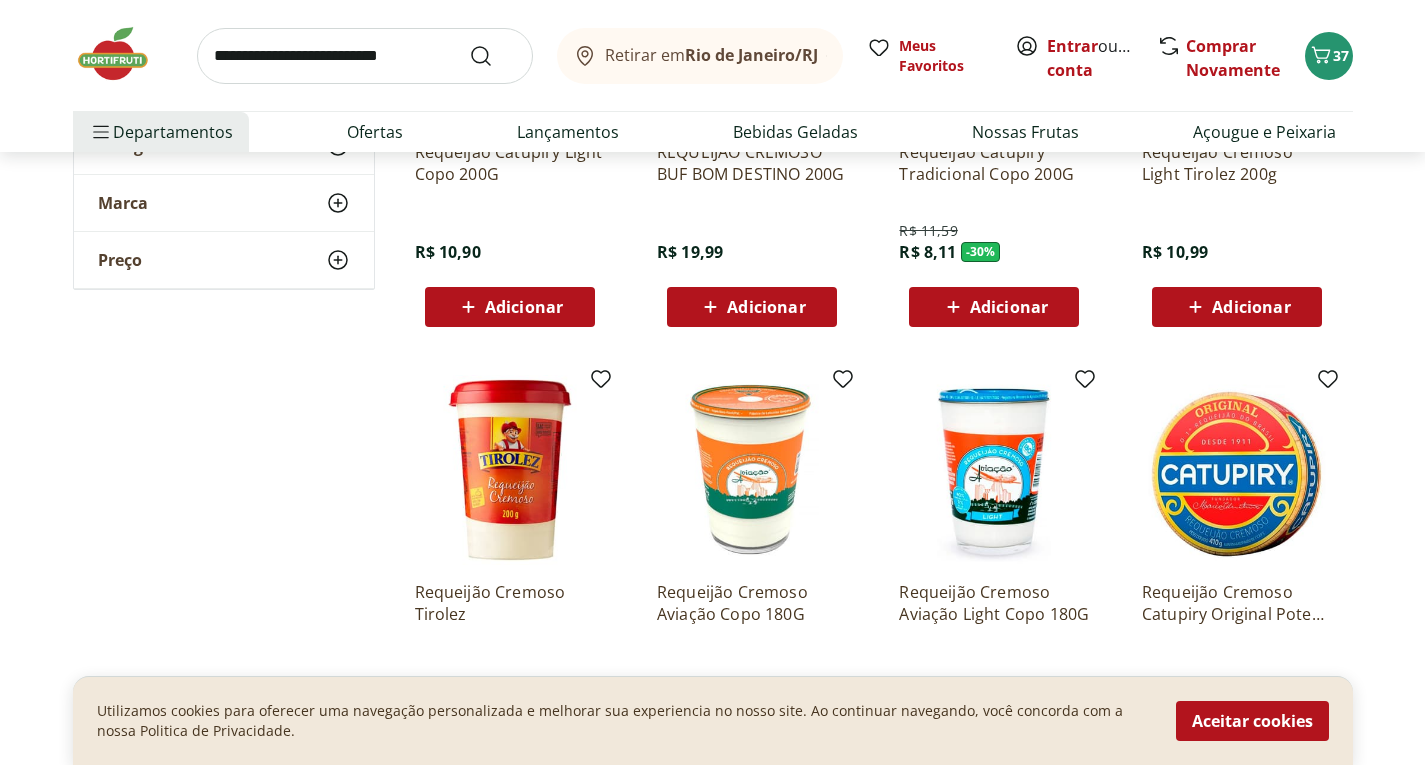 scroll, scrollTop: 400, scrollLeft: 0, axis: vertical 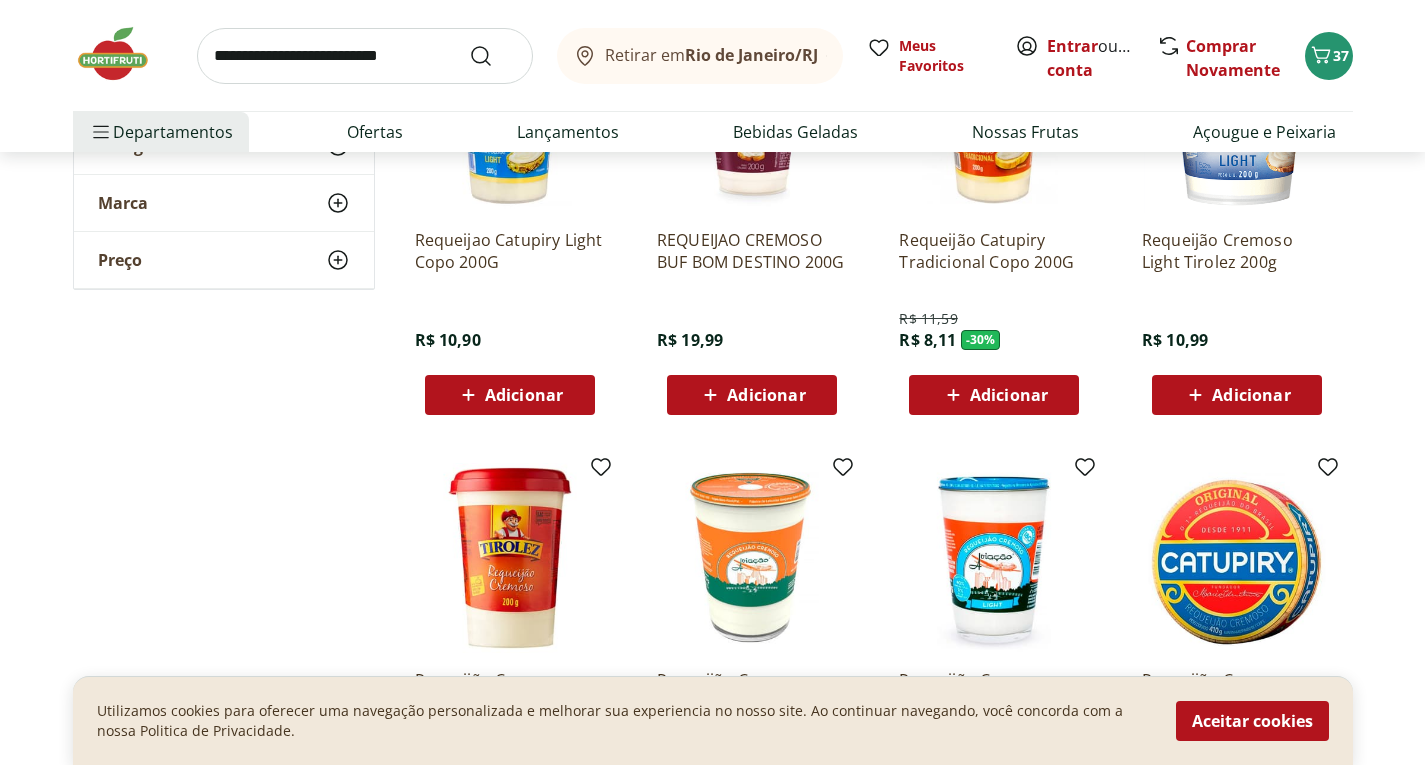 click on "Adicionar" at bounding box center [1009, 395] 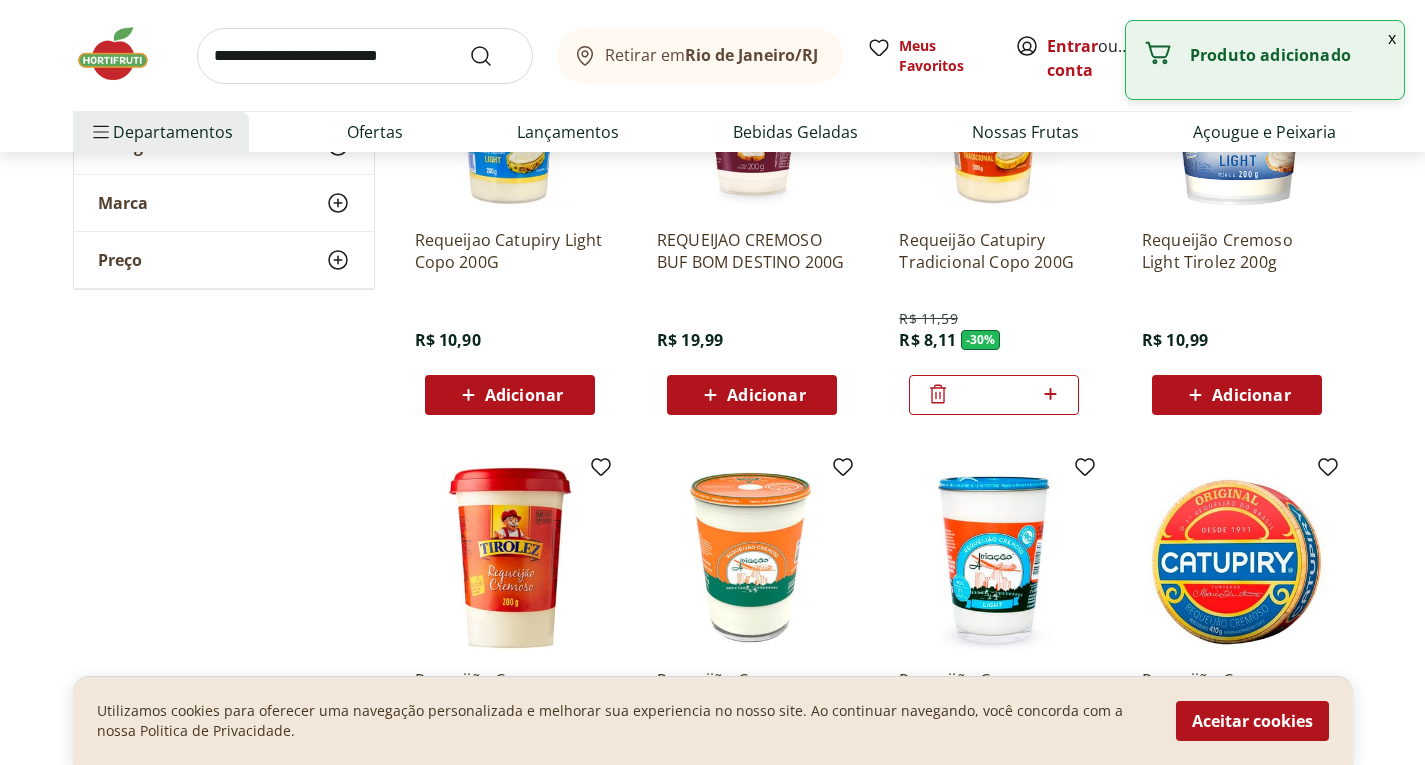 click 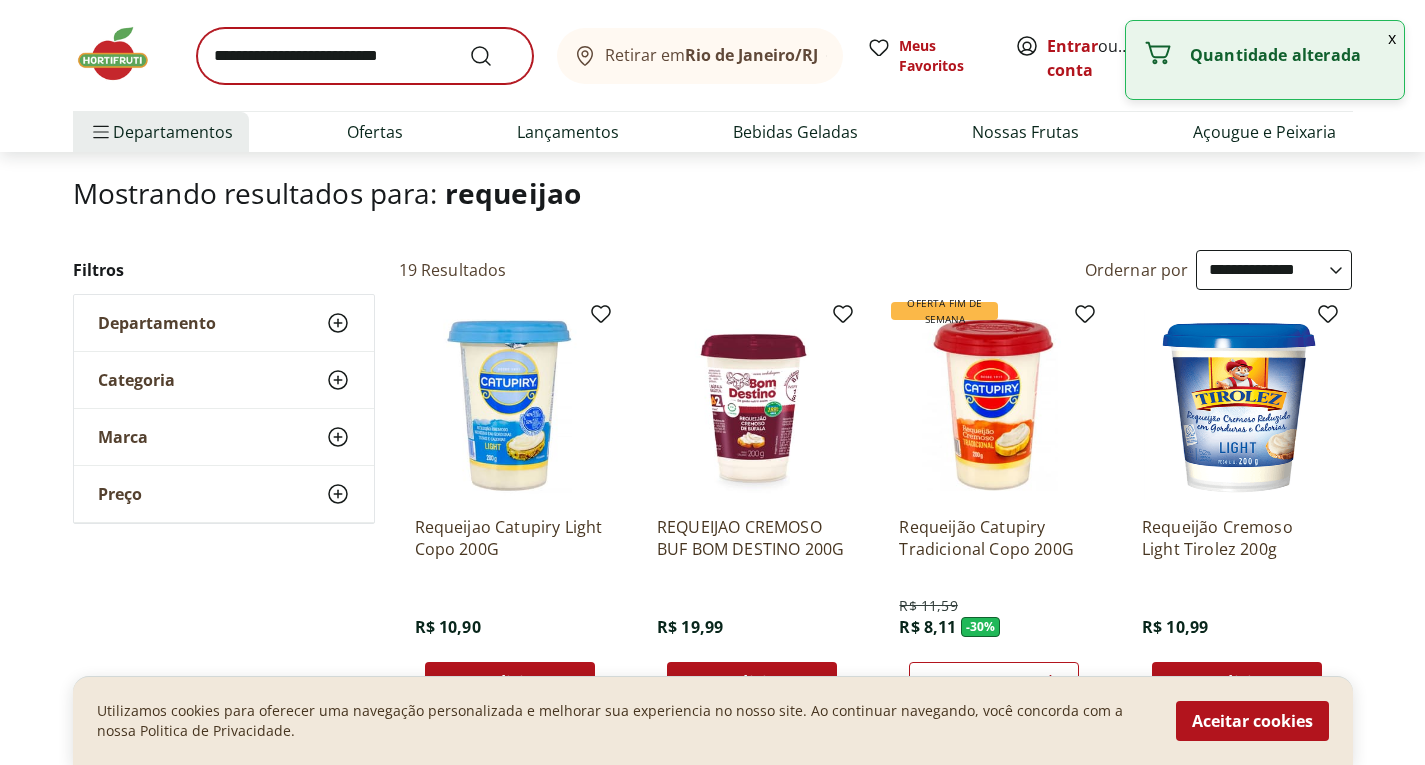 scroll, scrollTop: 100, scrollLeft: 0, axis: vertical 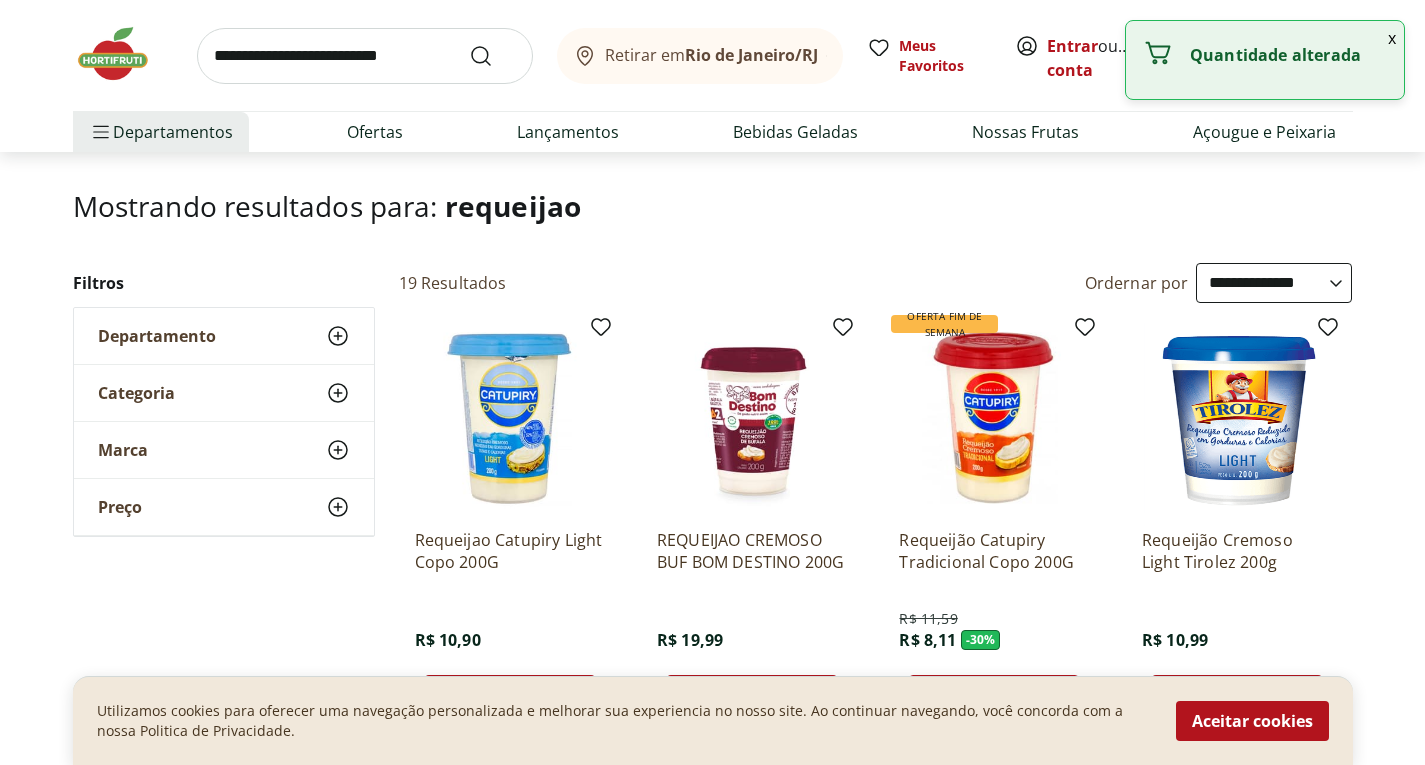 click at bounding box center (365, 56) 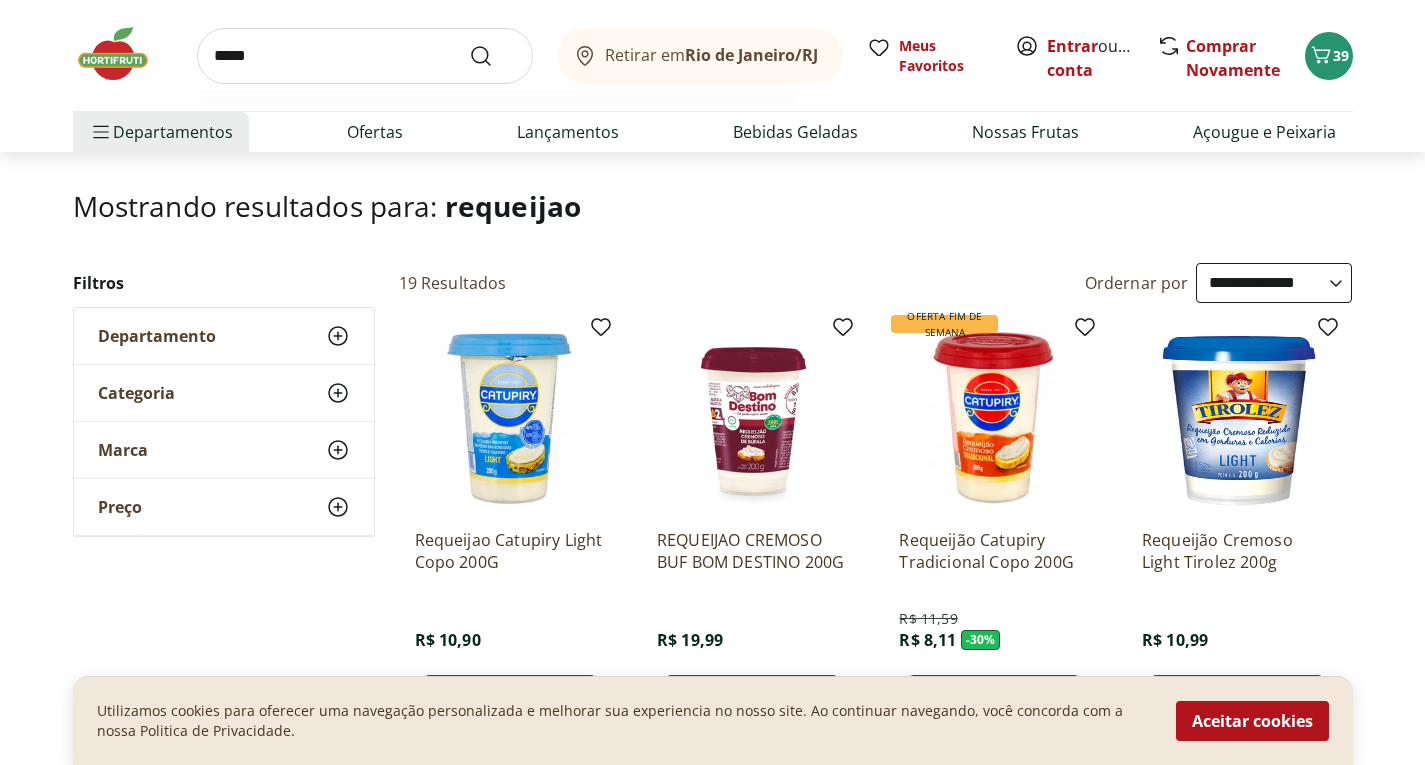 type on "*****" 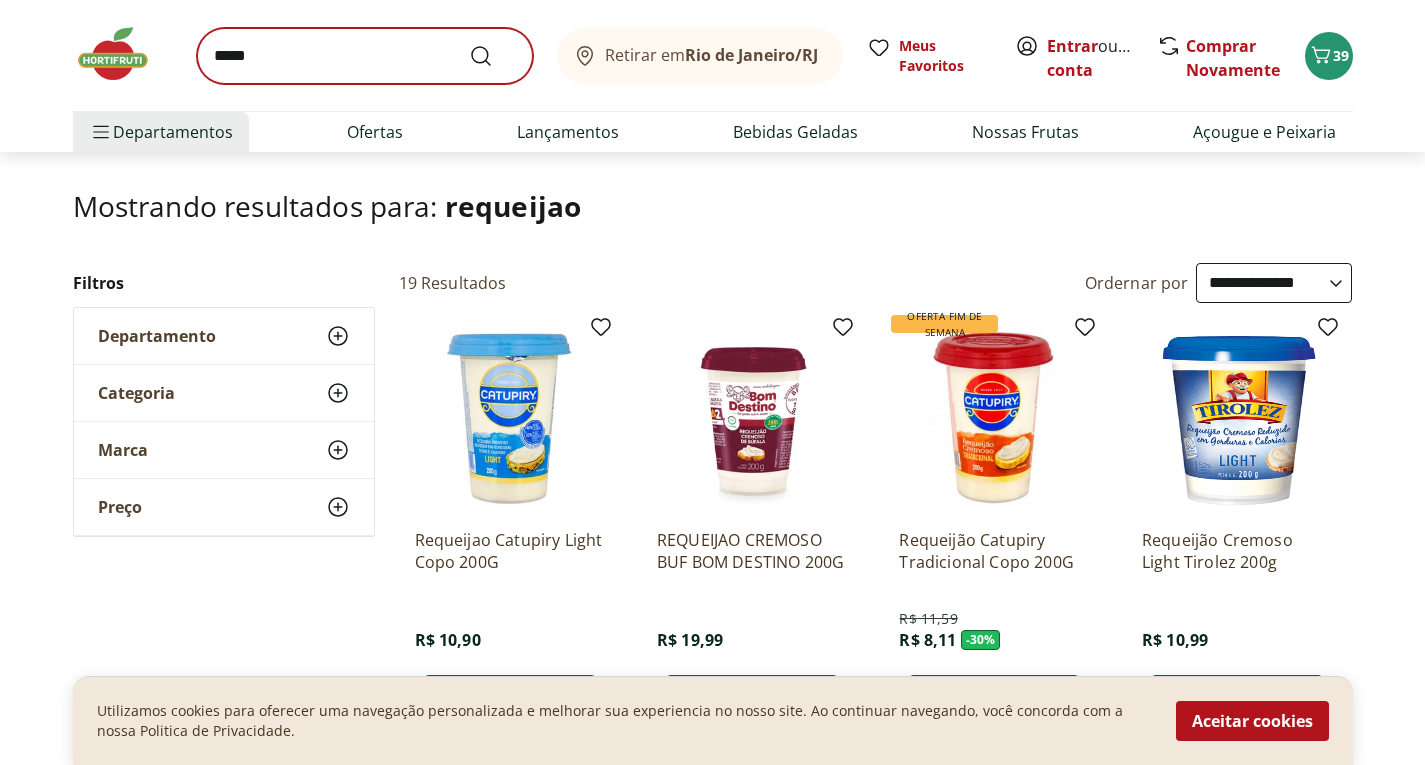 scroll, scrollTop: 0, scrollLeft: 0, axis: both 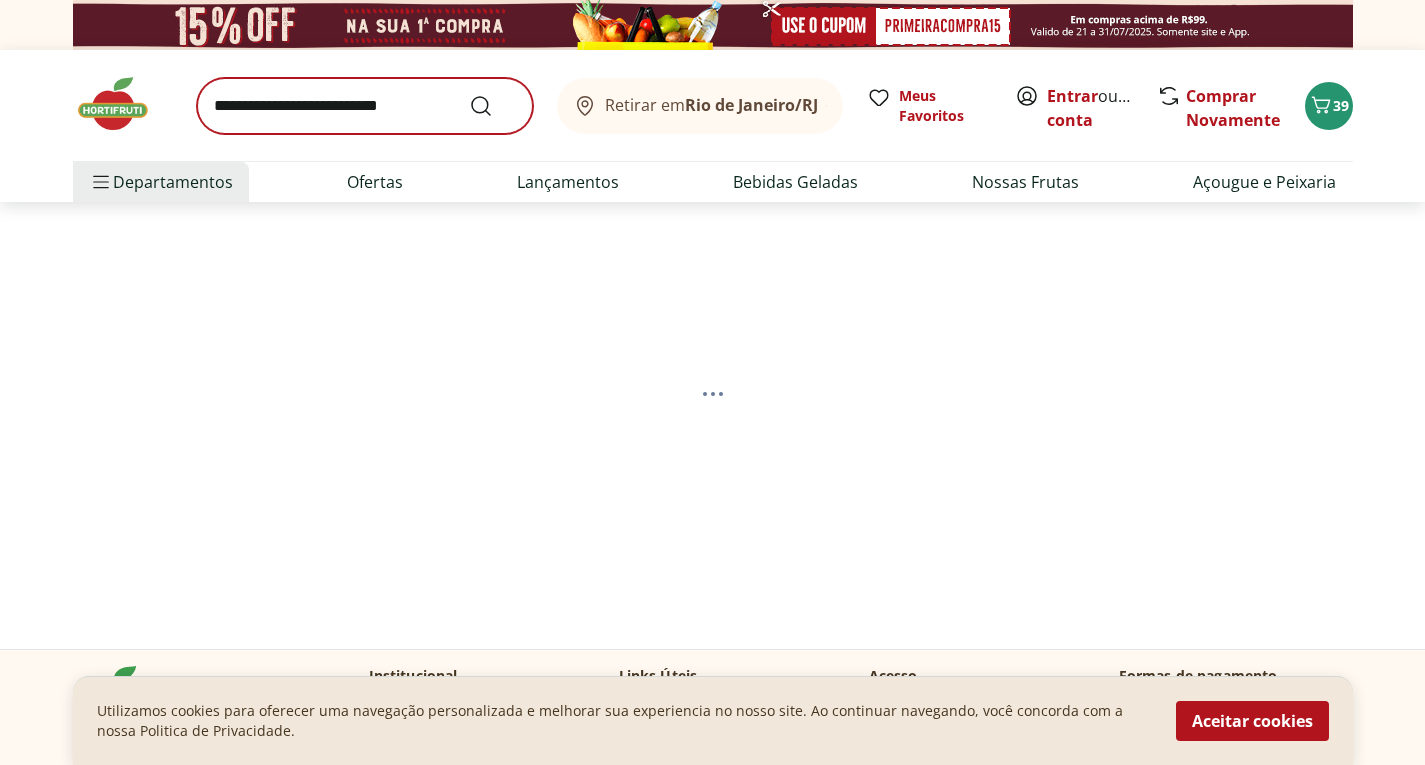 select on "**********" 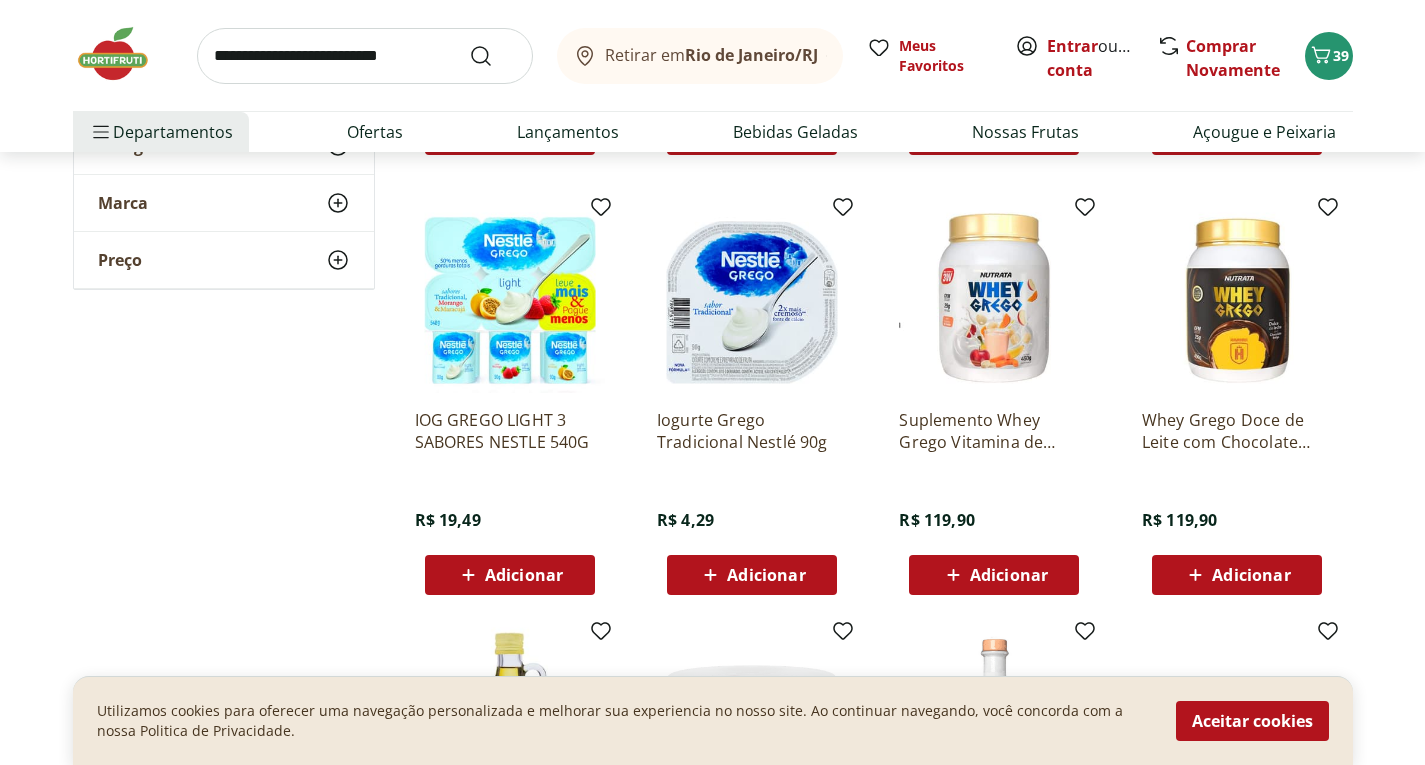 scroll, scrollTop: 1300, scrollLeft: 0, axis: vertical 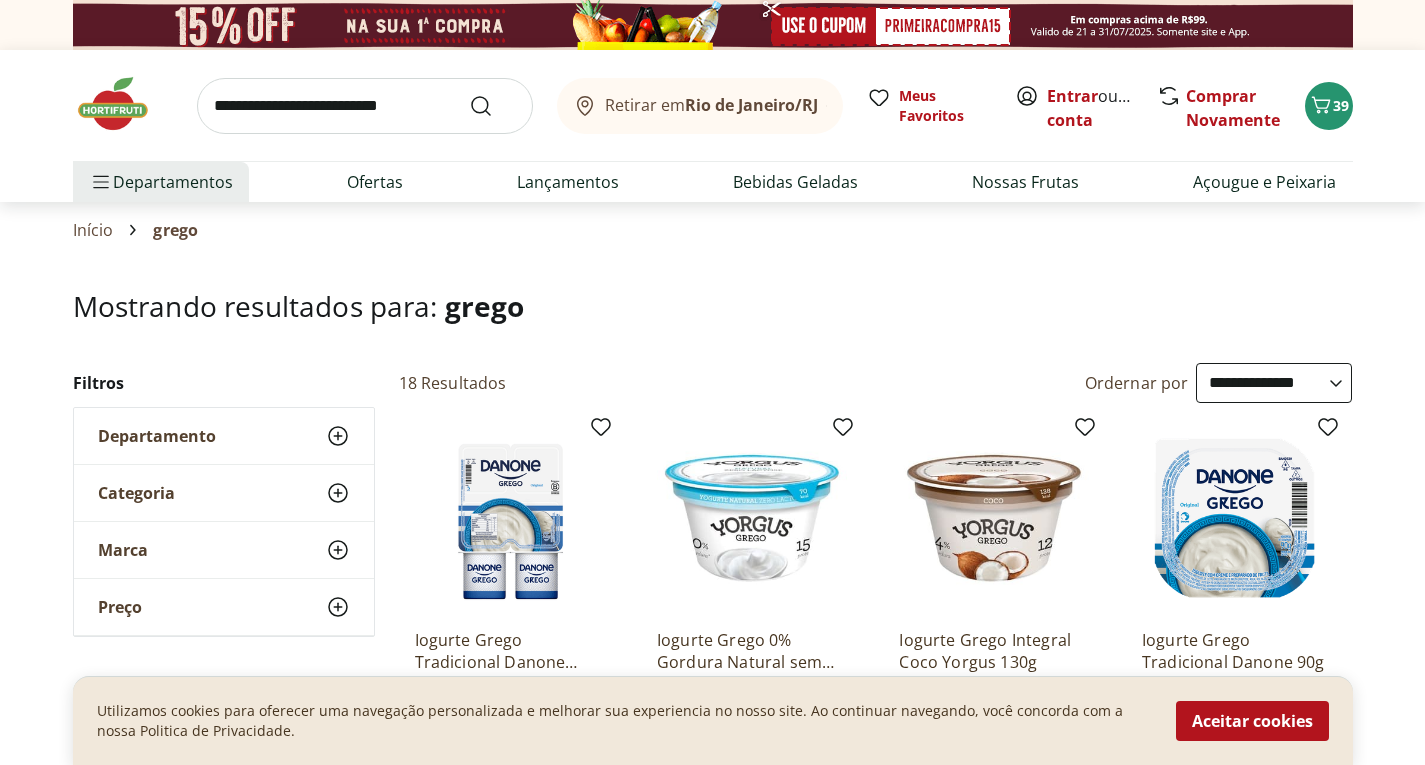 click at bounding box center (365, 106) 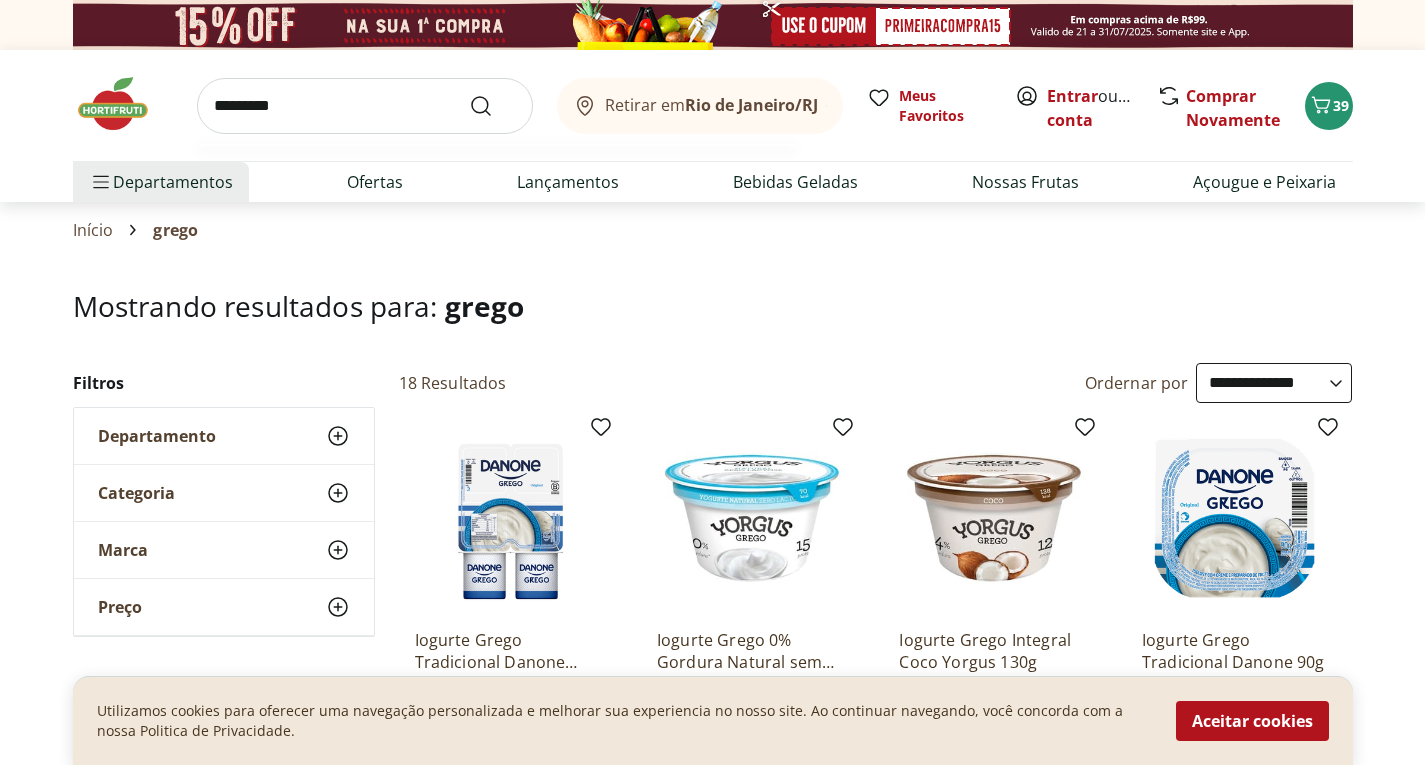 type on "*********" 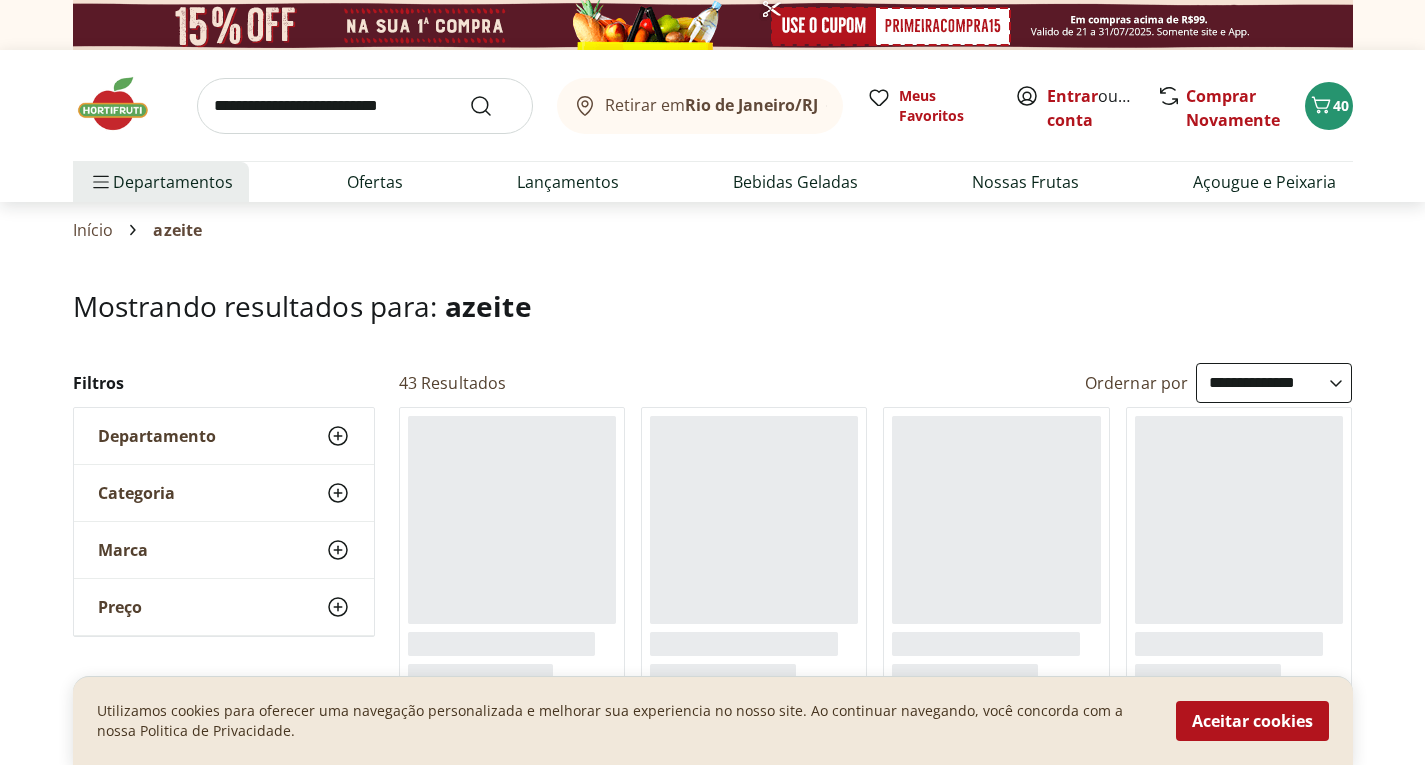 select on "**********" 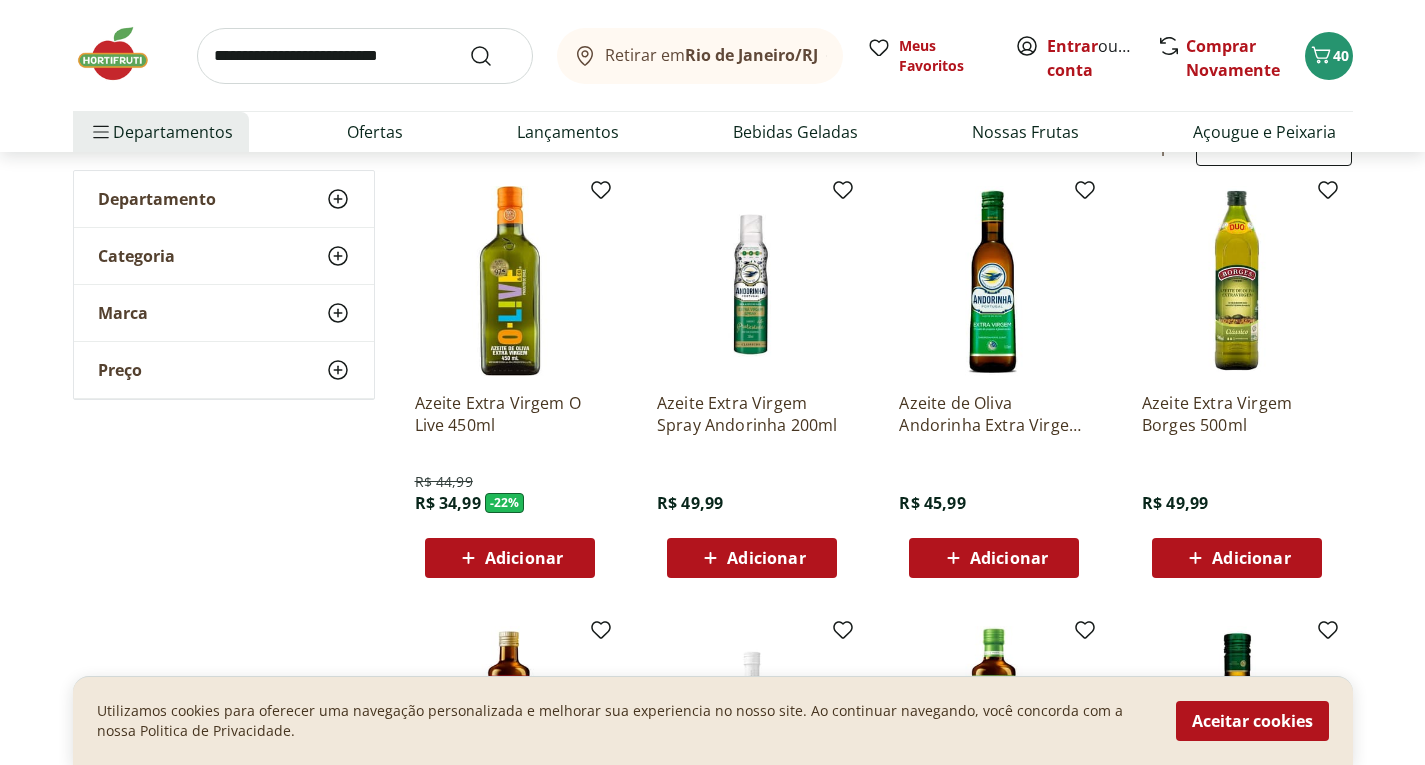 scroll, scrollTop: 300, scrollLeft: 0, axis: vertical 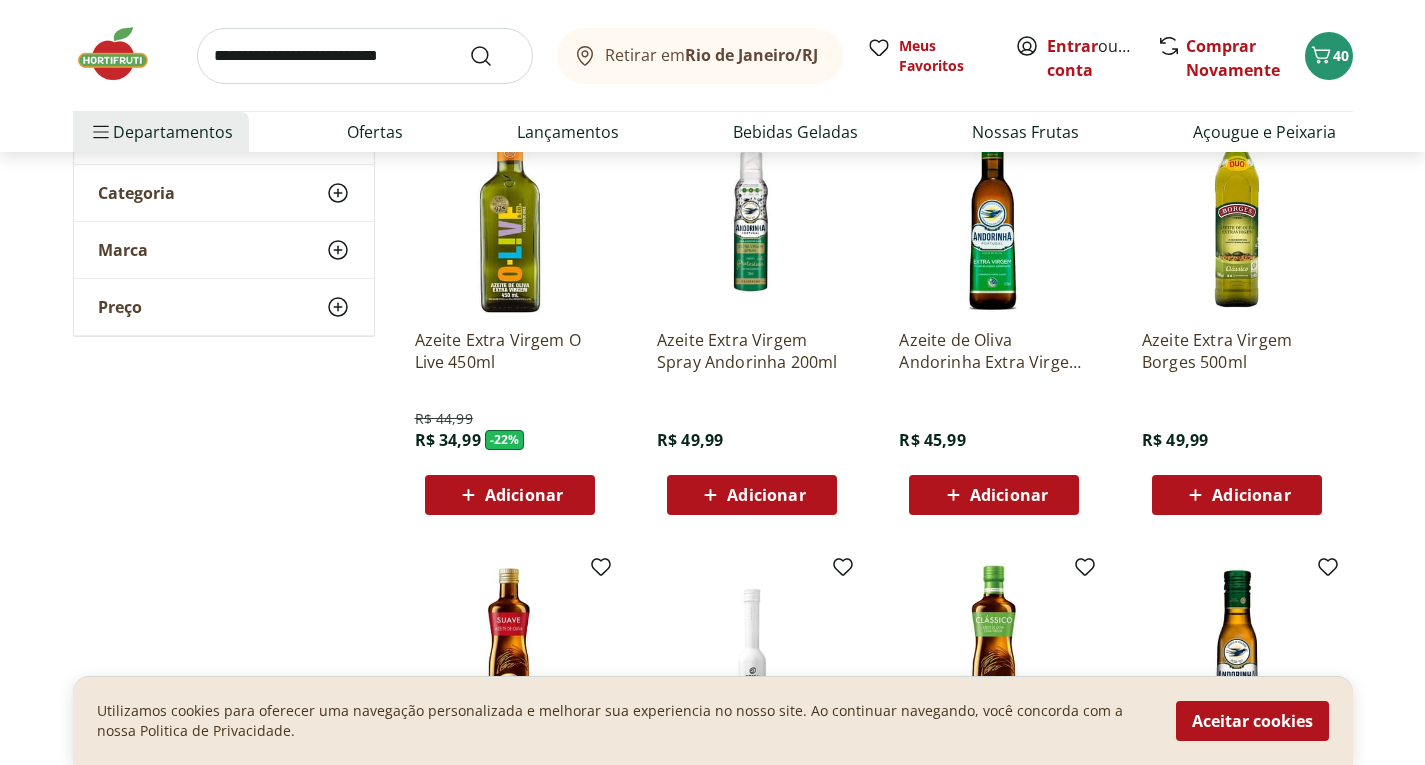click on "Adicionar" at bounding box center (509, 495) 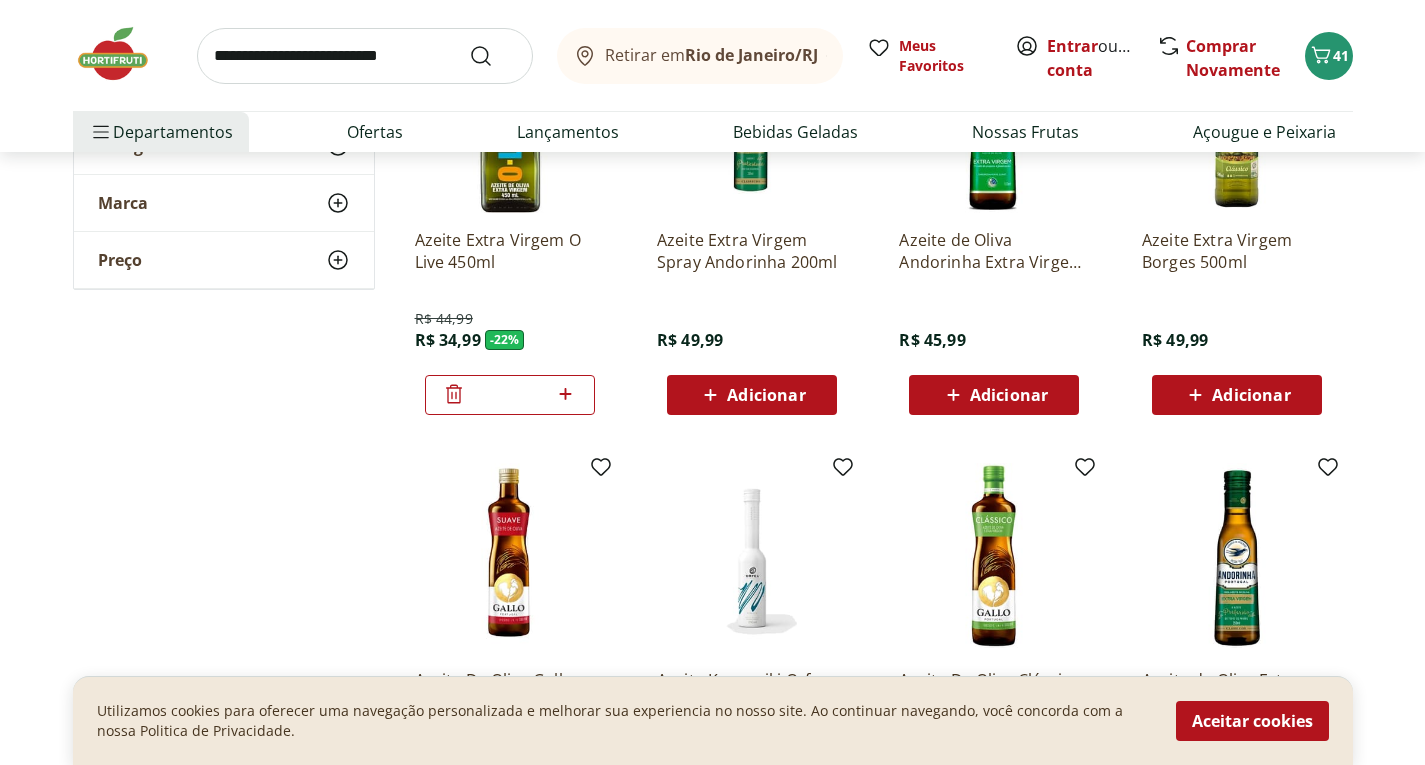 scroll, scrollTop: 0, scrollLeft: 0, axis: both 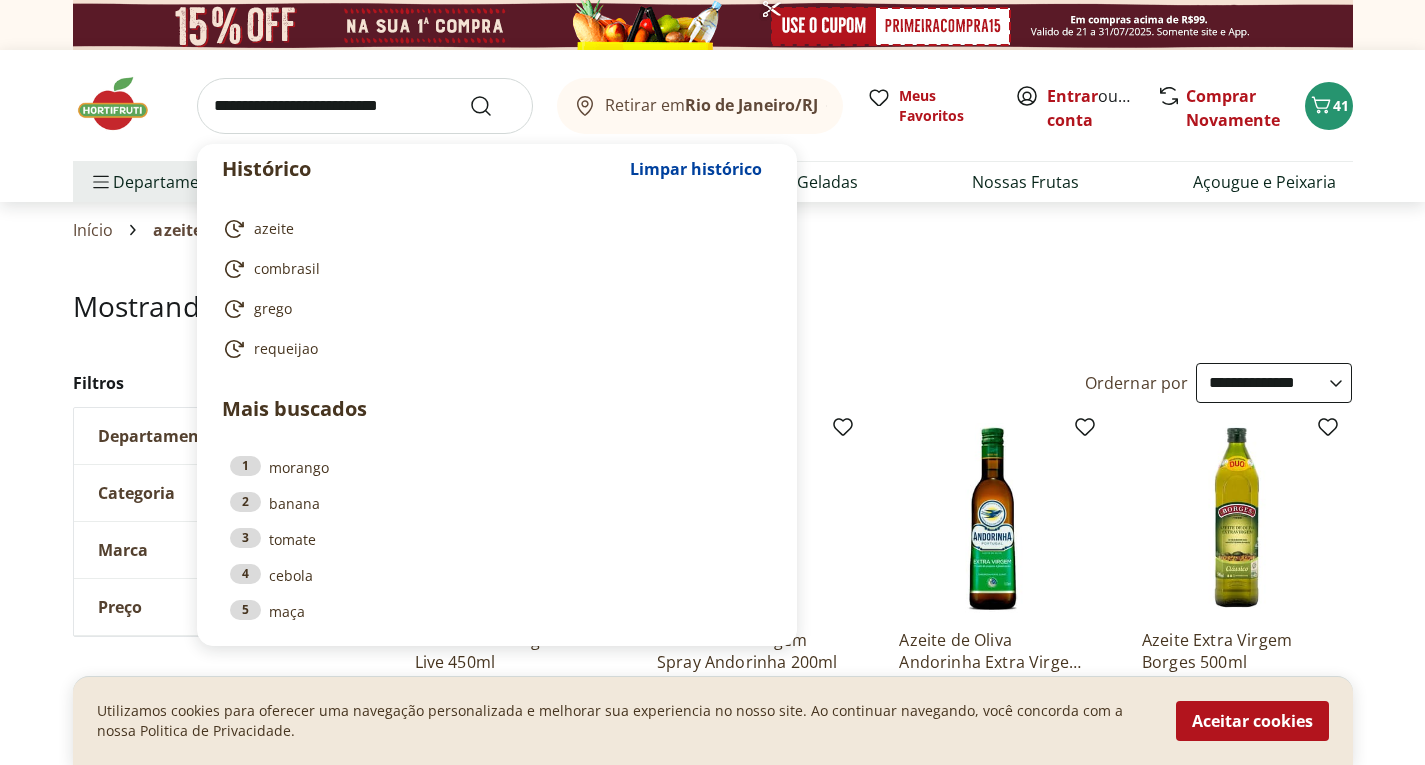 click at bounding box center (365, 106) 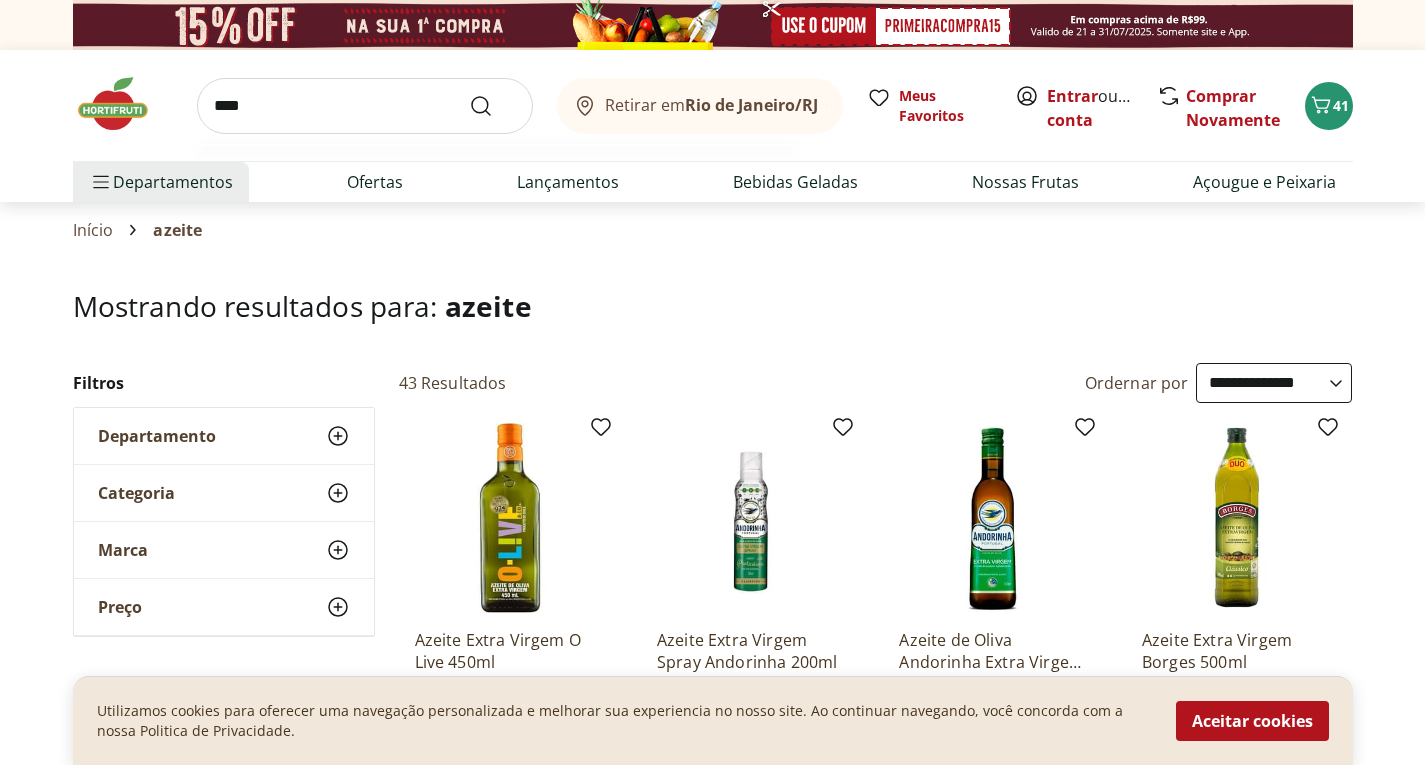 type on "****" 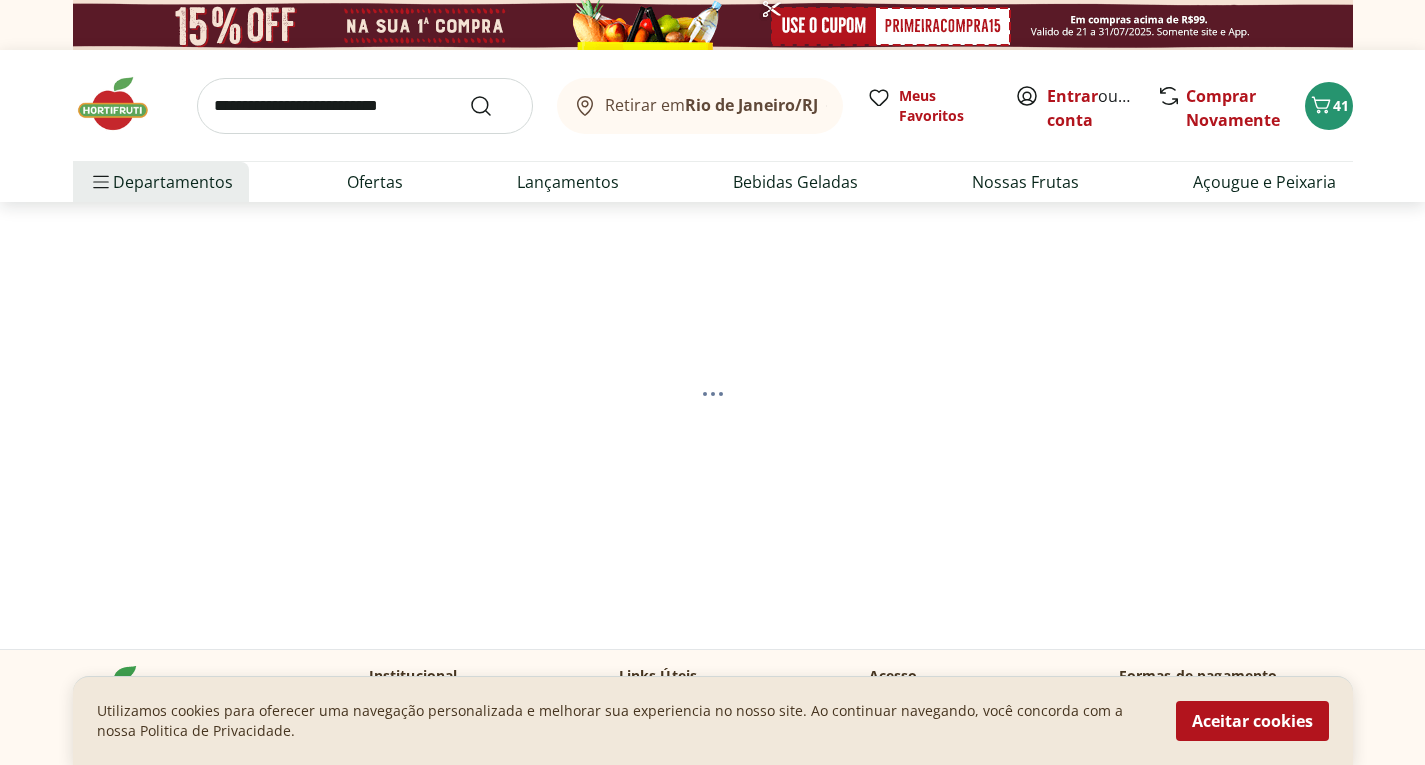 select on "**********" 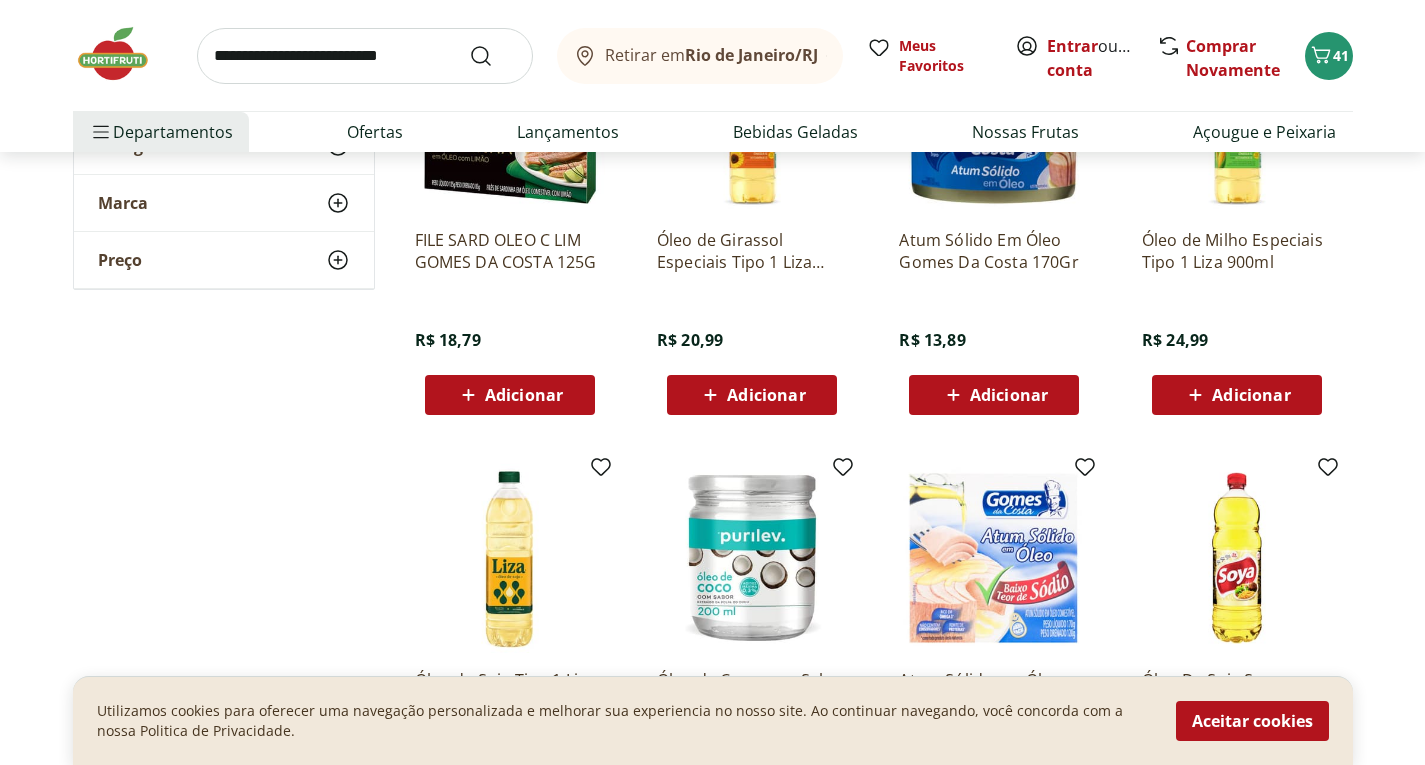 scroll, scrollTop: 700, scrollLeft: 0, axis: vertical 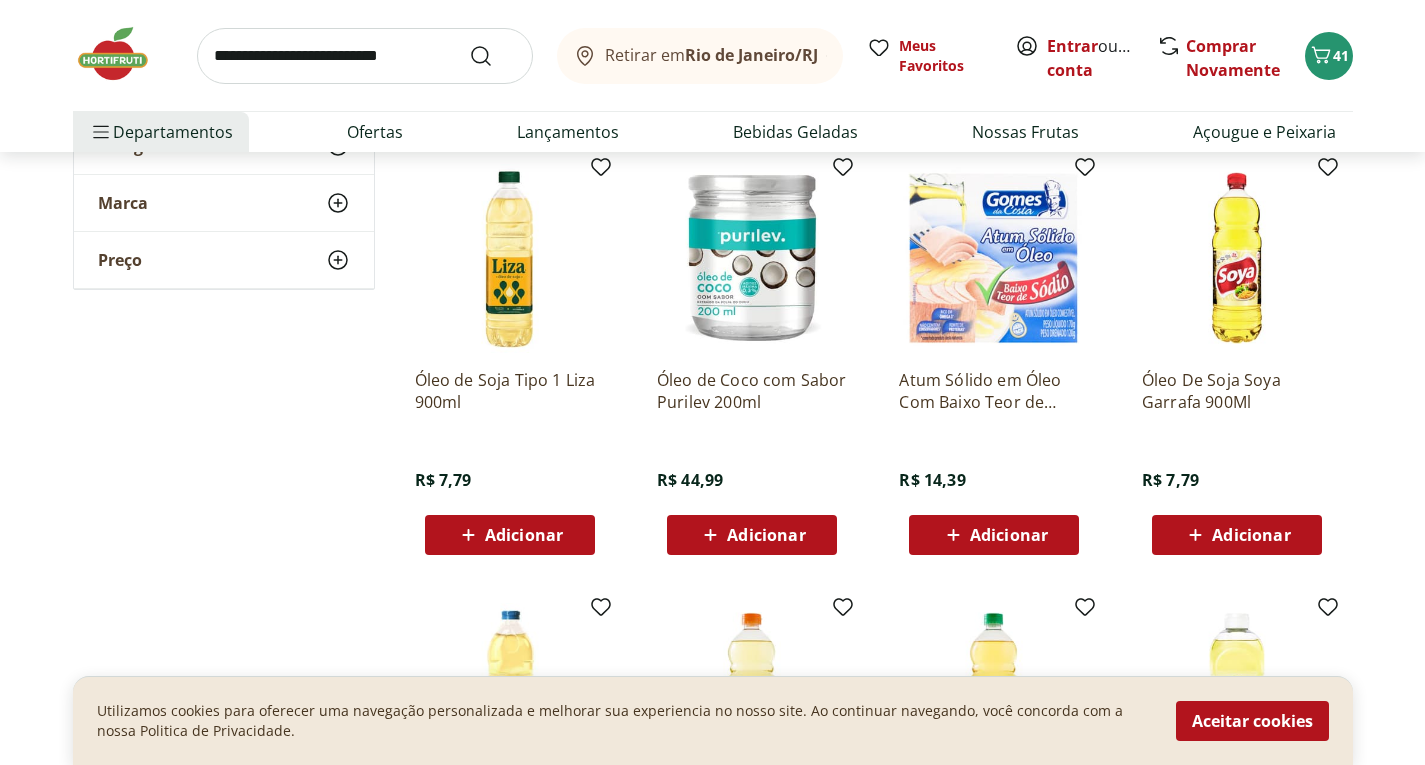 click on "Adicionar" at bounding box center (524, 535) 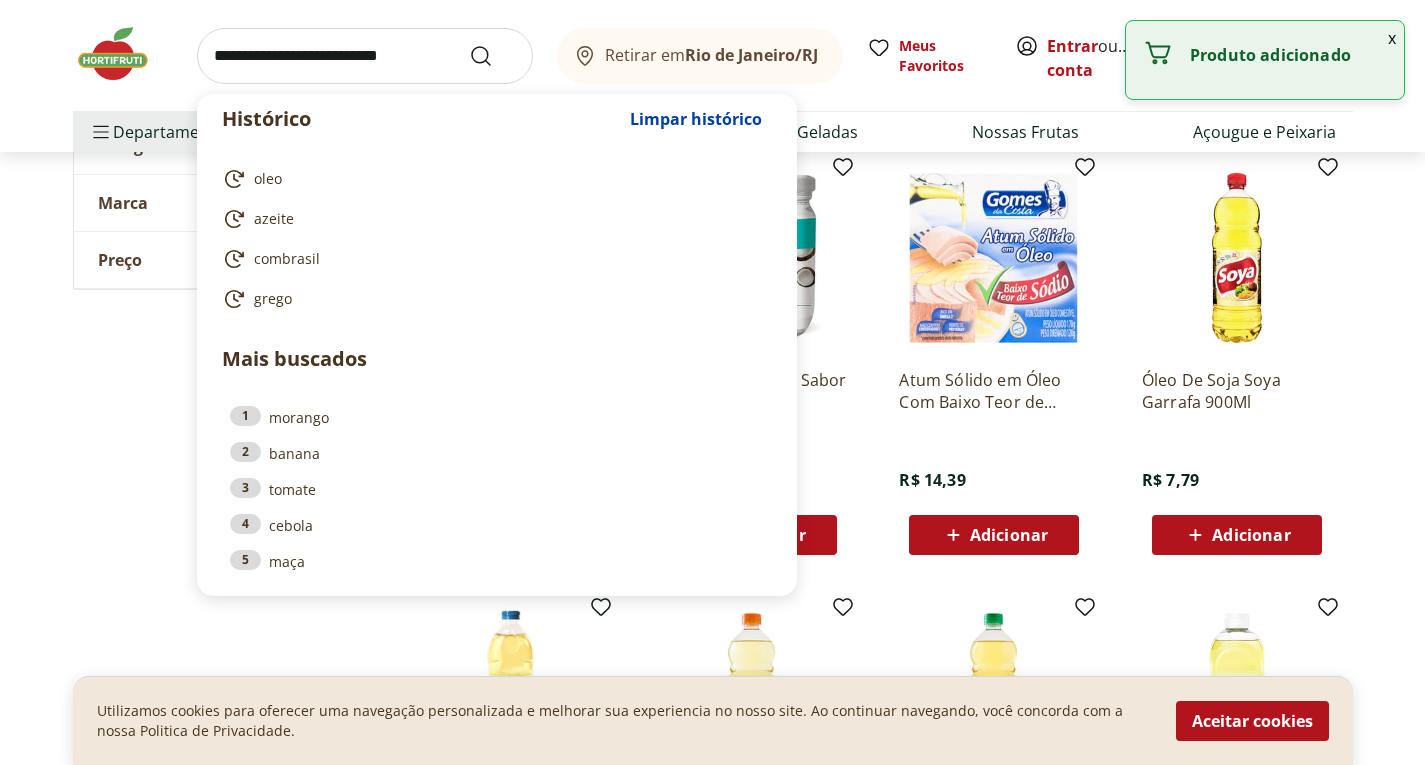 click at bounding box center (365, 56) 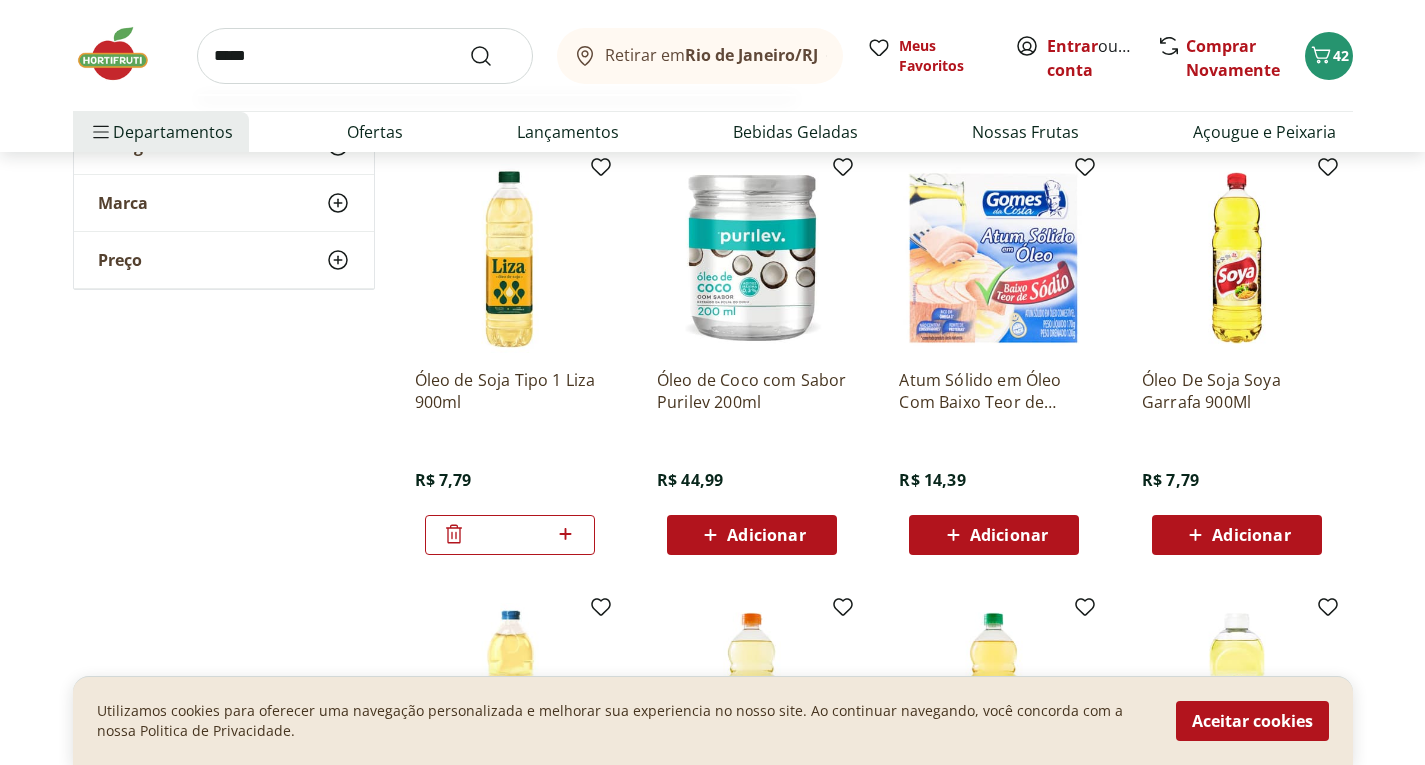 type on "*****" 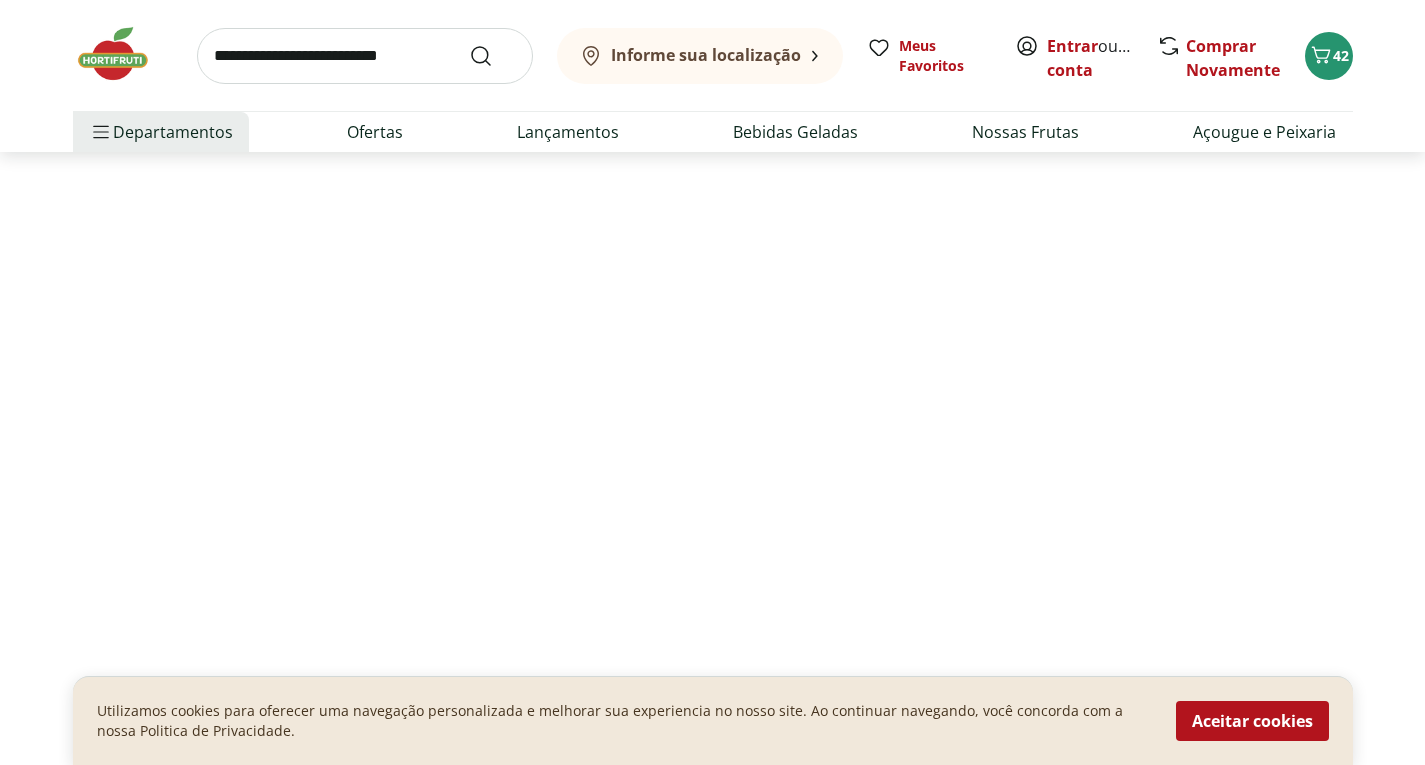scroll, scrollTop: 0, scrollLeft: 0, axis: both 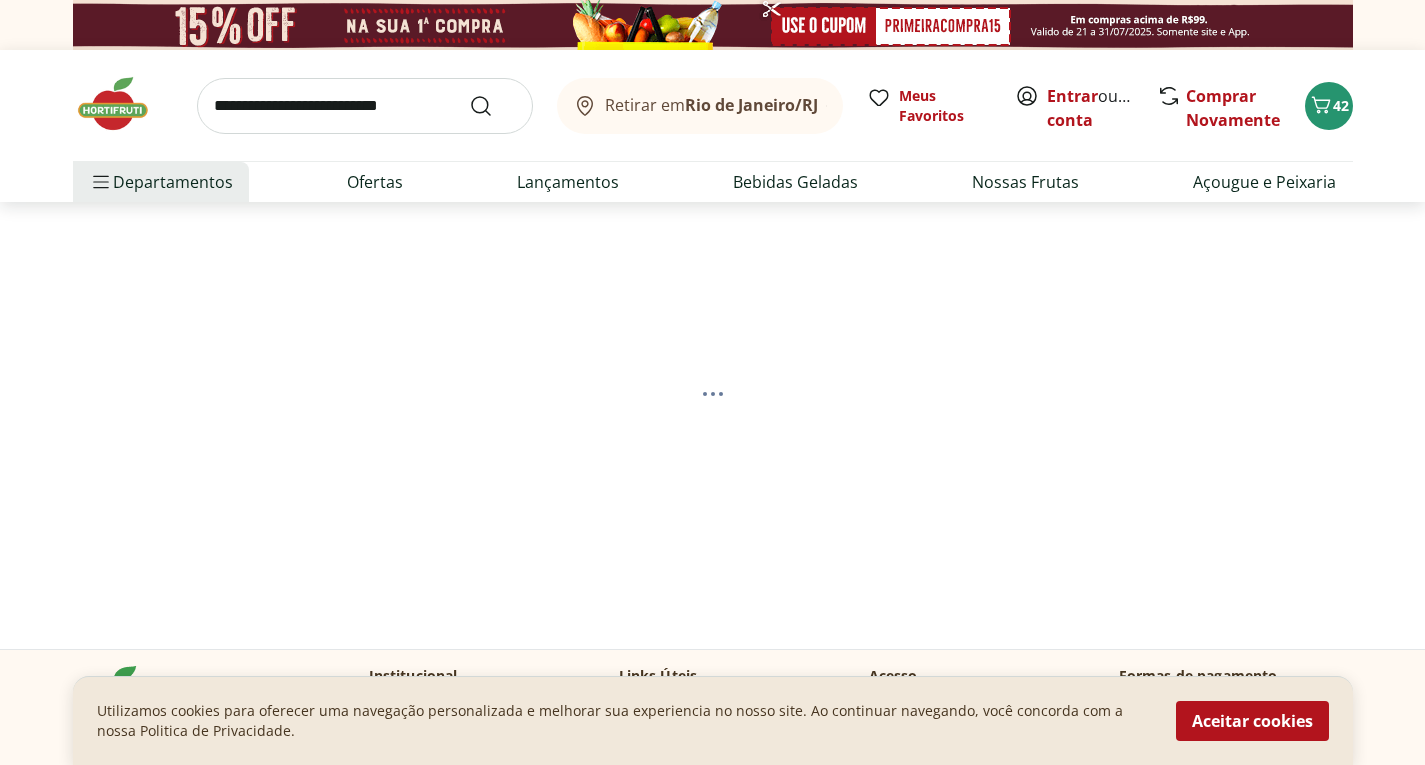 select on "**********" 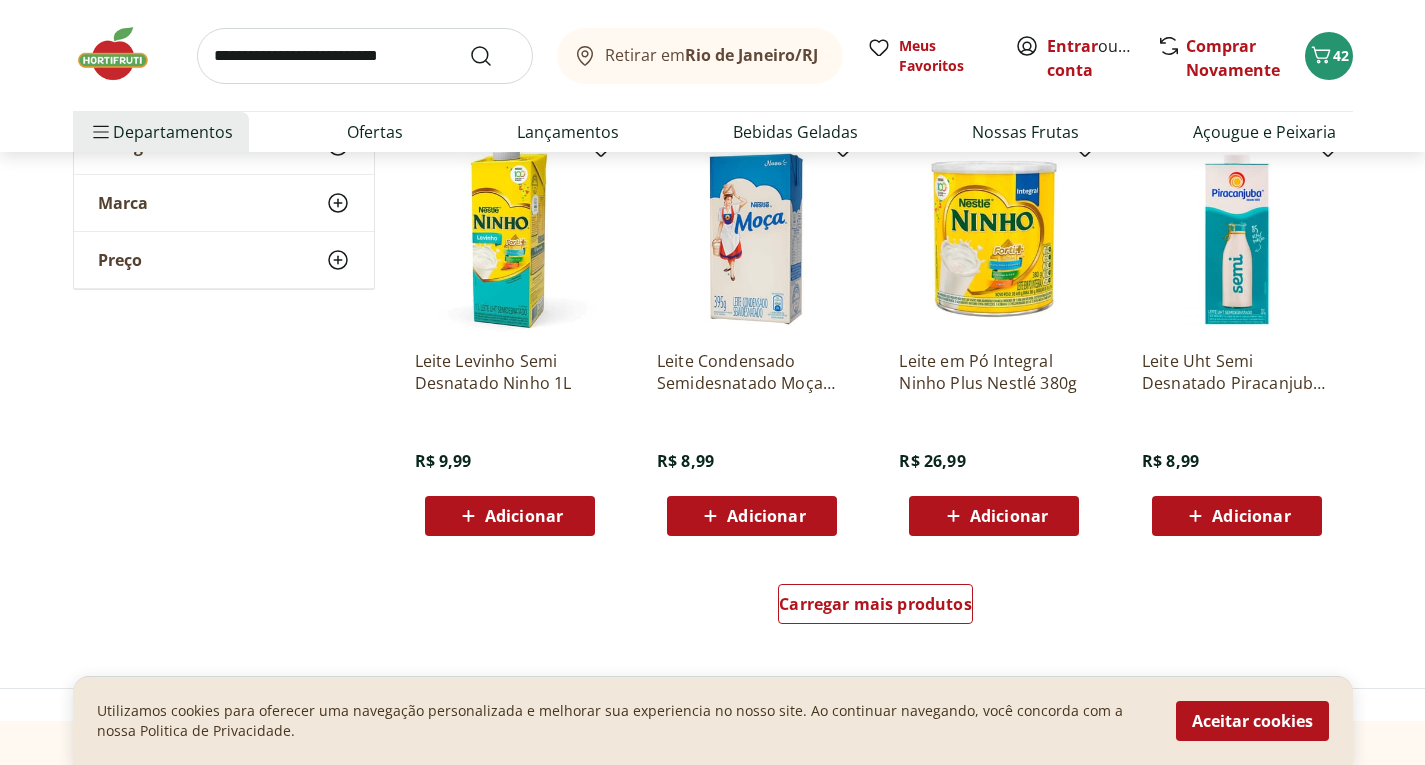 scroll, scrollTop: 1200, scrollLeft: 0, axis: vertical 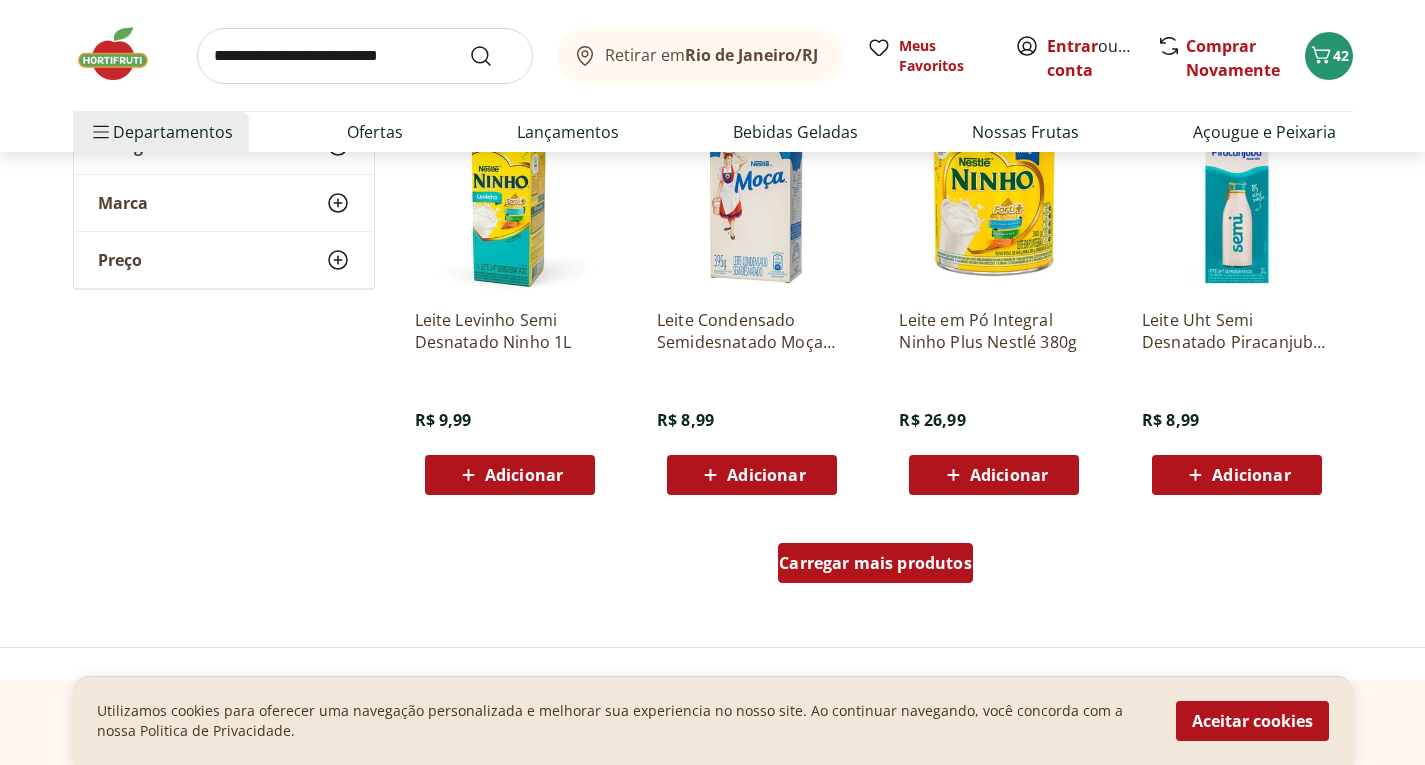 click on "Carregar mais produtos" at bounding box center [875, 563] 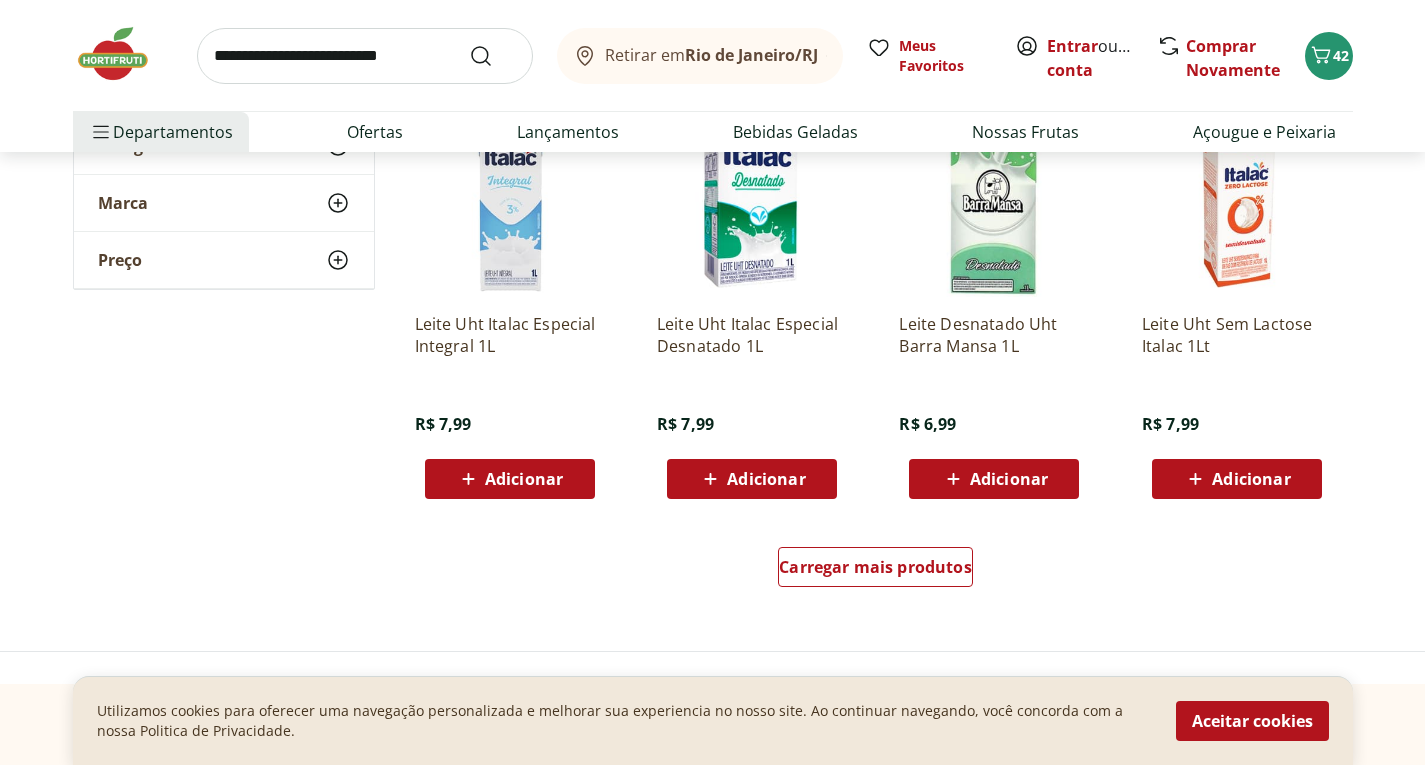 scroll, scrollTop: 2600, scrollLeft: 0, axis: vertical 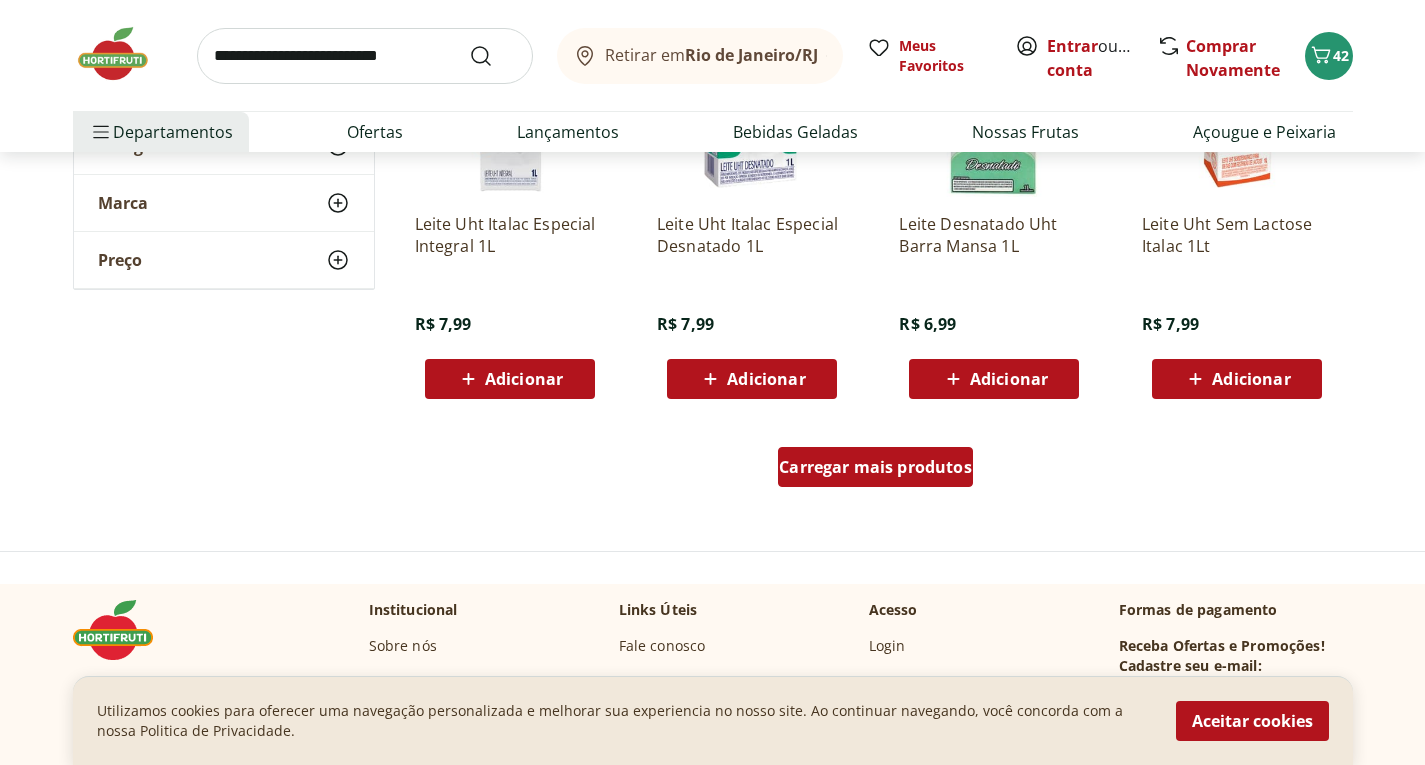 click on "Carregar mais produtos" at bounding box center (875, 467) 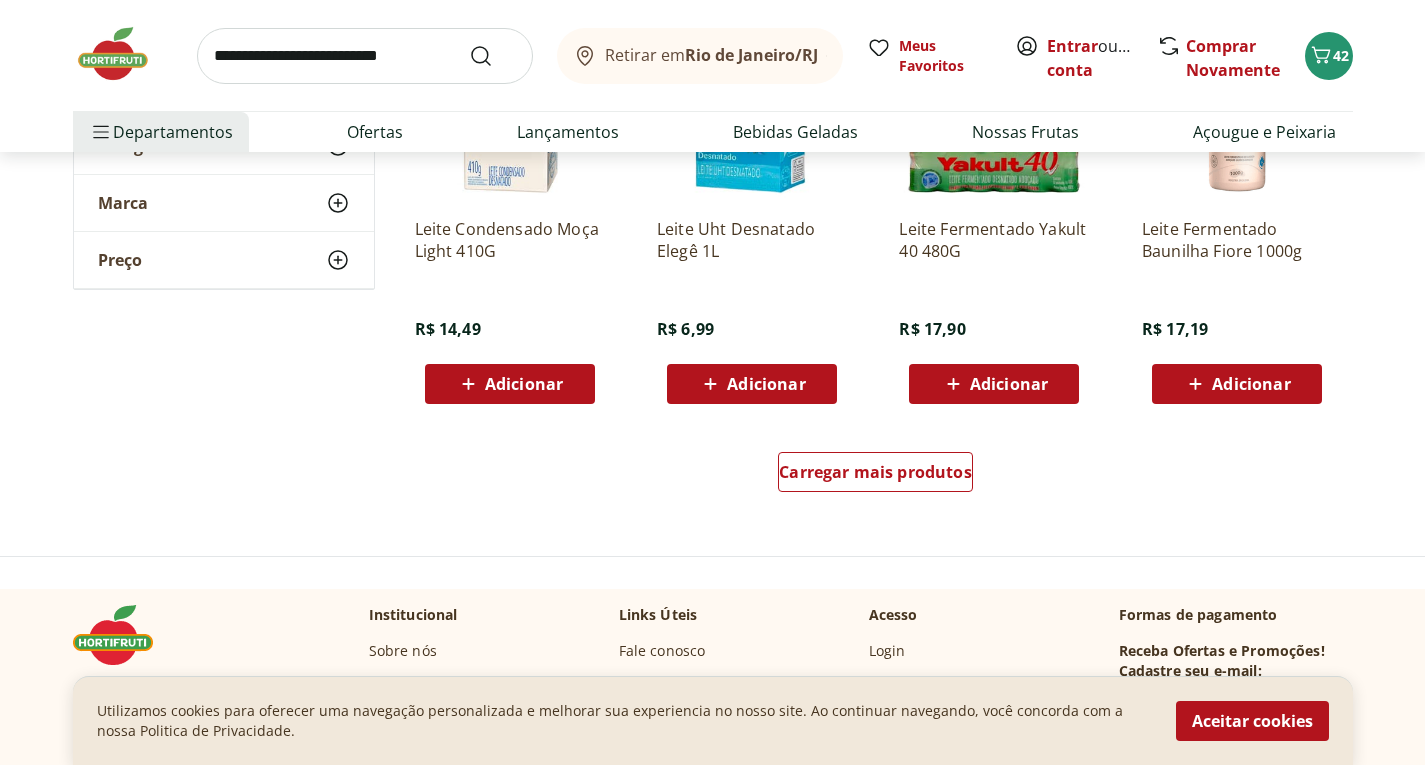 scroll, scrollTop: 3900, scrollLeft: 0, axis: vertical 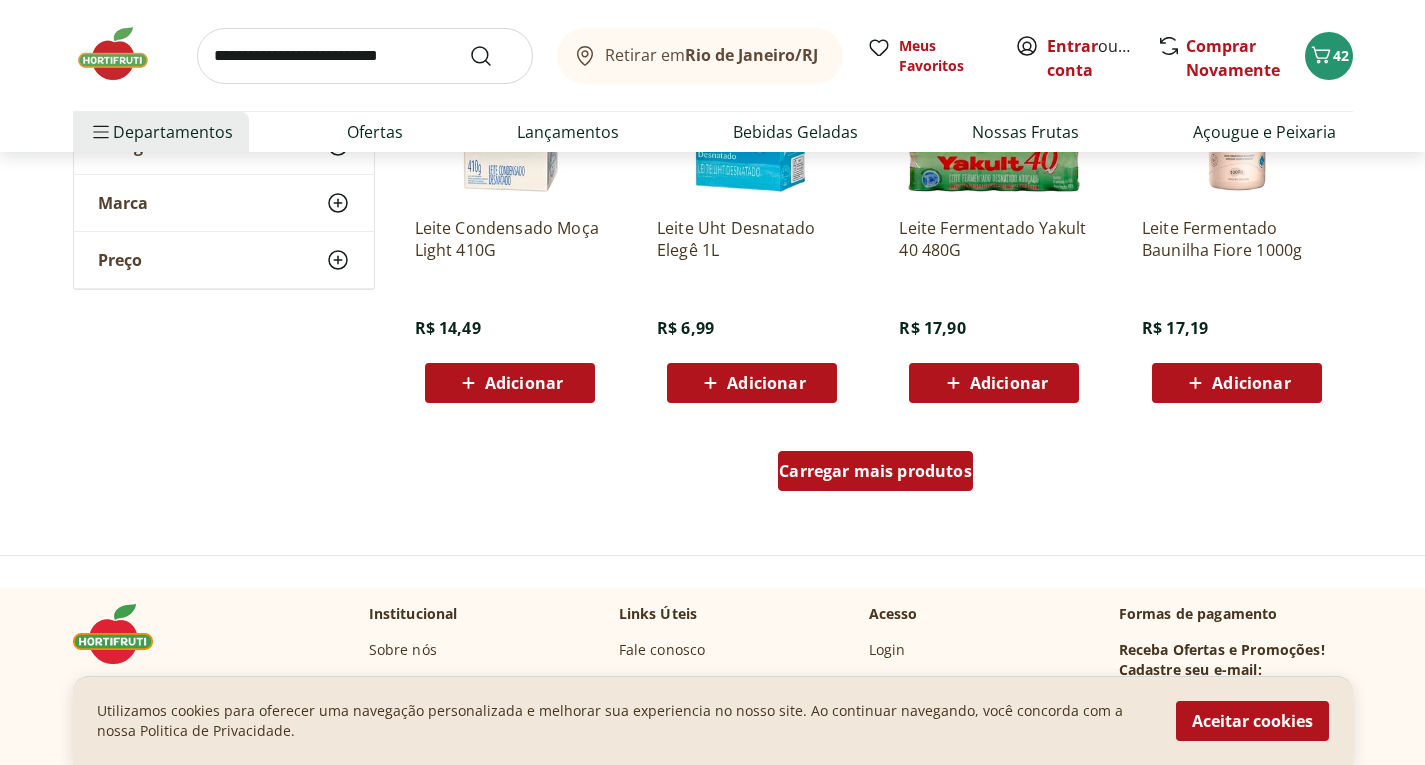 click on "Carregar mais produtos" at bounding box center (875, 471) 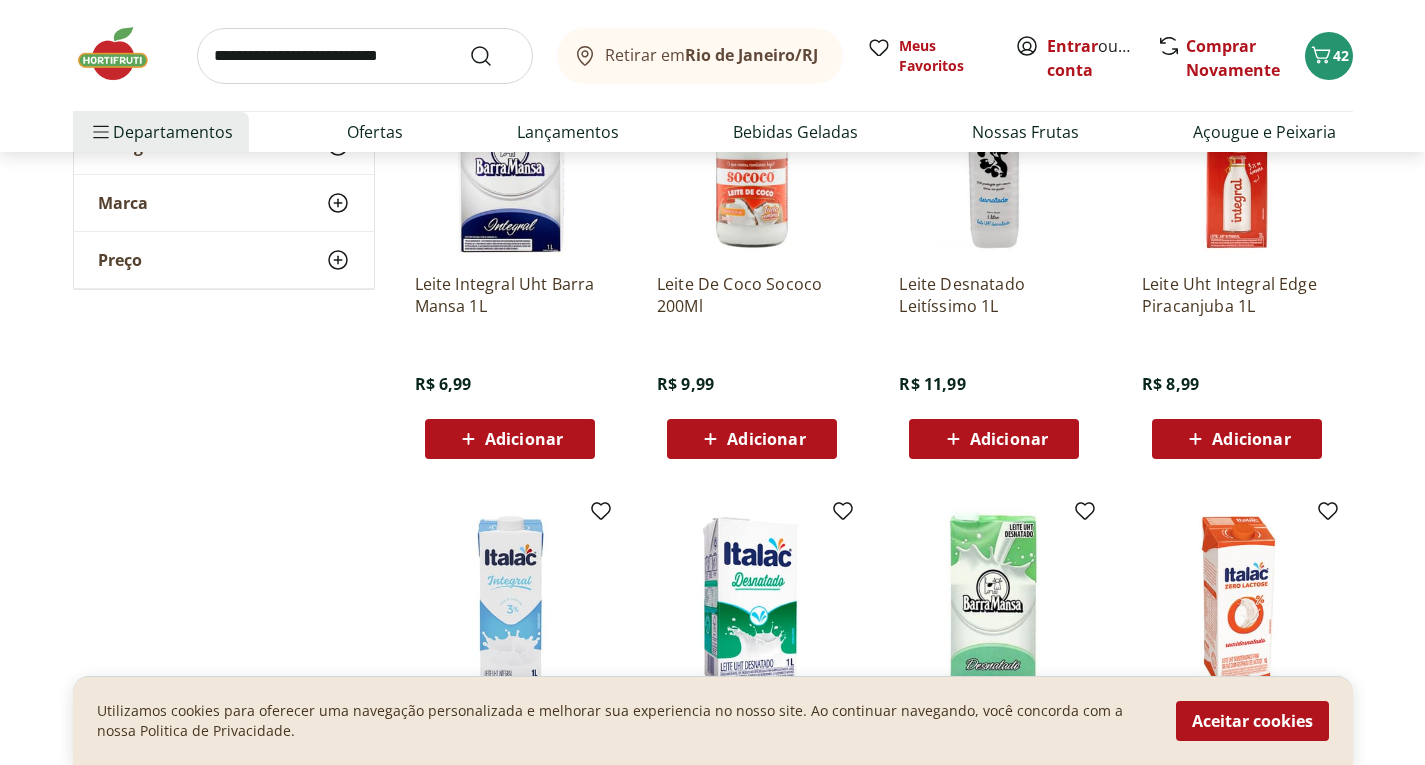 scroll, scrollTop: 1900, scrollLeft: 0, axis: vertical 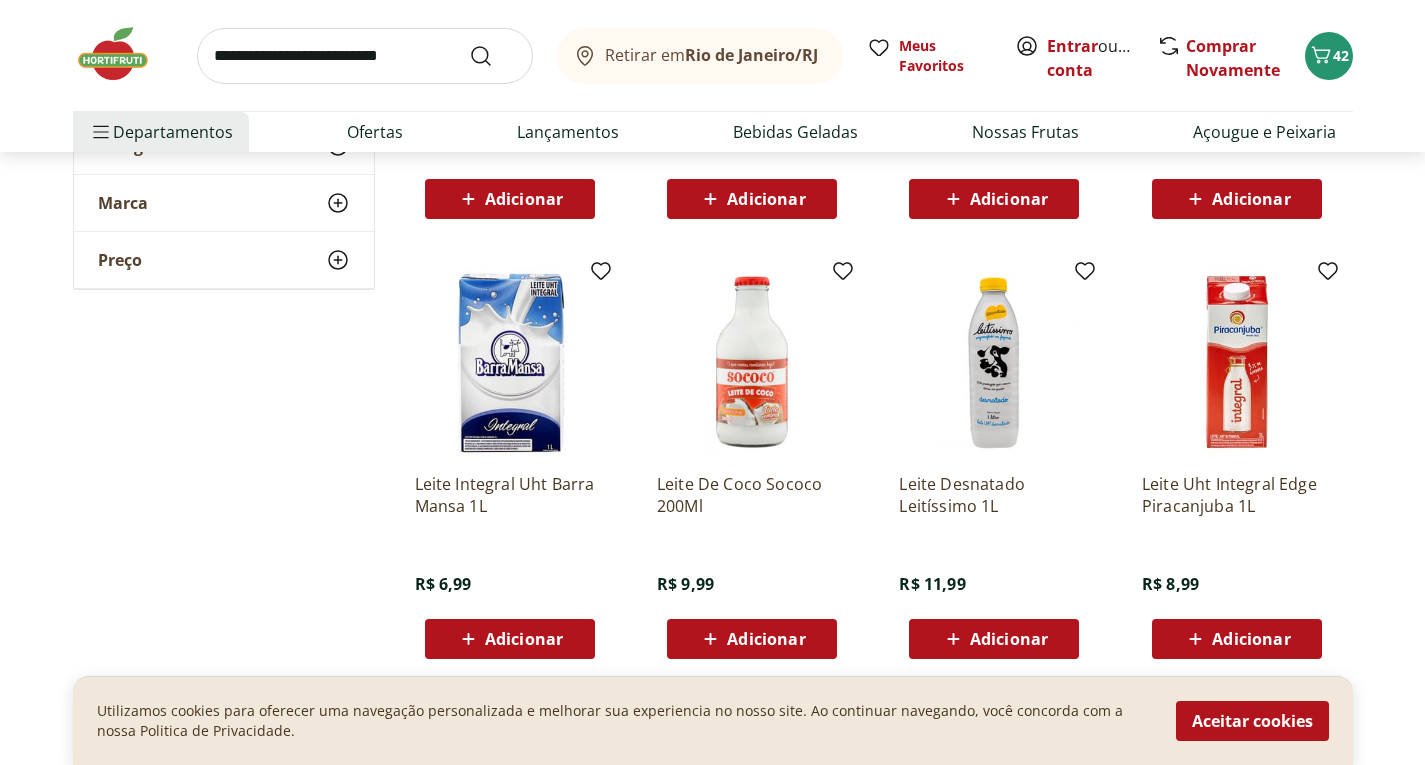 click on "Adicionar" at bounding box center (524, 639) 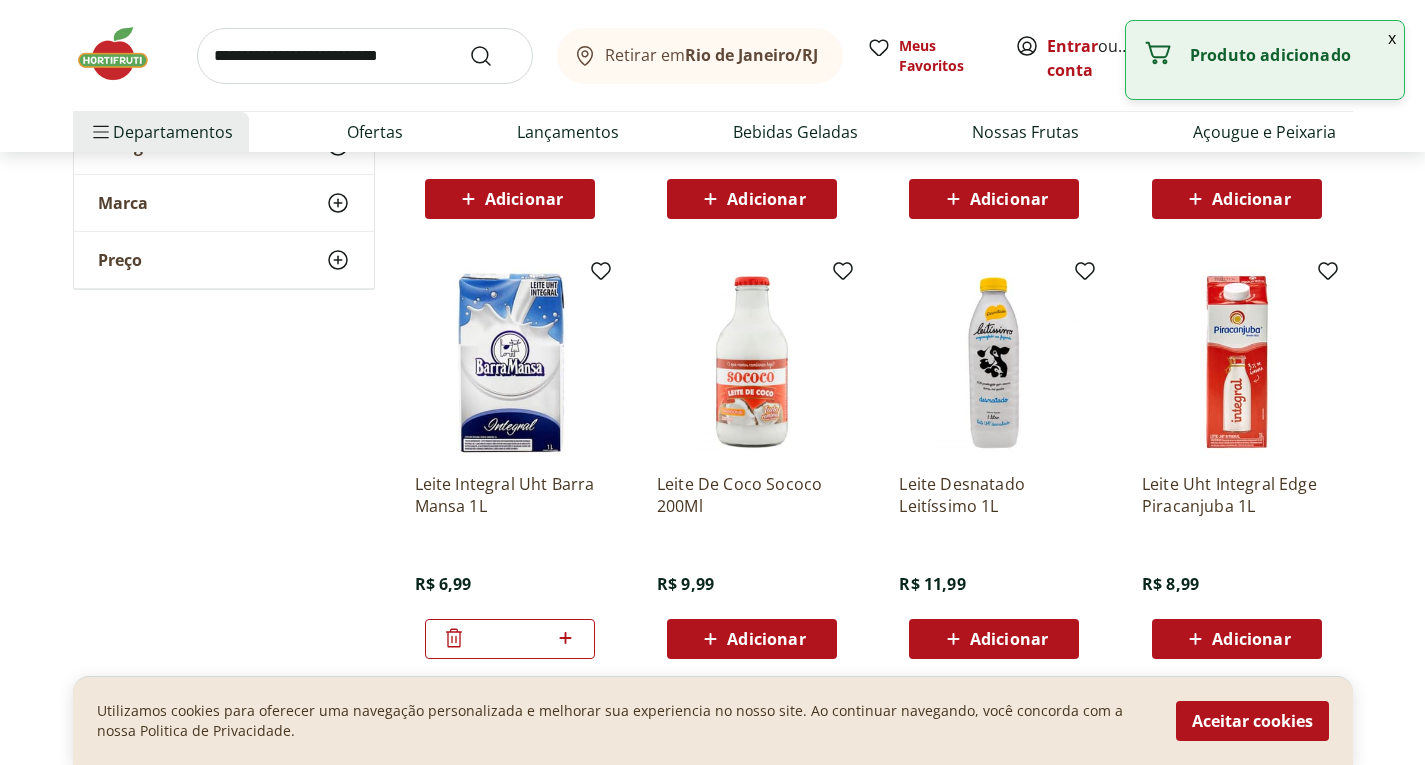 click 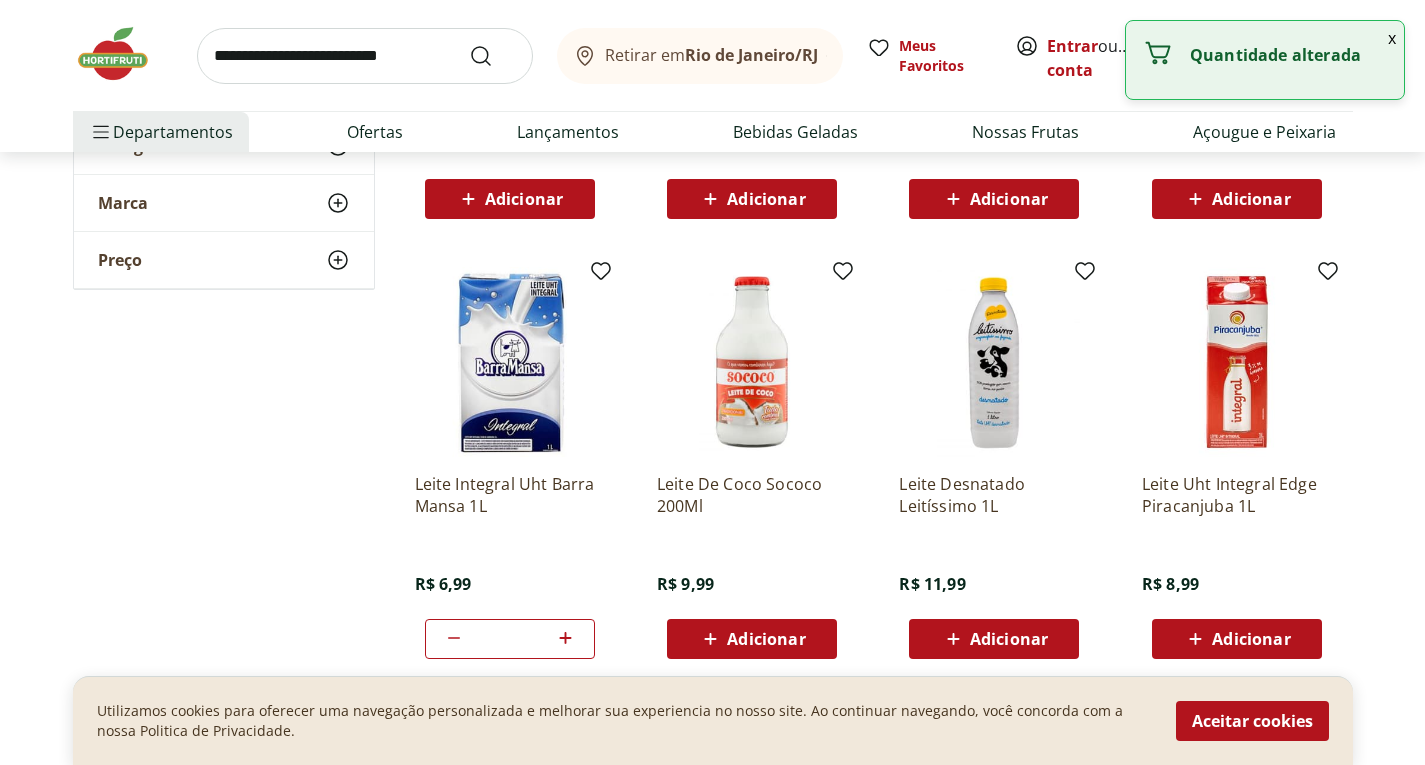 click 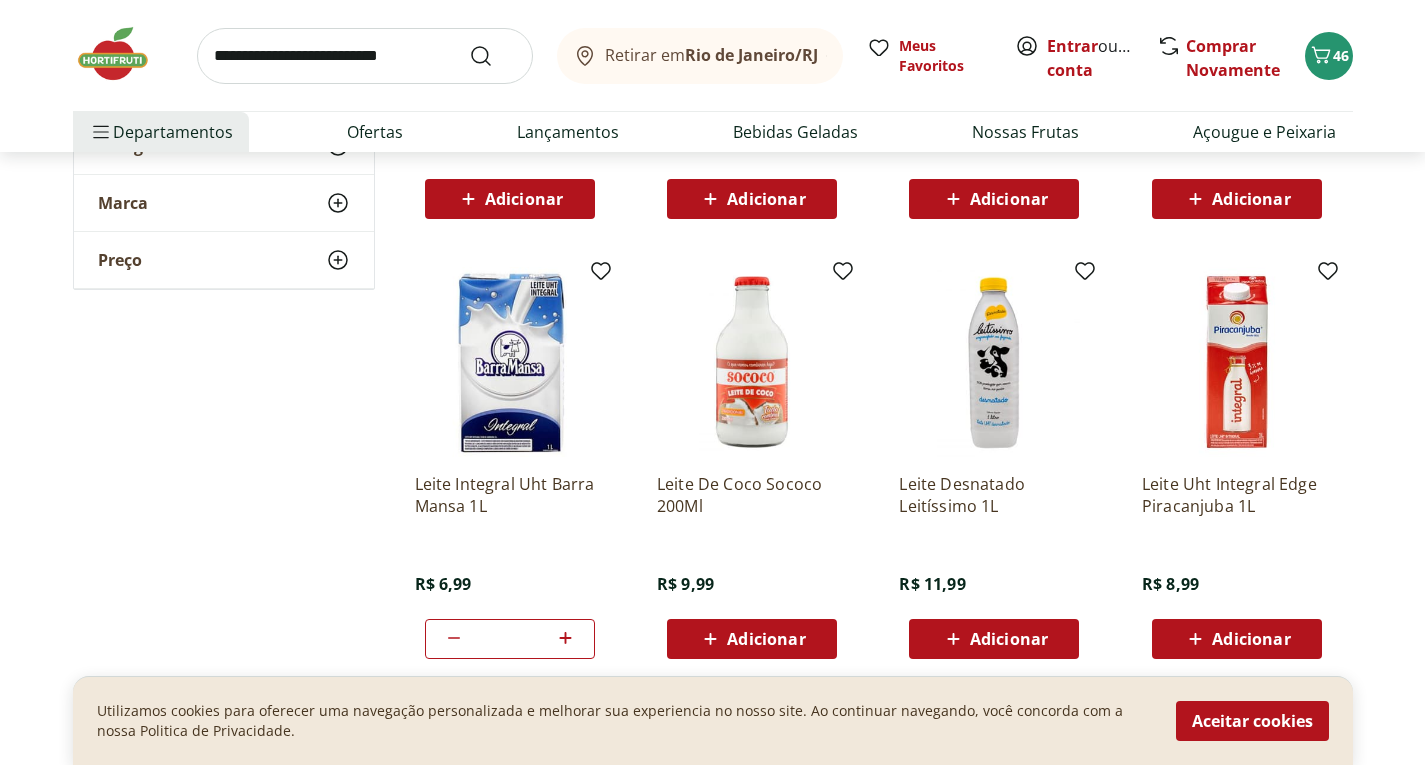 click 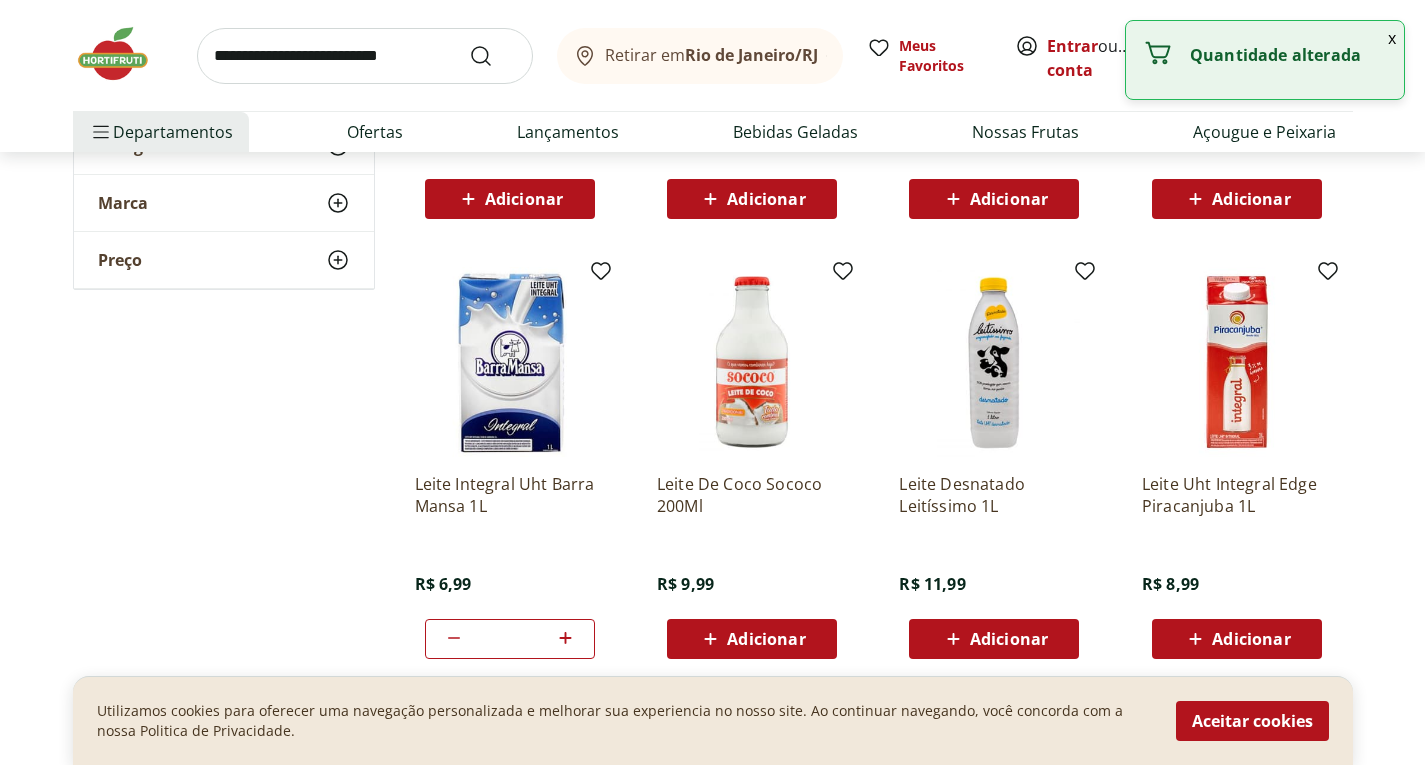 click 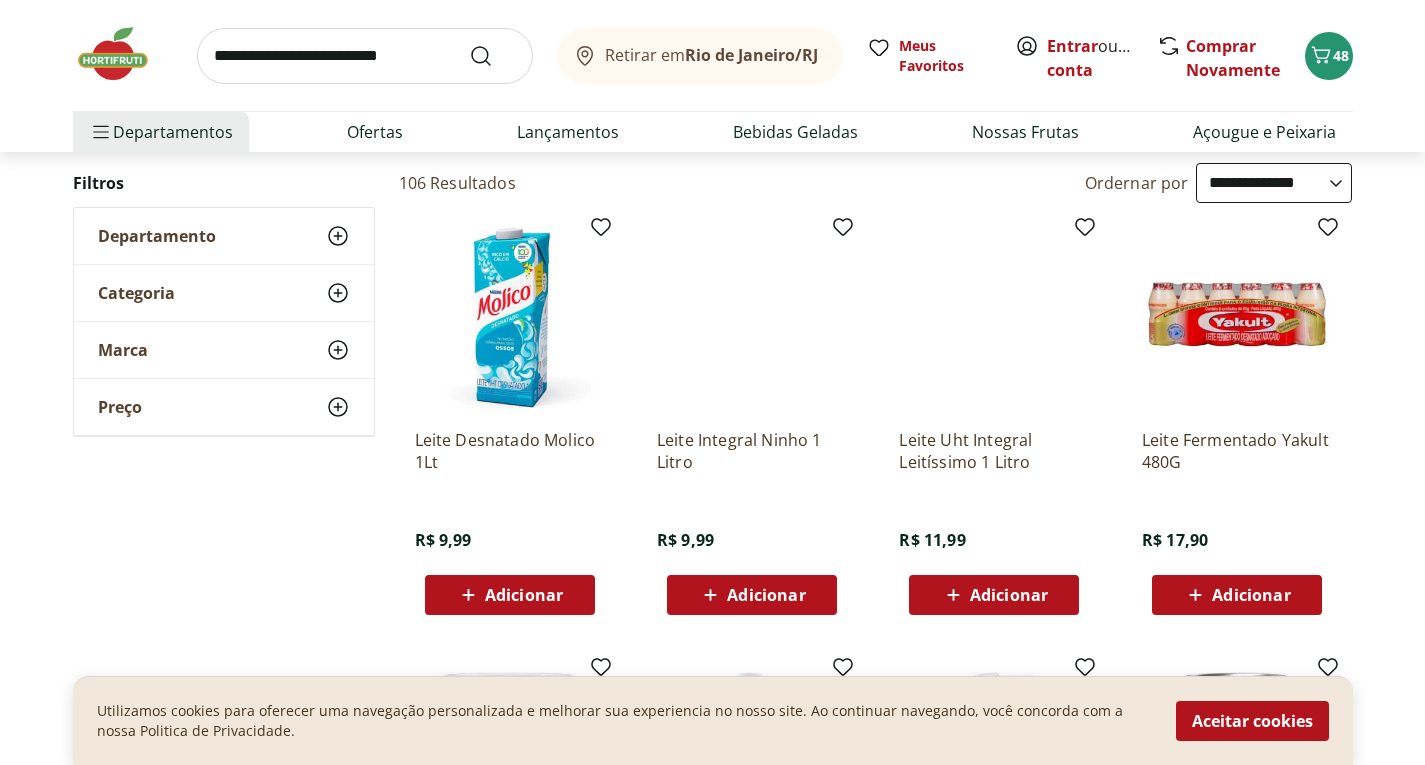scroll, scrollTop: 0, scrollLeft: 0, axis: both 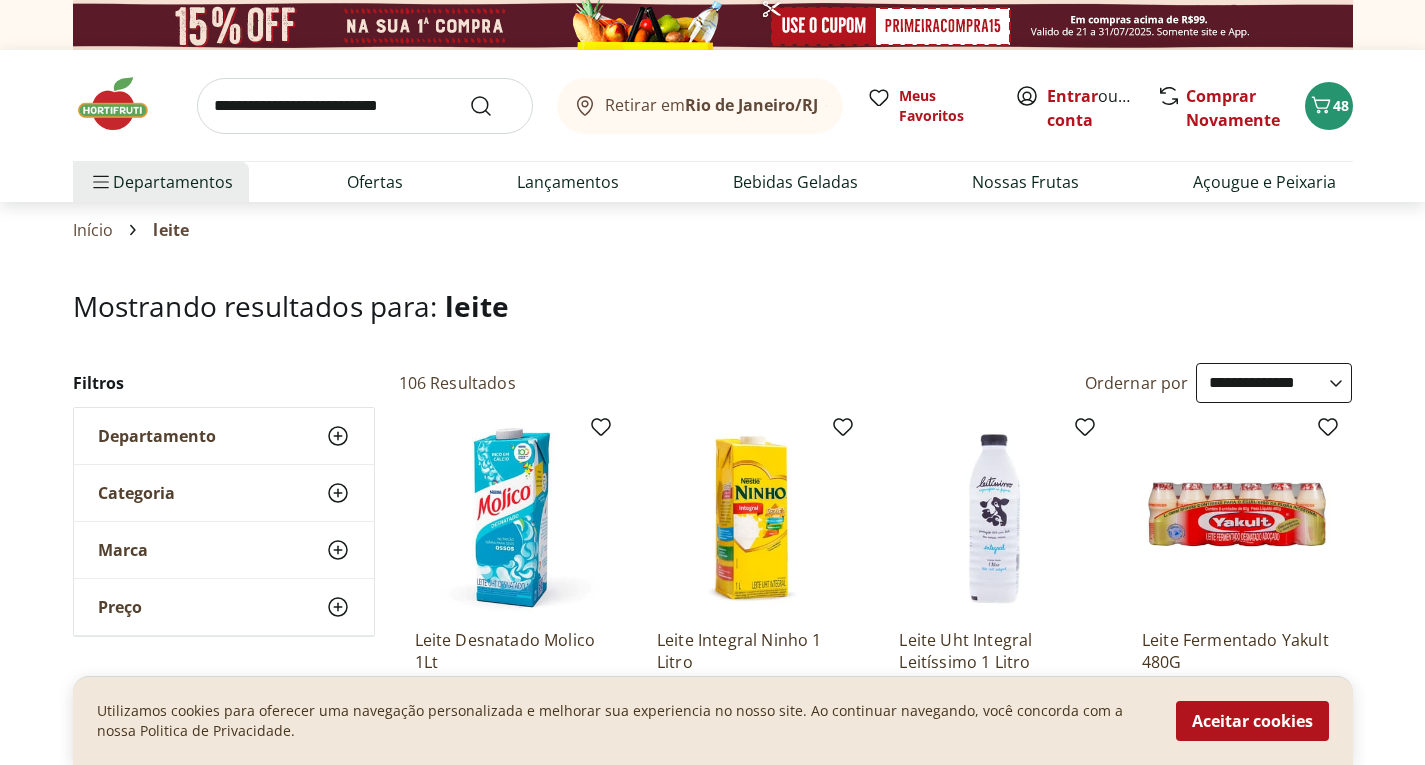 click at bounding box center (365, 106) 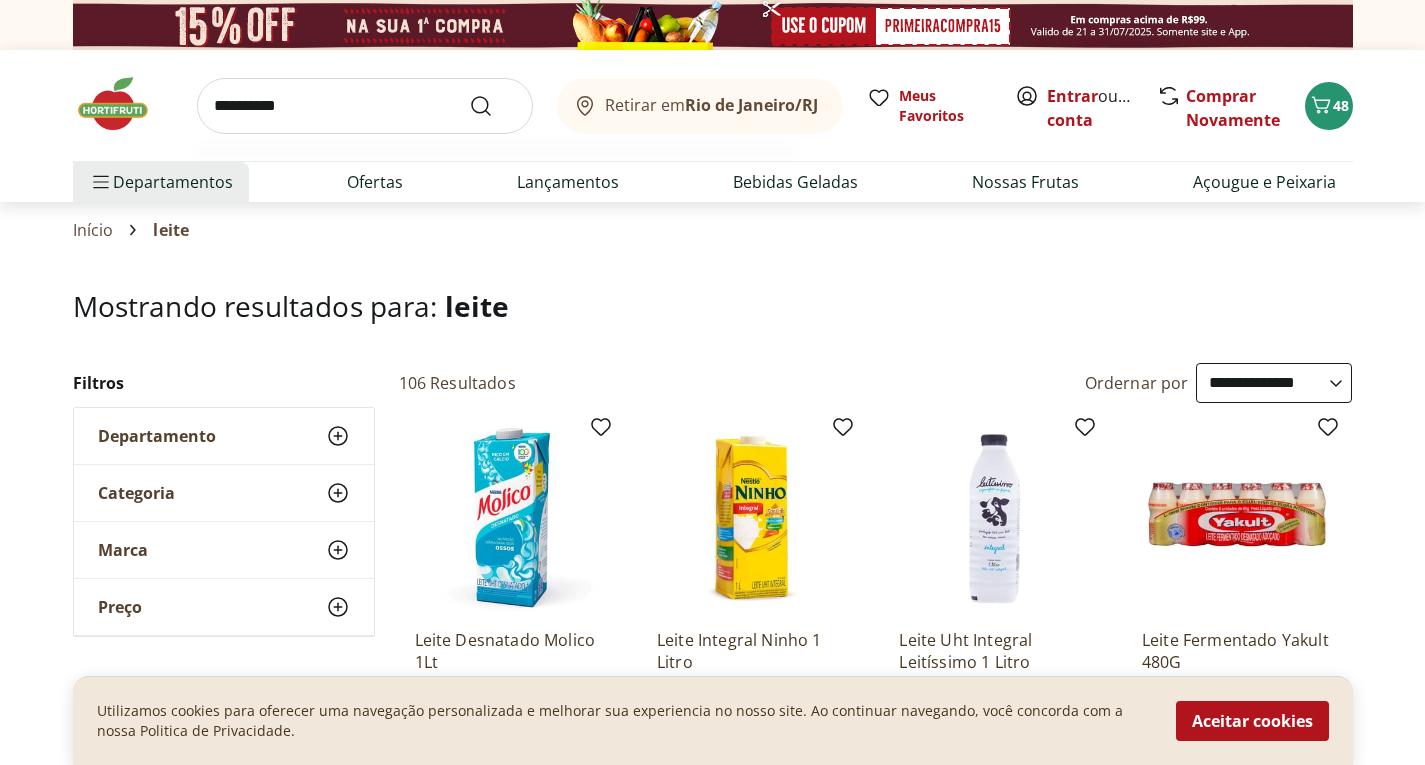 type on "**********" 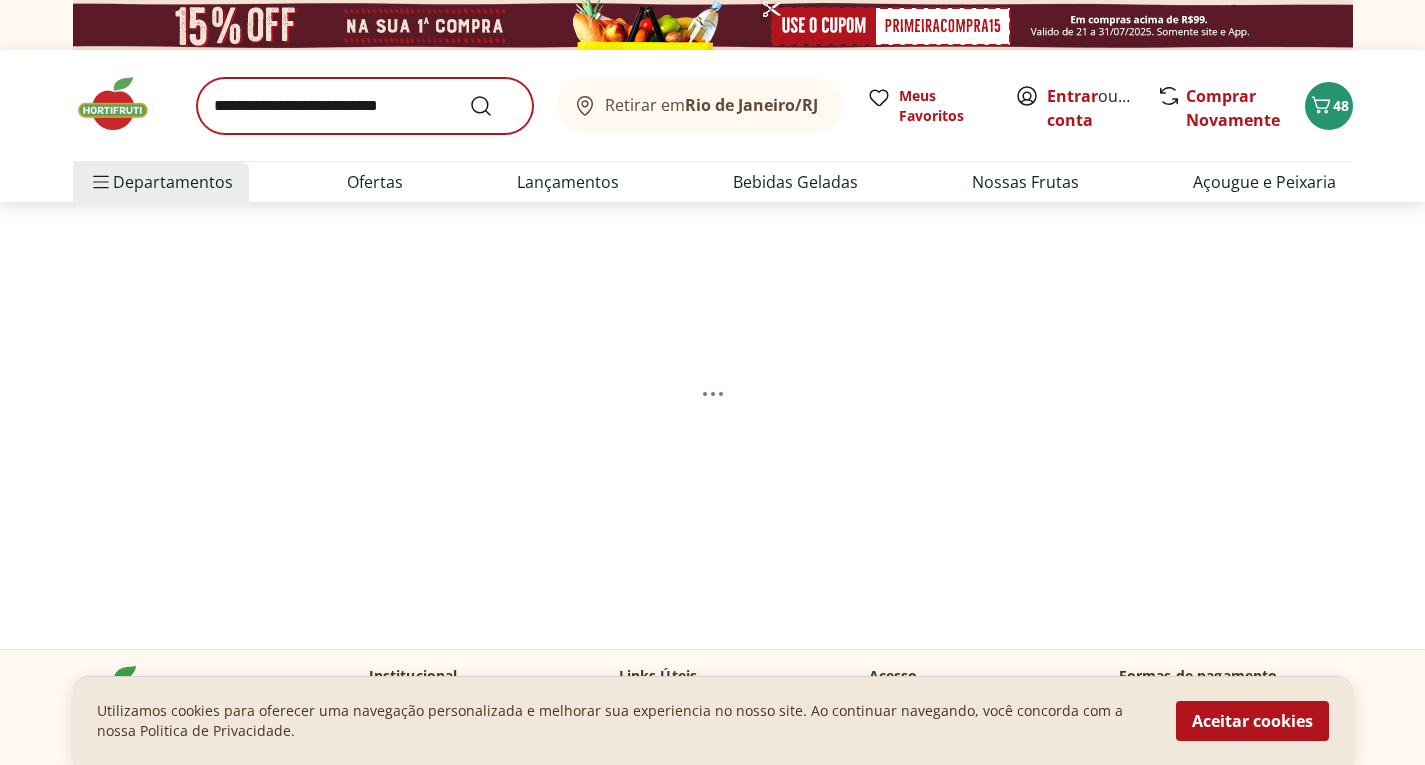 select on "**********" 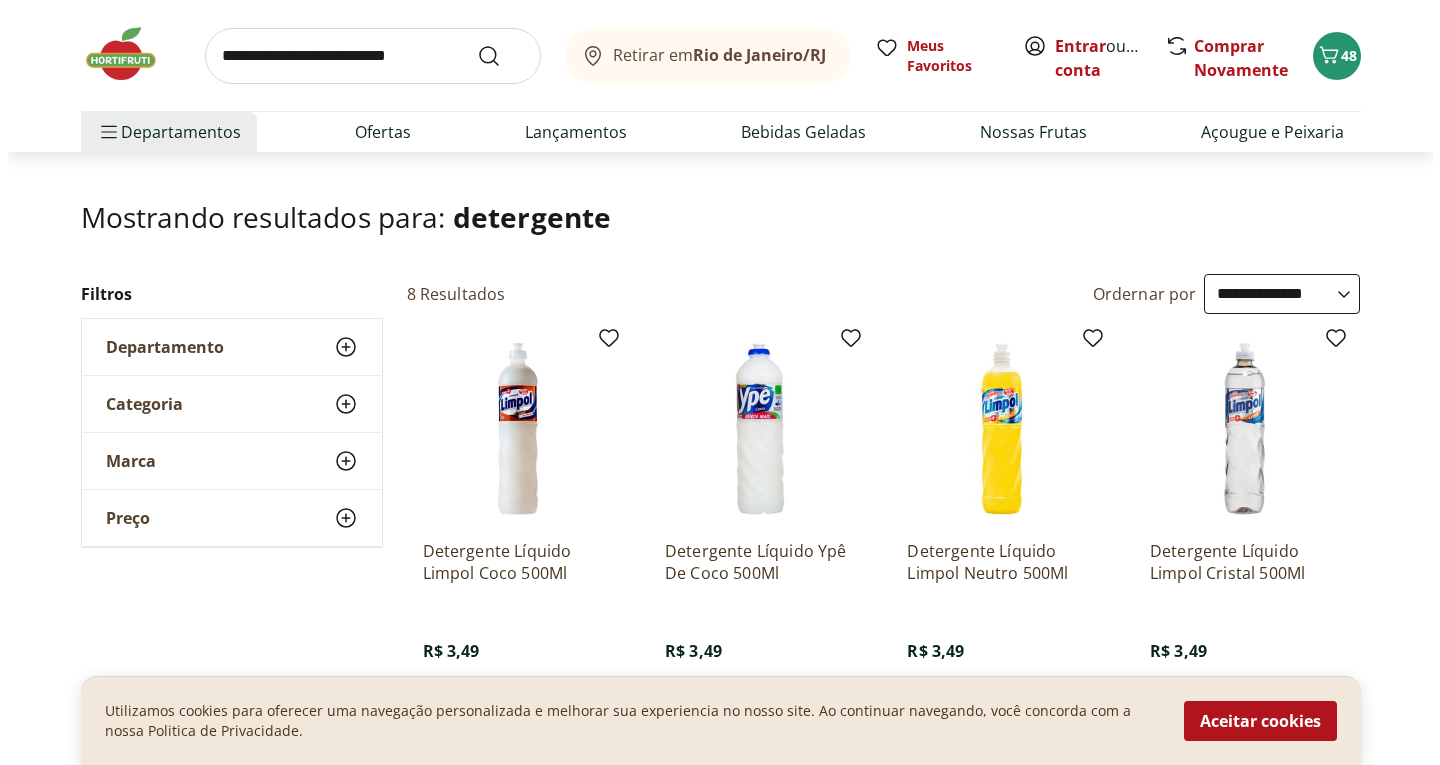 scroll, scrollTop: 0, scrollLeft: 0, axis: both 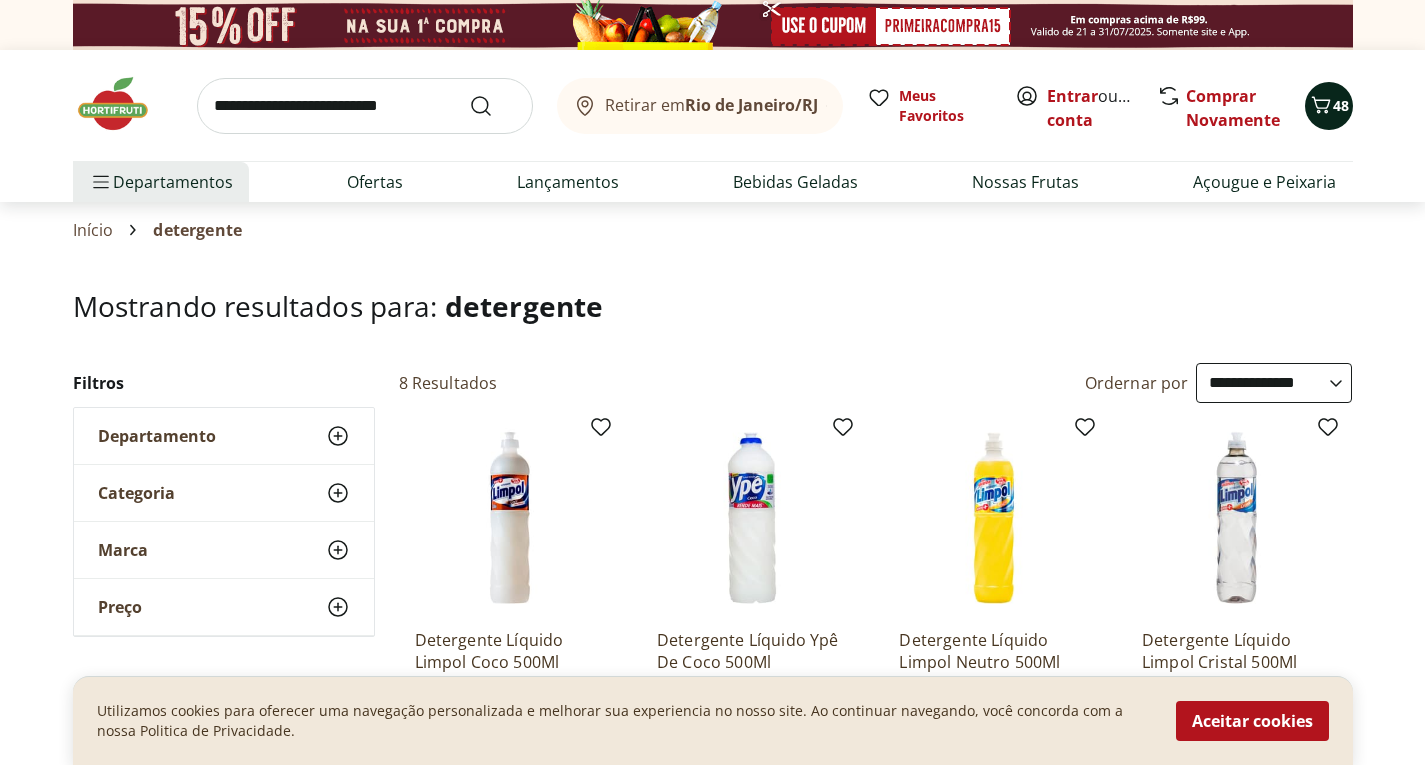 click 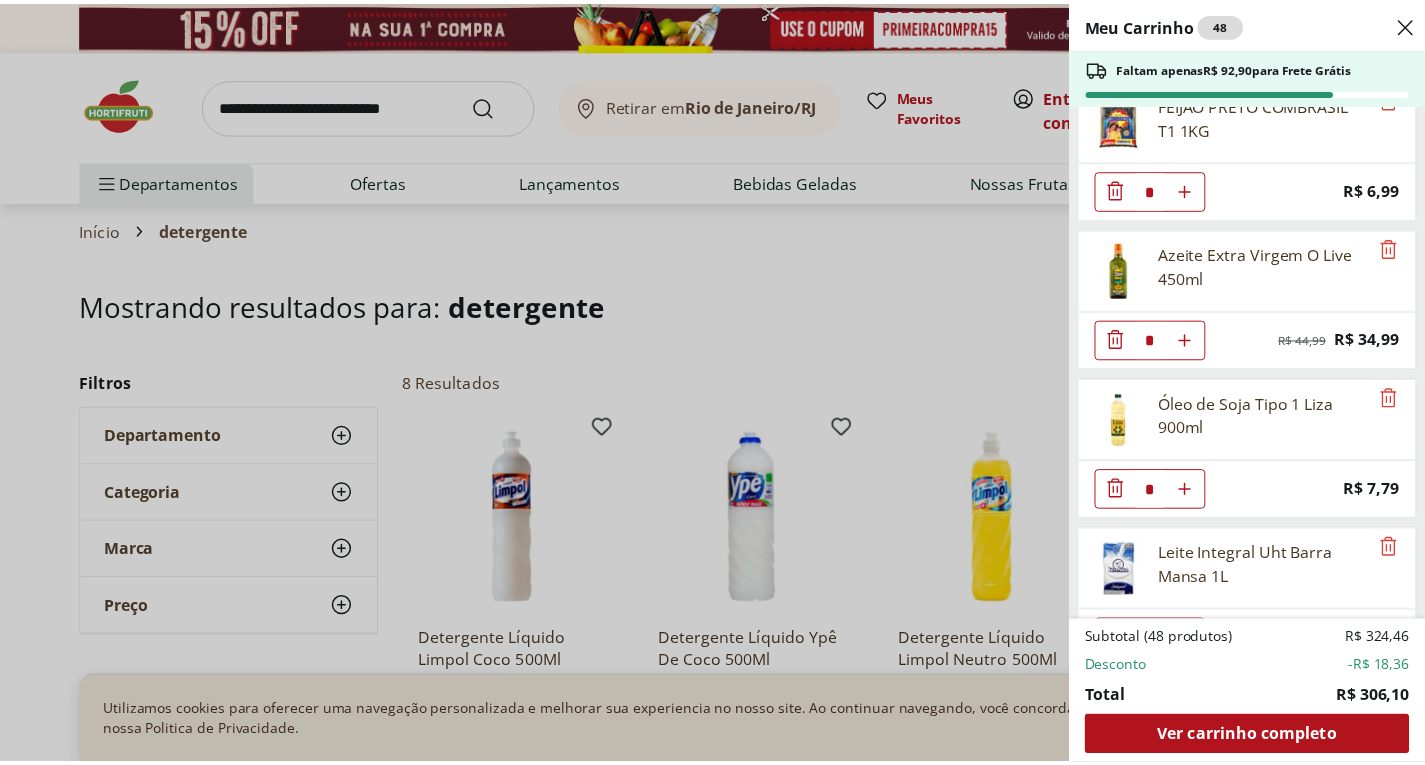 scroll, scrollTop: 2600, scrollLeft: 0, axis: vertical 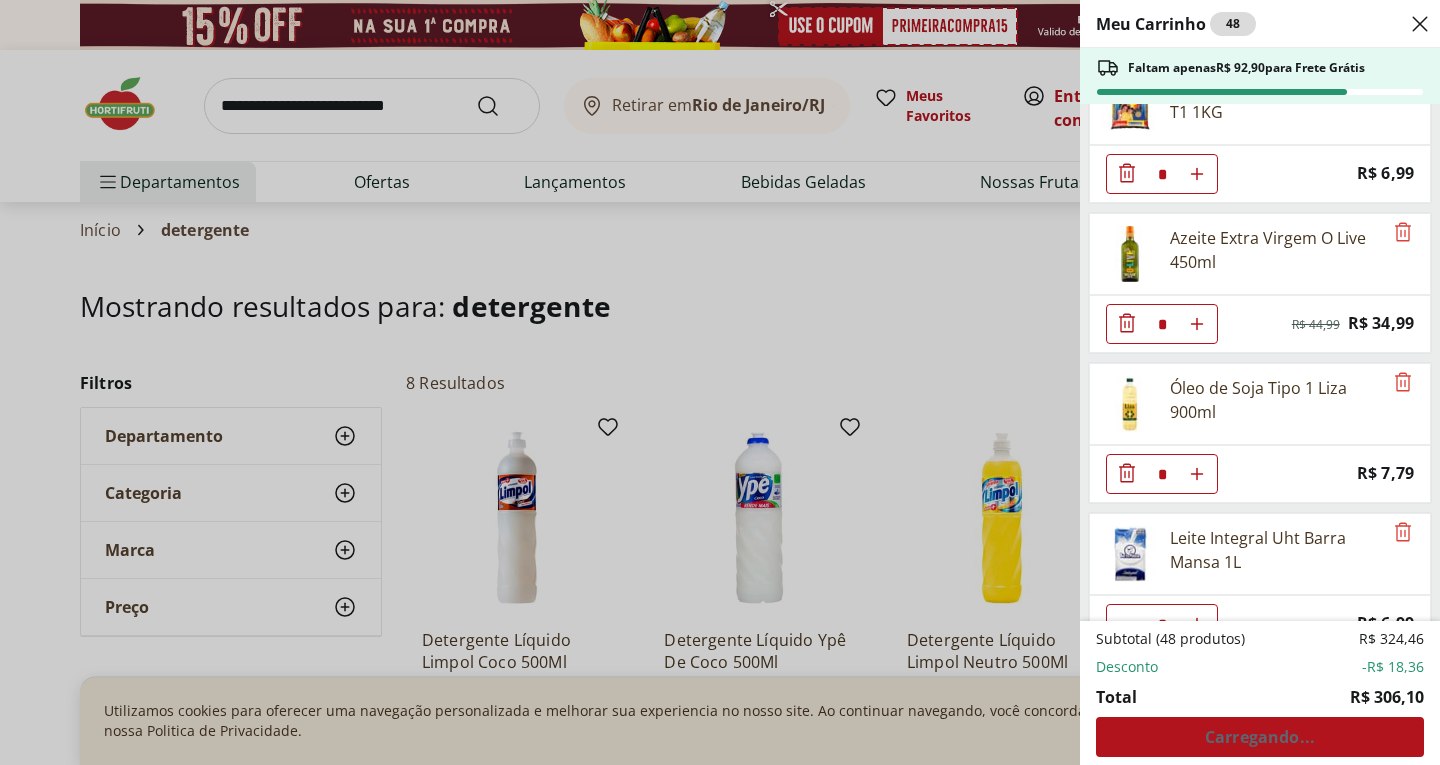 click 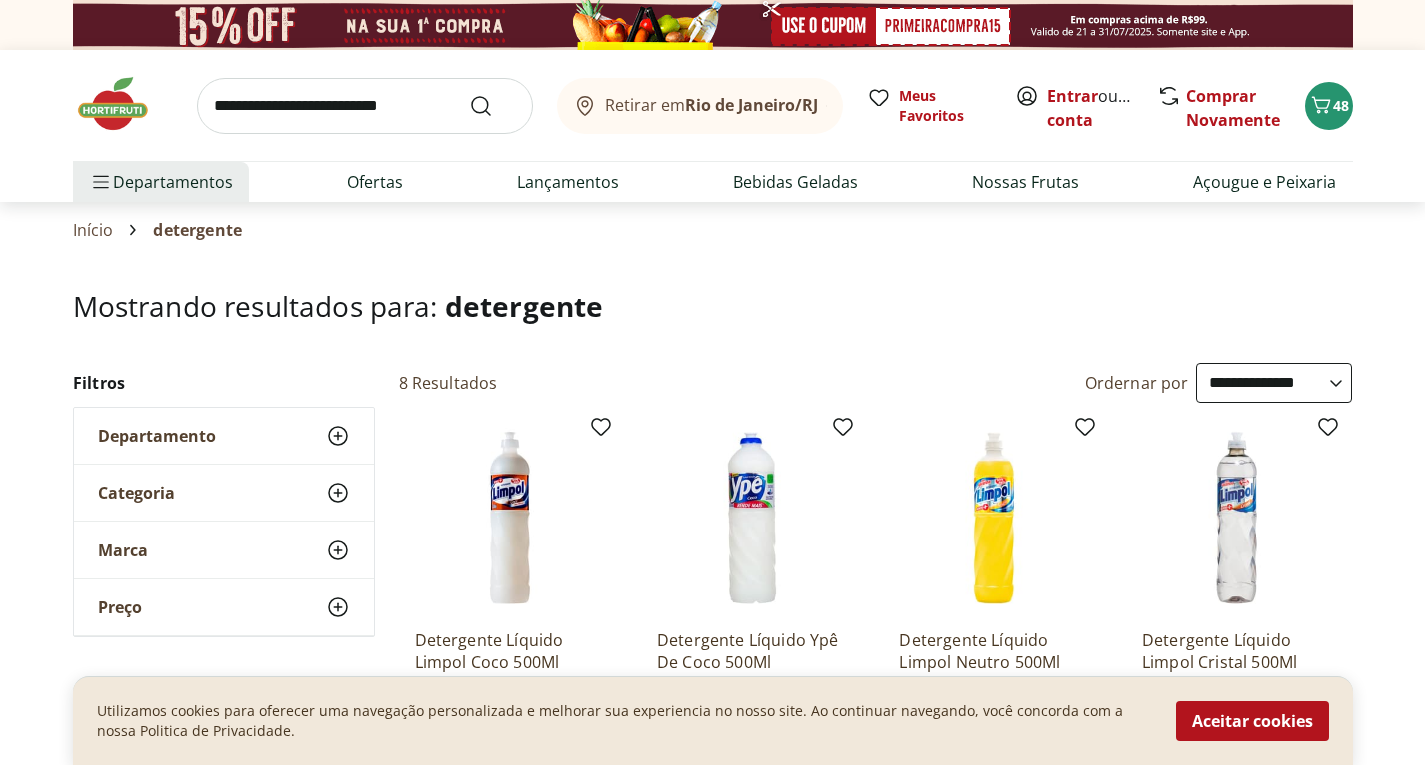 click at bounding box center [365, 106] 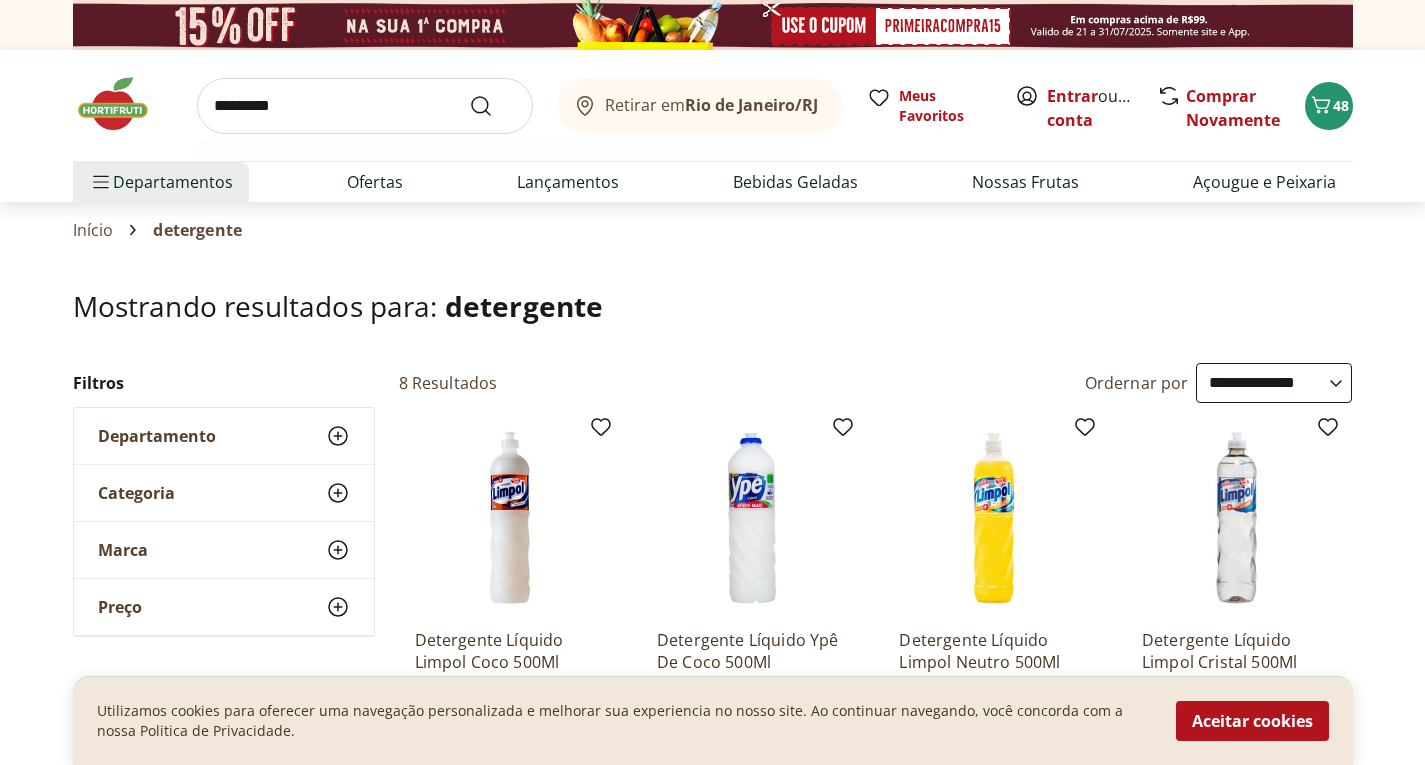 type on "*********" 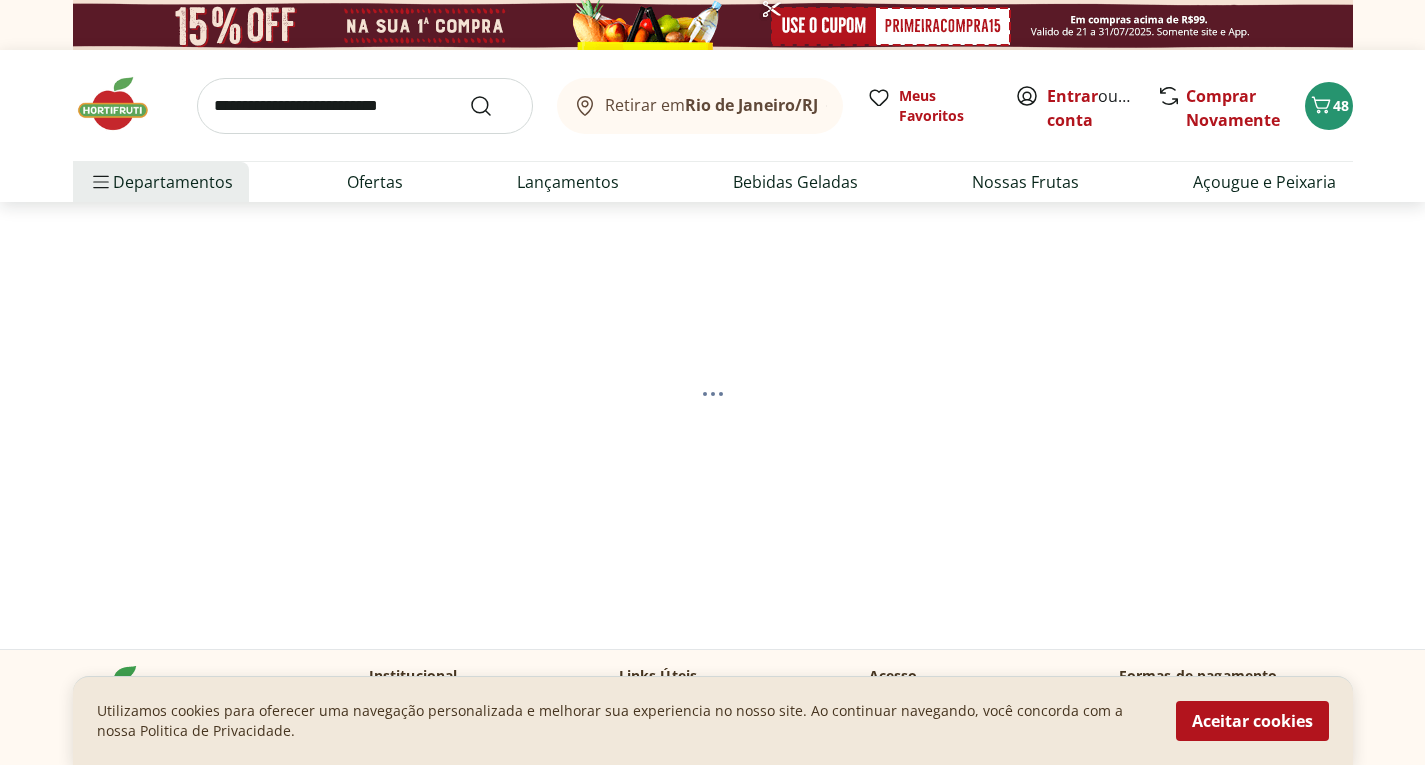 select on "**********" 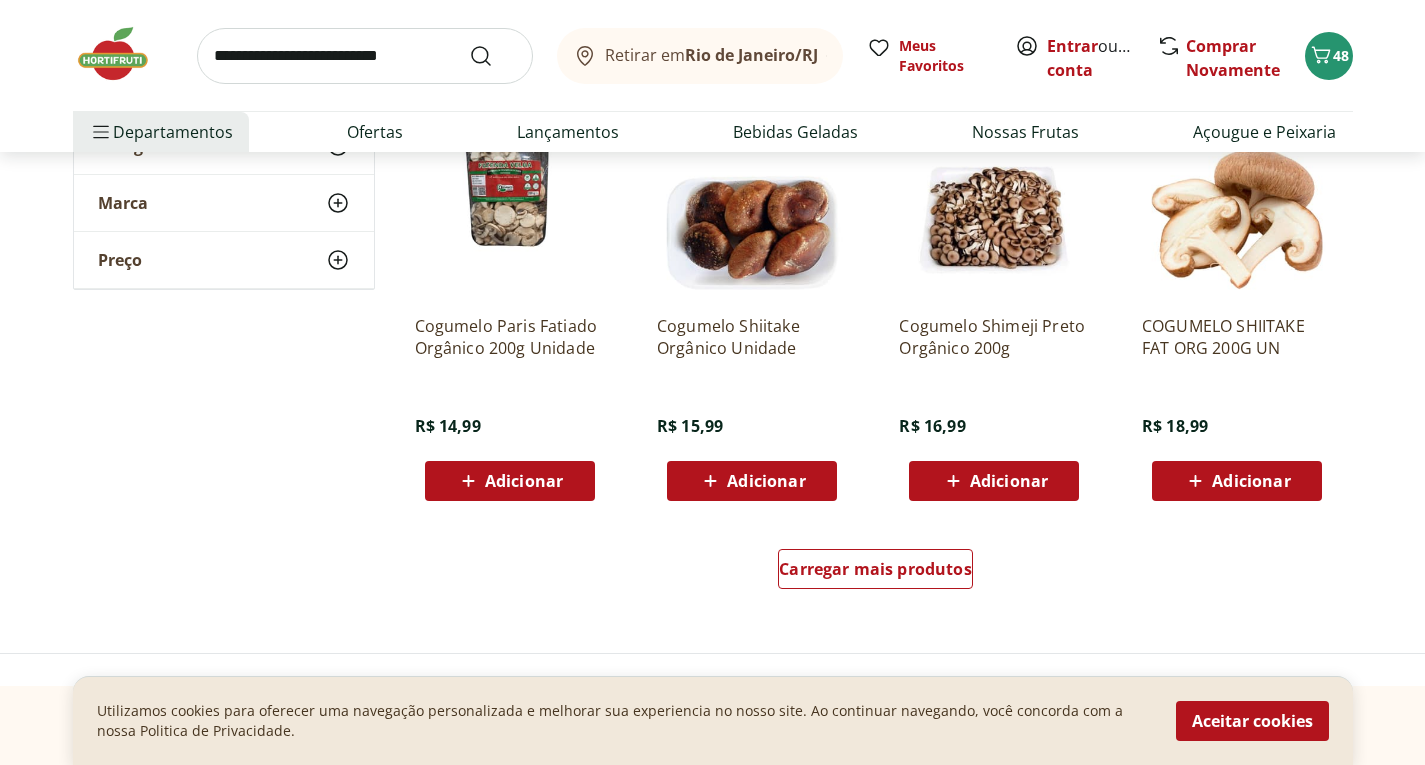 scroll, scrollTop: 1400, scrollLeft: 0, axis: vertical 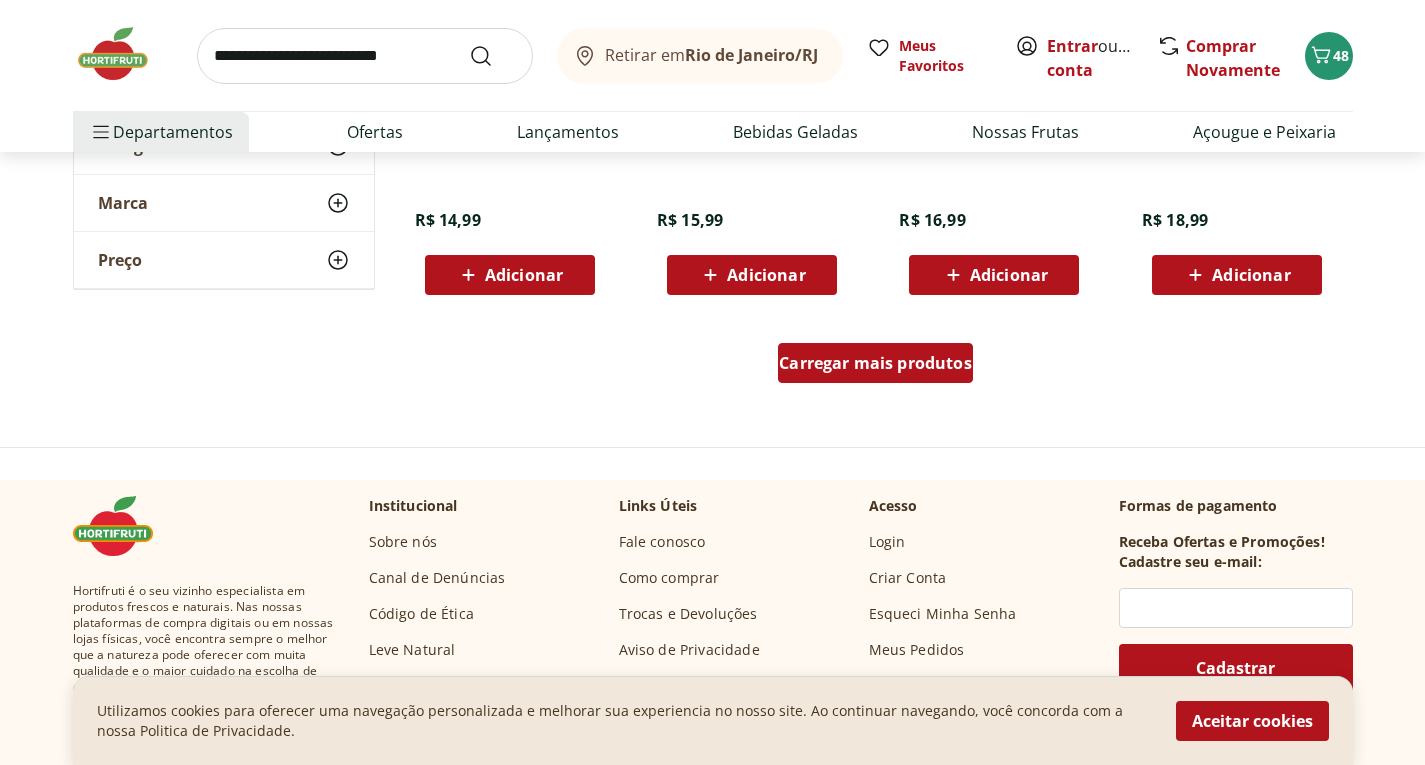 click on "Carregar mais produtos" at bounding box center (875, 363) 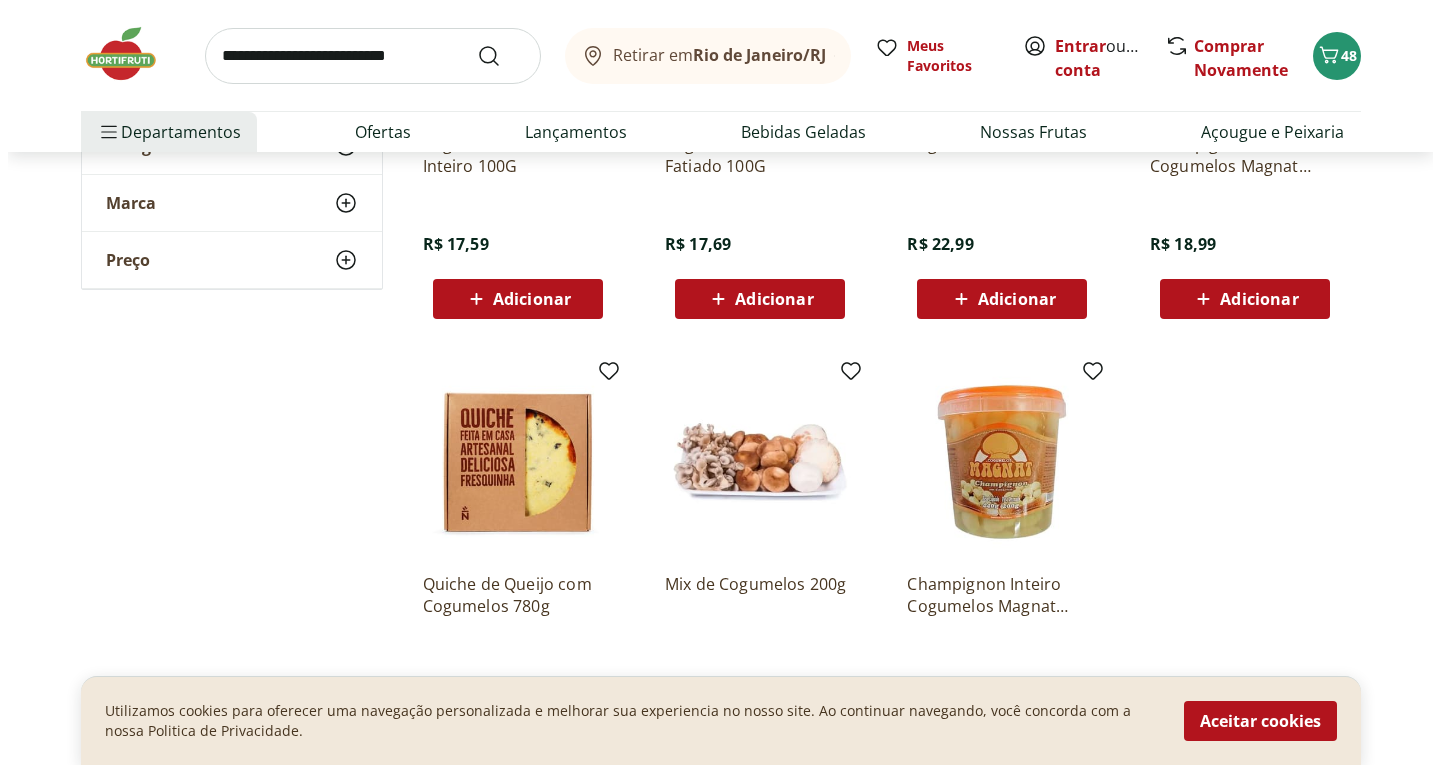 scroll, scrollTop: 1500, scrollLeft: 0, axis: vertical 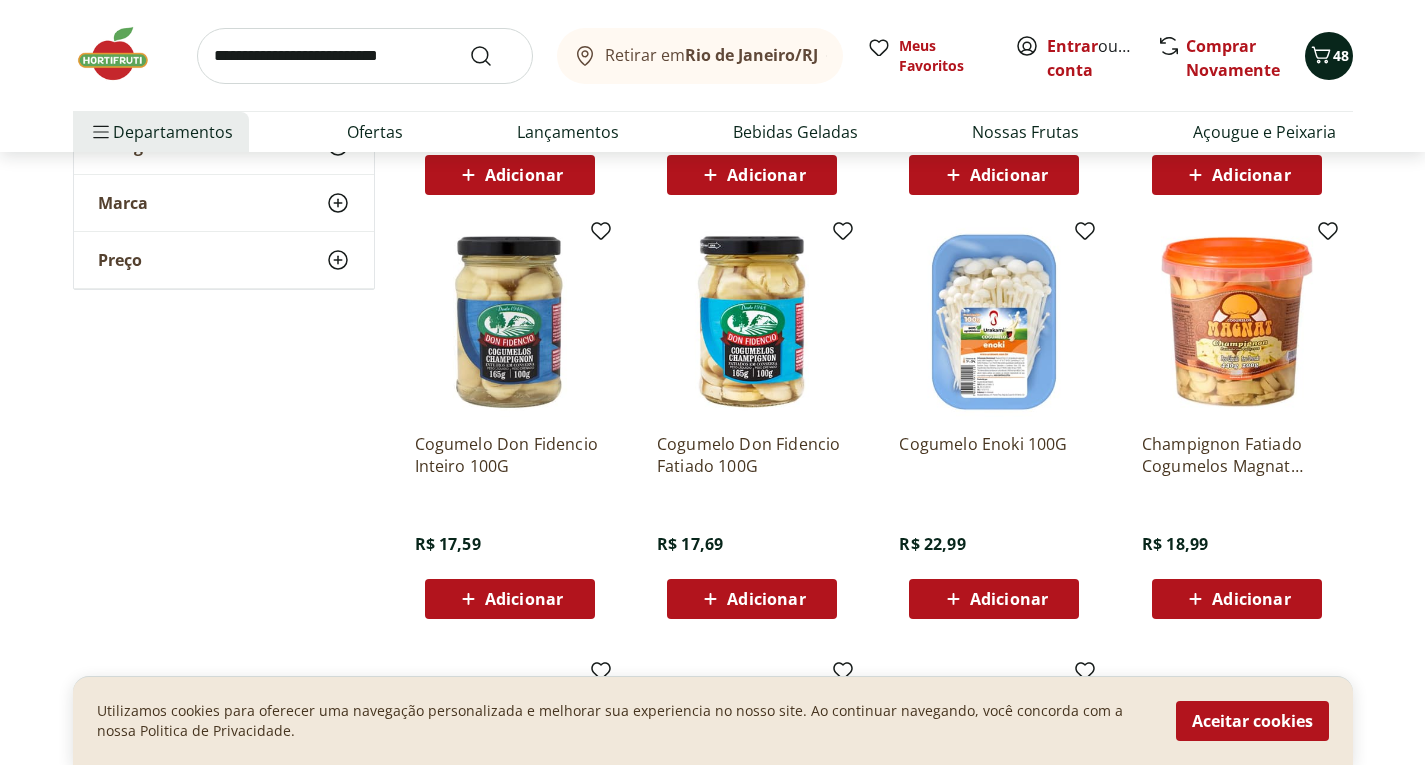 click on "48" at bounding box center (1341, 55) 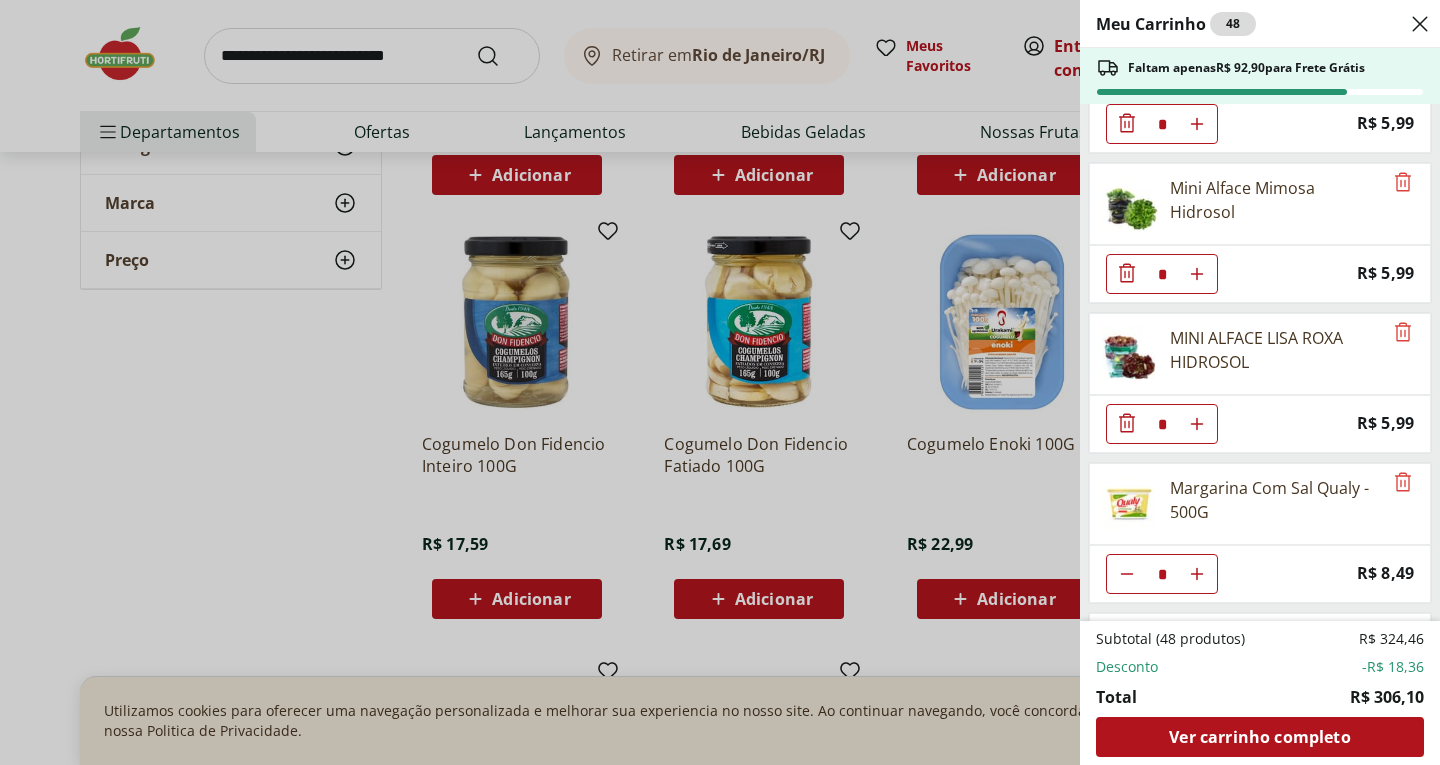 scroll, scrollTop: 2300, scrollLeft: 0, axis: vertical 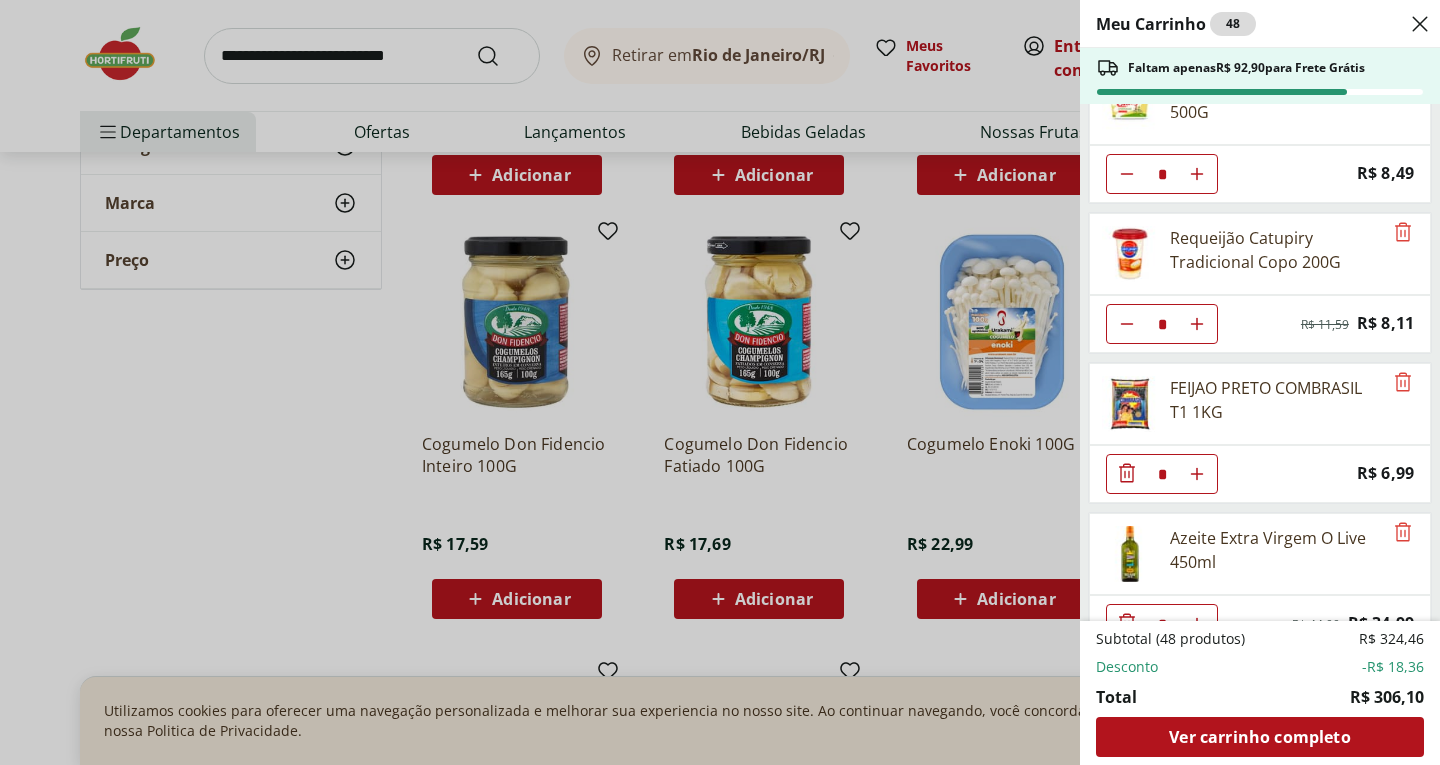 click on "Meu Carrinho 48 Faltam apenas  R$ 92,90  para Frete Grátis Laranja Pera Natural da Terra 3kg * Price: R$ 23,99 Mamão Papaia Unidade * Price: R$ 4,54 Abacate Unidade * Price: R$ 10,44 Limão Tahity Unidade * Price: R$ 0,58 Chá Matte Leão Com Limão 1,5L * Original price: R$ 8,99 Price: R$ 8,29 Manteiga com Sal Tablete Cruzília Unidade * Price: R$ 14,99 Cebola Nacional Unidade * Price: R$ 1,00 Cenoura Unidade * Price: R$ 0,70 Tomate Grape Fiorello 300g * Price: R$ 11,99 Tomate Italiano * Price: R$ 0,92 Couve Mineira Unidade * Price: R$ 3,99 Mini Alface Lisa Hidrosol * Price: R$ 5,99 MINI ALFACE CRESPA HIDROSOL * Price: R$ 5,99 Mini Alface Mimosa Hidrosol * Price: R$ 5,99 MINI ALFACE LISA ROXA  HIDROSOL * Price: R$ 5,99 Margarina Com Sal Qualy - 500G * Price: R$ 8,49 Requeijão Catupiry Tradicional Copo 200G * Original price: R$ 11,59 Price: R$ 8,11 FEIJAO PRETO COMBRASIL T1 1KG * Price: R$ 6,99 Azeite Extra Virgem O Live 450ml * Original price: R$ 44,99 Price: R$ 34,99 * Price: *" at bounding box center [720, 382] 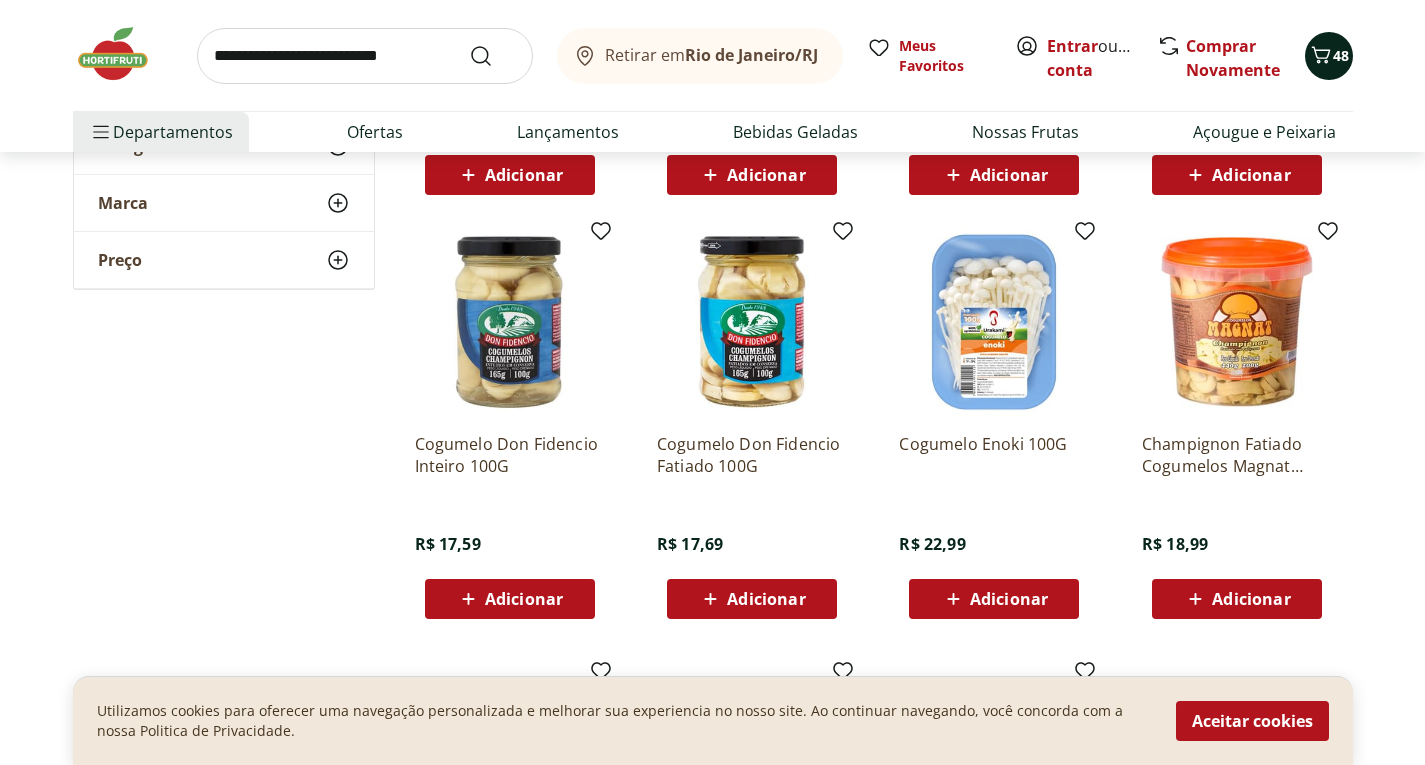 click 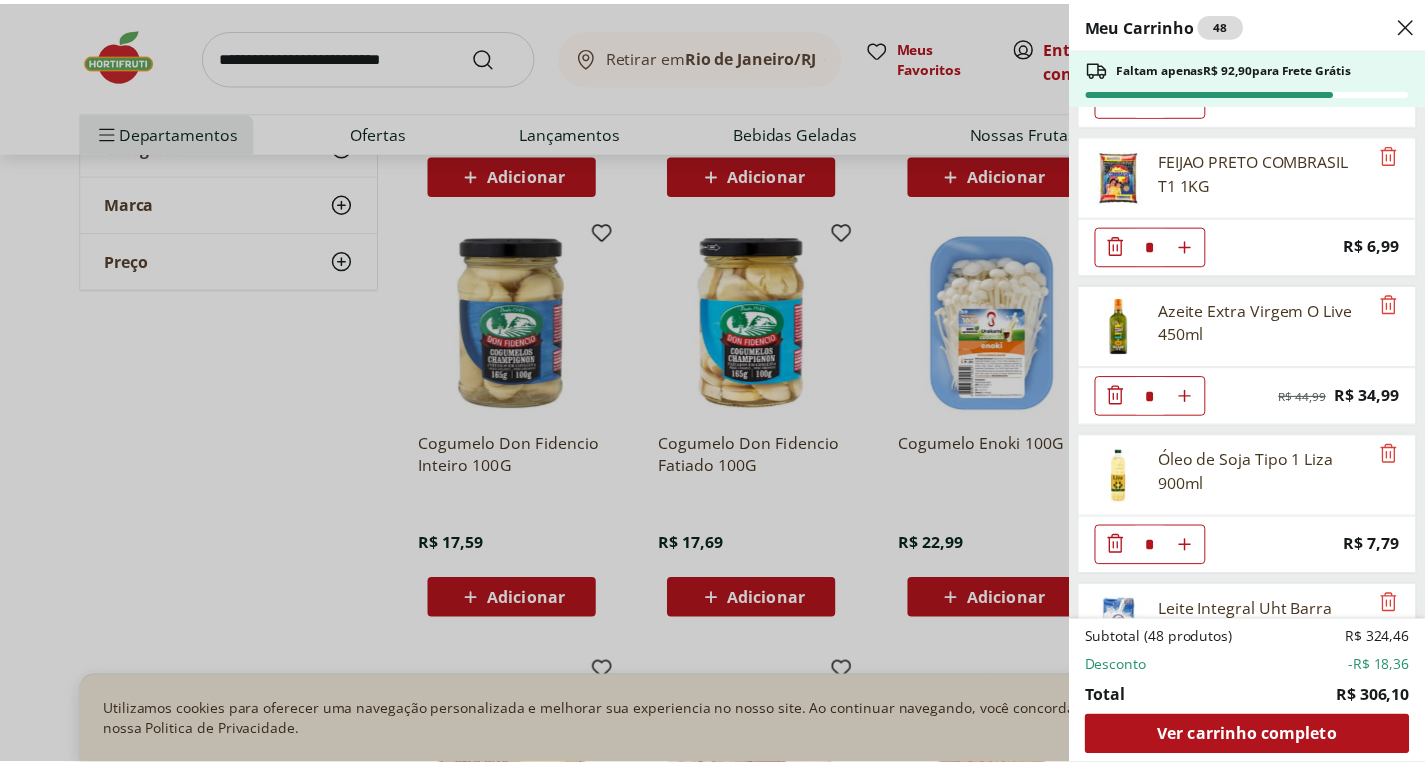 scroll, scrollTop: 2541, scrollLeft: 0, axis: vertical 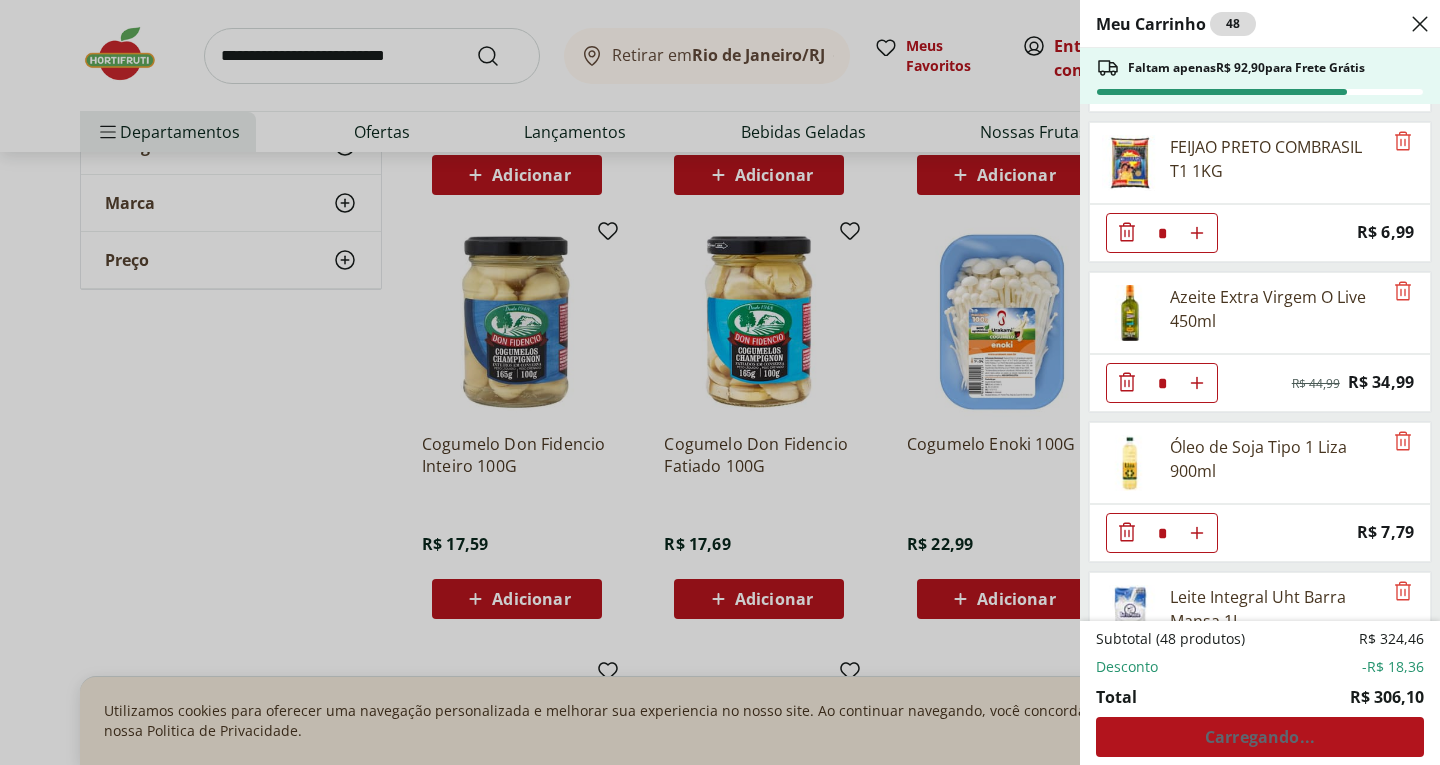 click on "Meu Carrinho 48 Faltam apenas  R$ 92,90  para Frete Grátis Laranja Pera Natural da Terra 3kg * Price: R$ 23,99 Mamão Papaia Unidade * Price: R$ 4,54 Abacate Unidade * Price: R$ 10,44 Limão Tahity Unidade * Price: R$ 0,58 Chá Matte Leão Com Limão 1,5L * Original price: R$ 8,99 Price: R$ 8,29 Manteiga com Sal Tablete Cruzília Unidade * Price: R$ 14,99 Cebola Nacional Unidade * Price: R$ 1,00 Cenoura Unidade * Price: R$ 0,70 Tomate Grape Fiorello 300g * Price: R$ 11,99 Tomate Italiano * Price: R$ 0,92 Couve Mineira Unidade * Price: R$ 3,99 Mini Alface Lisa Hidrosol * Price: R$ 5,99 MINI ALFACE CRESPA HIDROSOL * Price: R$ 5,99 Mini Alface Mimosa Hidrosol * Price: R$ 5,99 MINI ALFACE LISA ROXA  HIDROSOL * Price: R$ 5,99 Margarina Com Sal Qualy - 500G * Price: R$ 8,49 Requeijão Catupiry Tradicional Copo 200G * Original price: R$ 11,59 Price: R$ 8,11 FEIJAO PRETO COMBRASIL T1 1KG * Price: R$ 6,99 Azeite Extra Virgem O Live 450ml * Original price: R$ 44,99 Price: R$ 34,99 * Price: *" at bounding box center [720, 382] 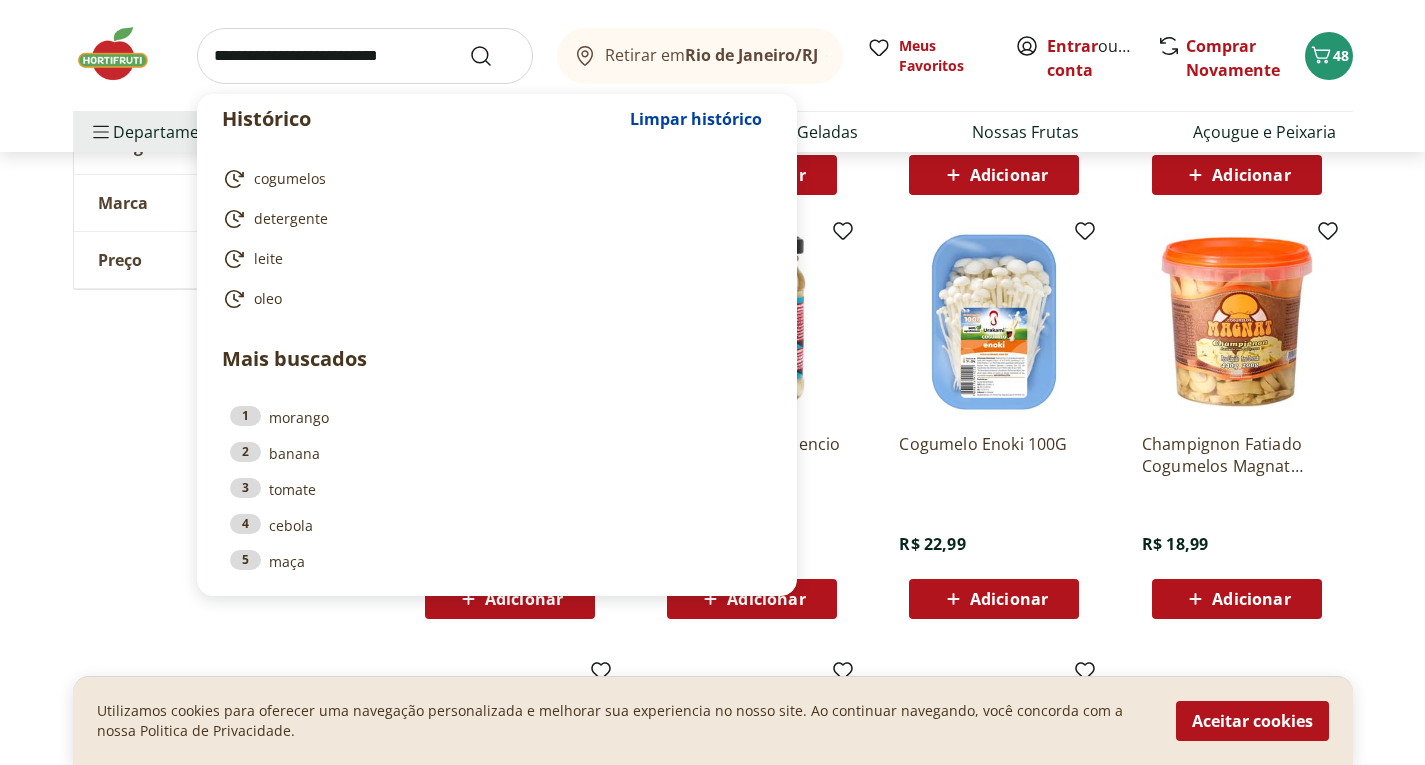 click at bounding box center (365, 56) 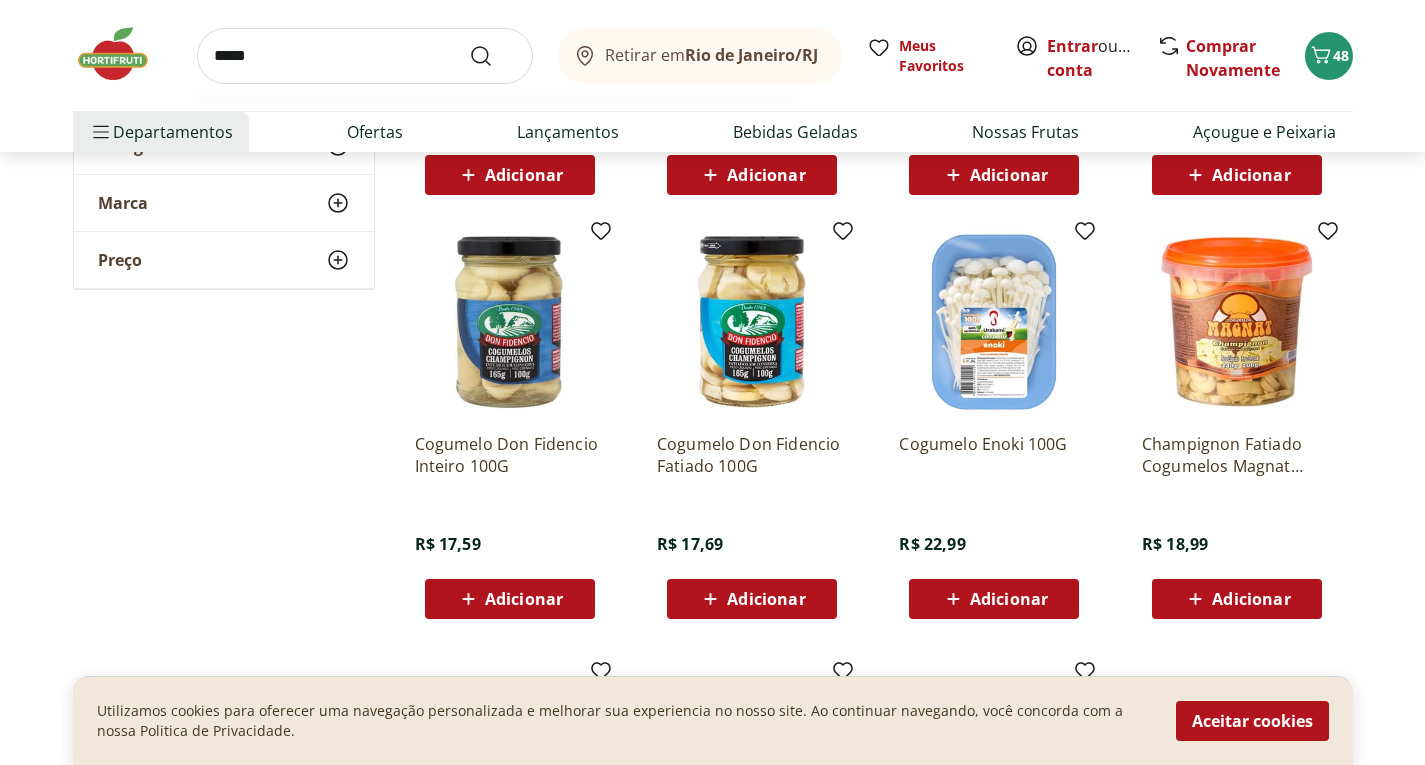 type on "*****" 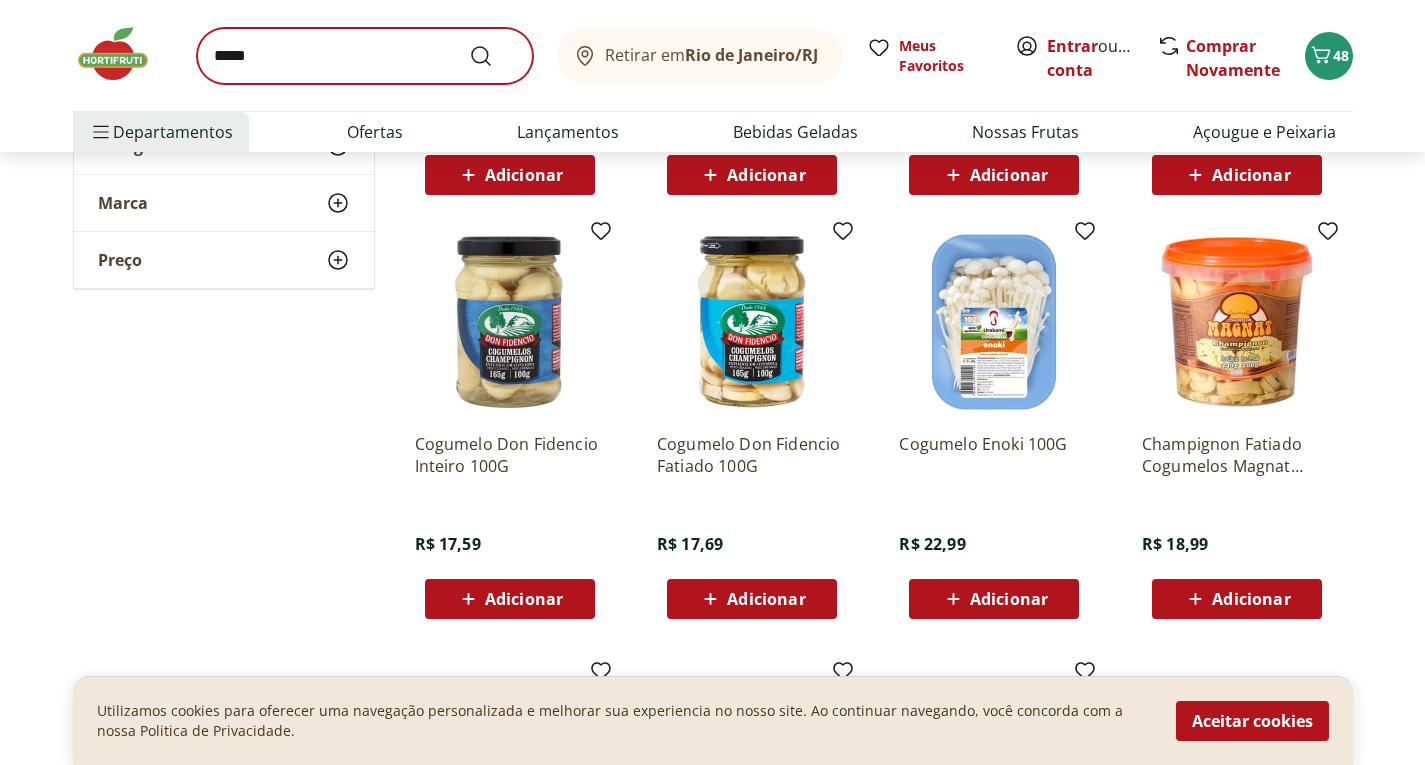 scroll, scrollTop: 0, scrollLeft: 0, axis: both 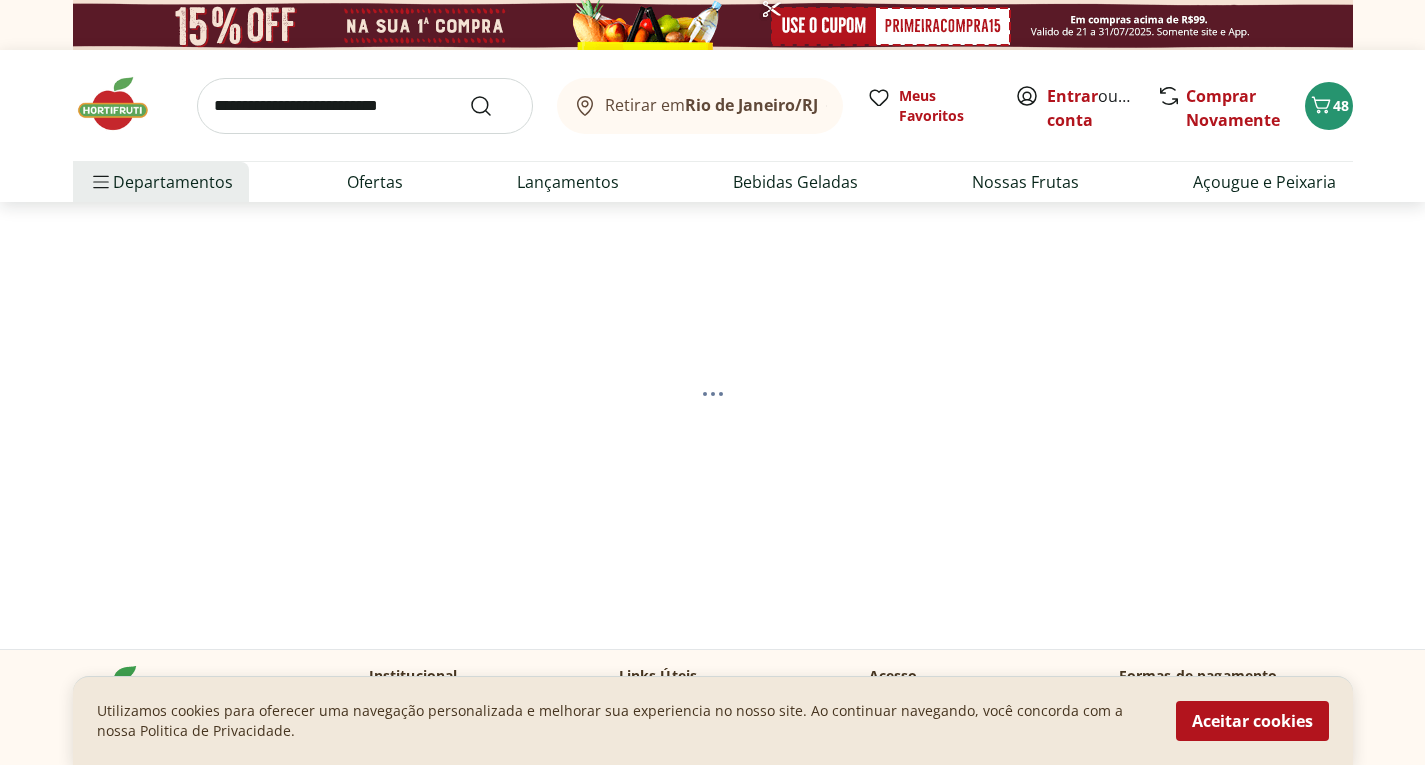 select on "**********" 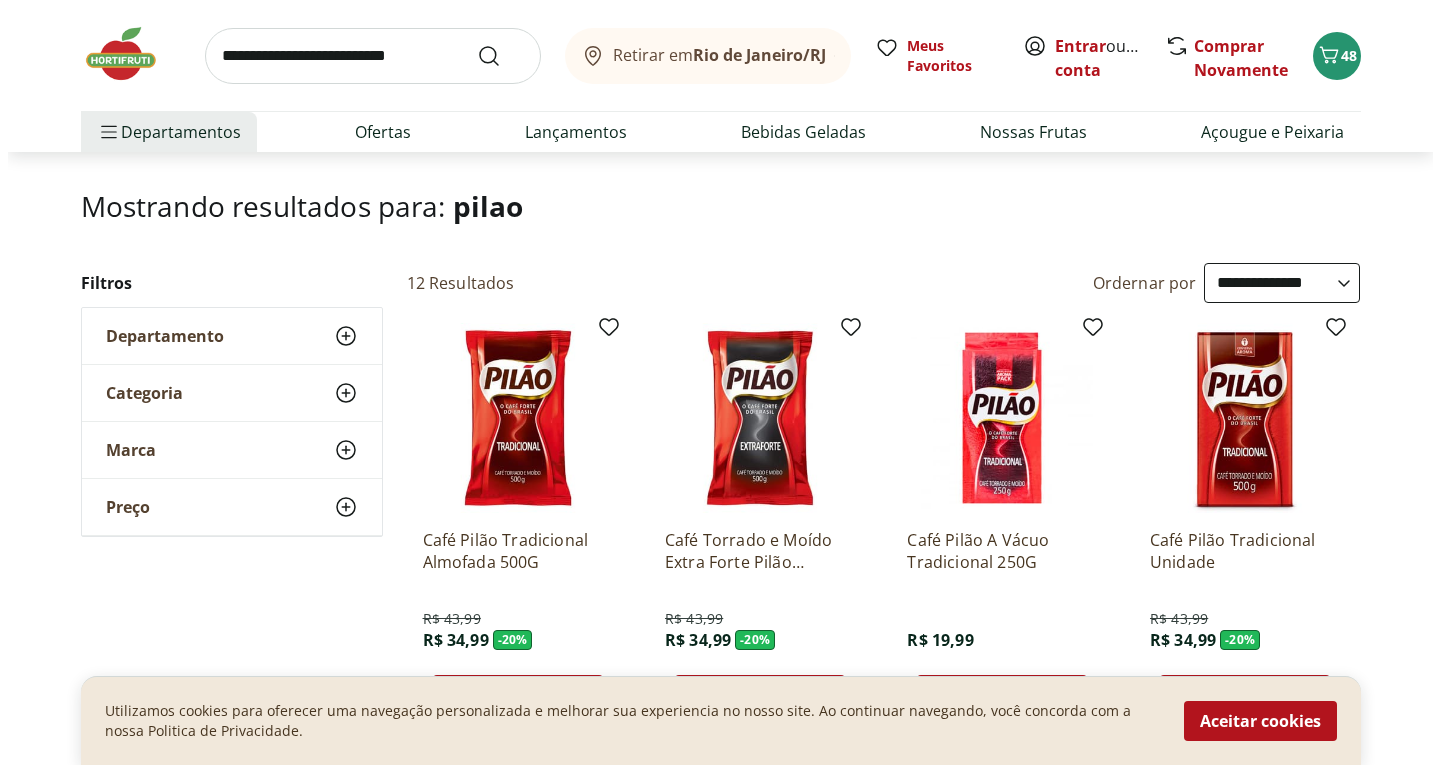 scroll, scrollTop: 200, scrollLeft: 0, axis: vertical 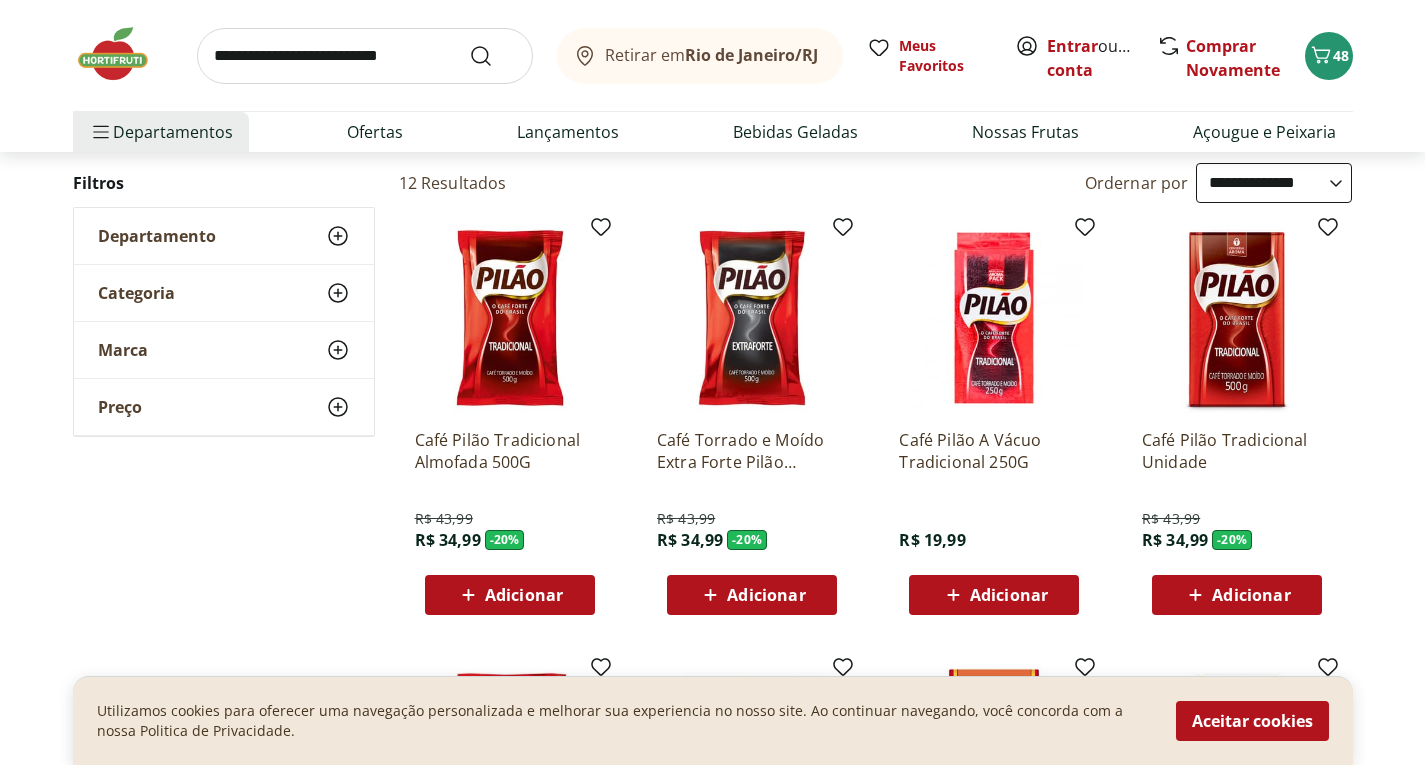click on "Adicionar" at bounding box center [524, 595] 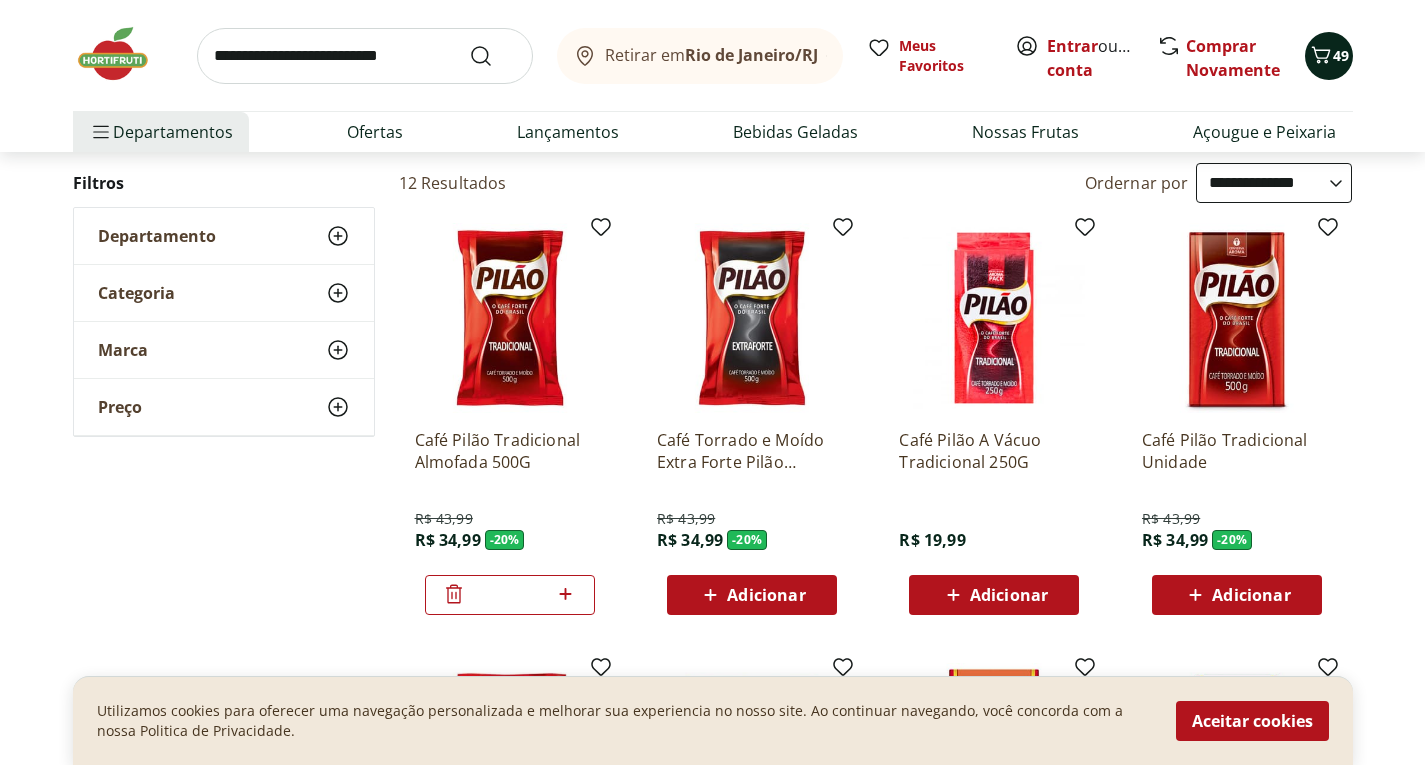 click on "49" at bounding box center [1341, 55] 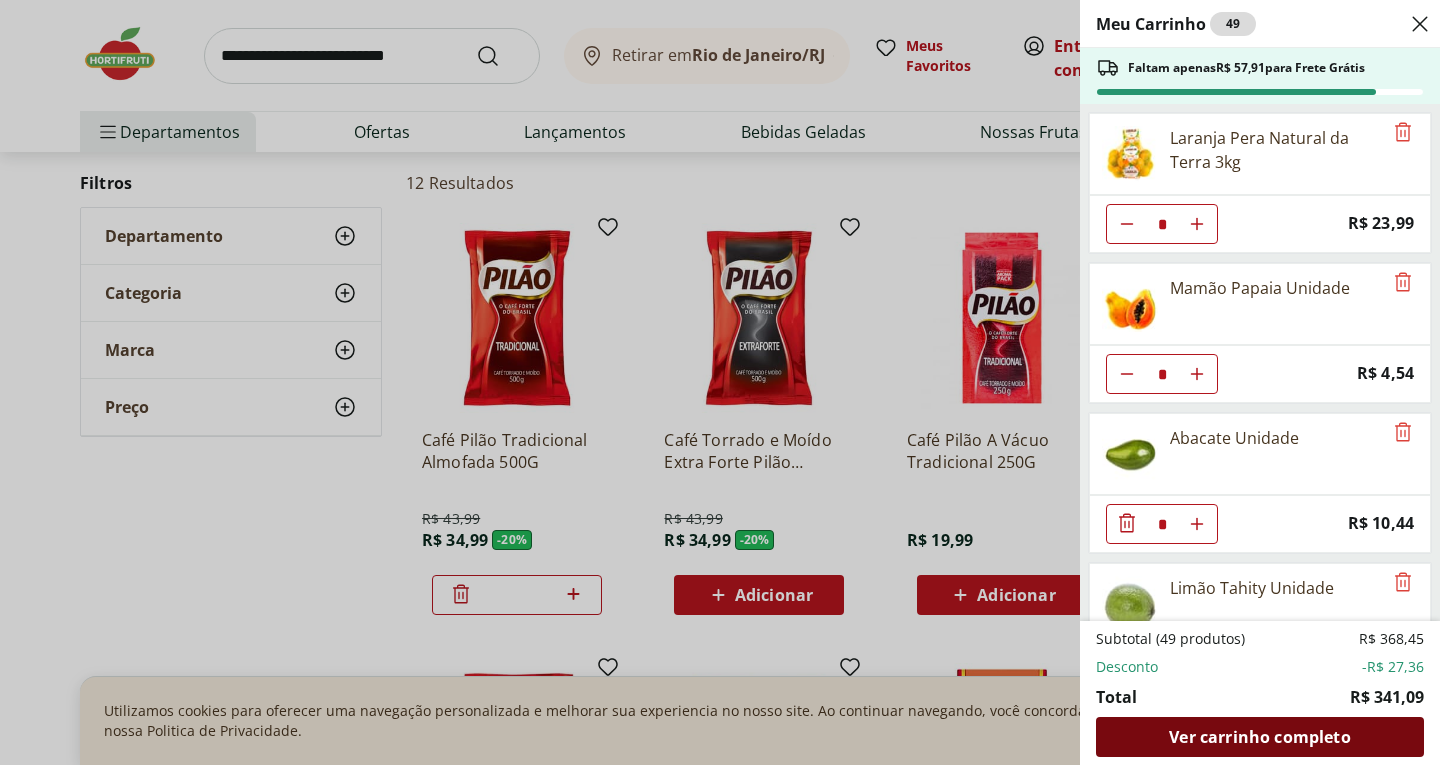 click on "Ver carrinho completo" at bounding box center (1259, 737) 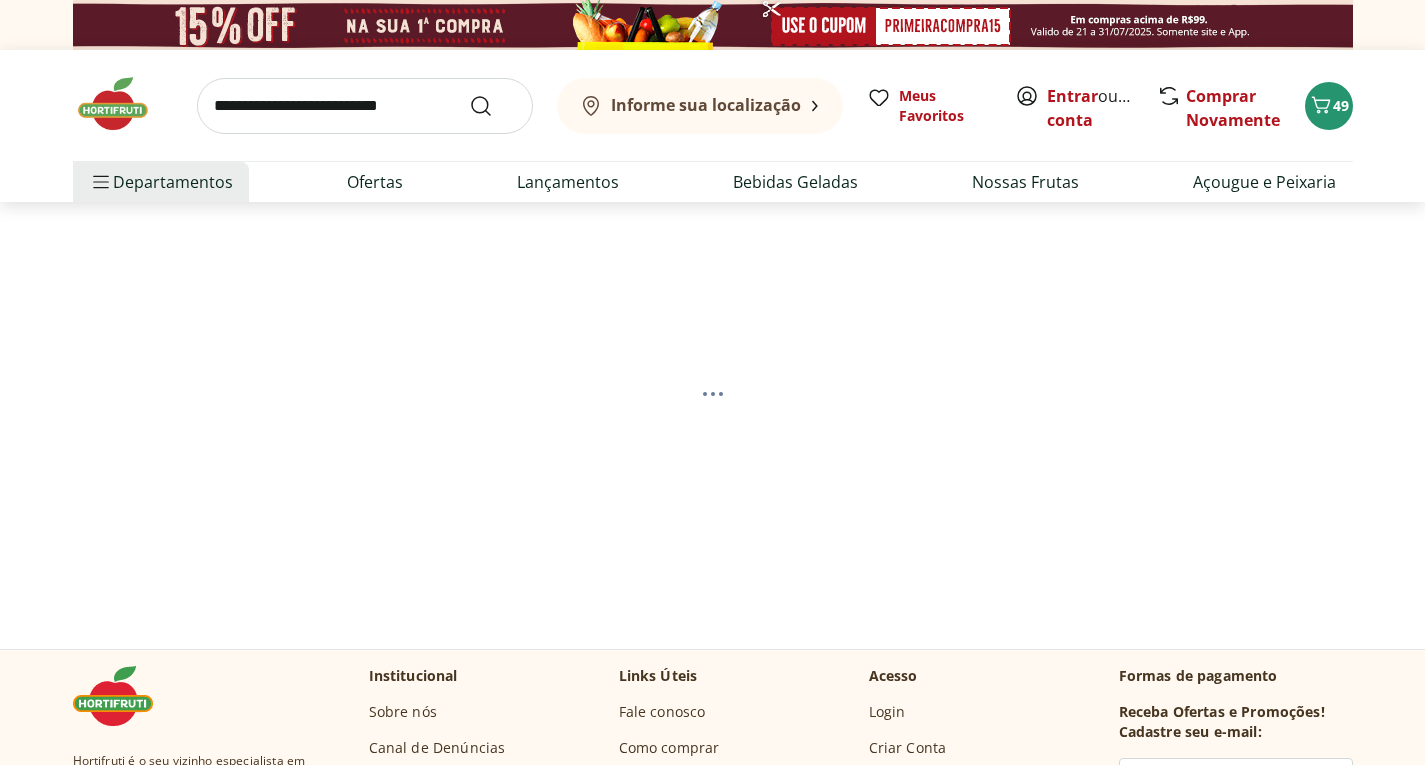 scroll, scrollTop: 0, scrollLeft: 0, axis: both 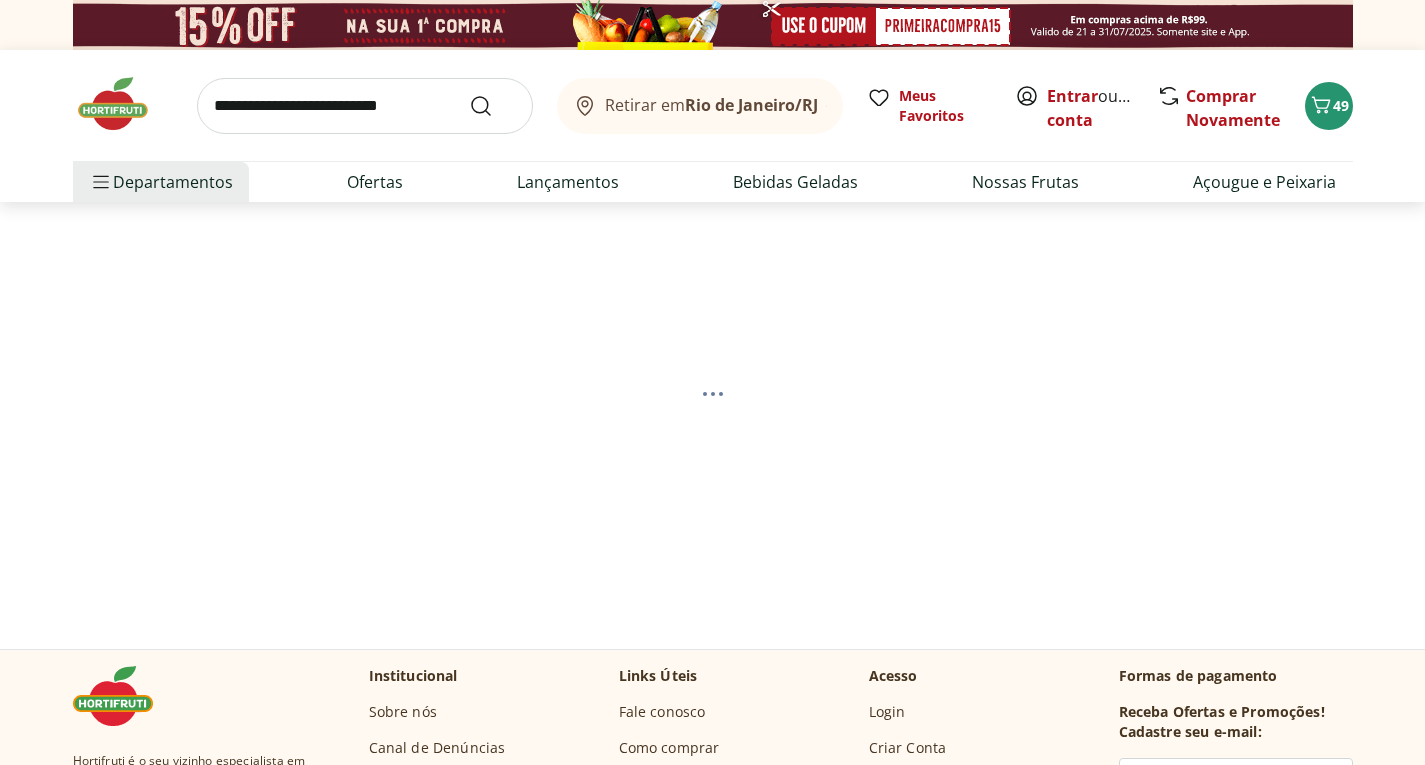 select on "**********" 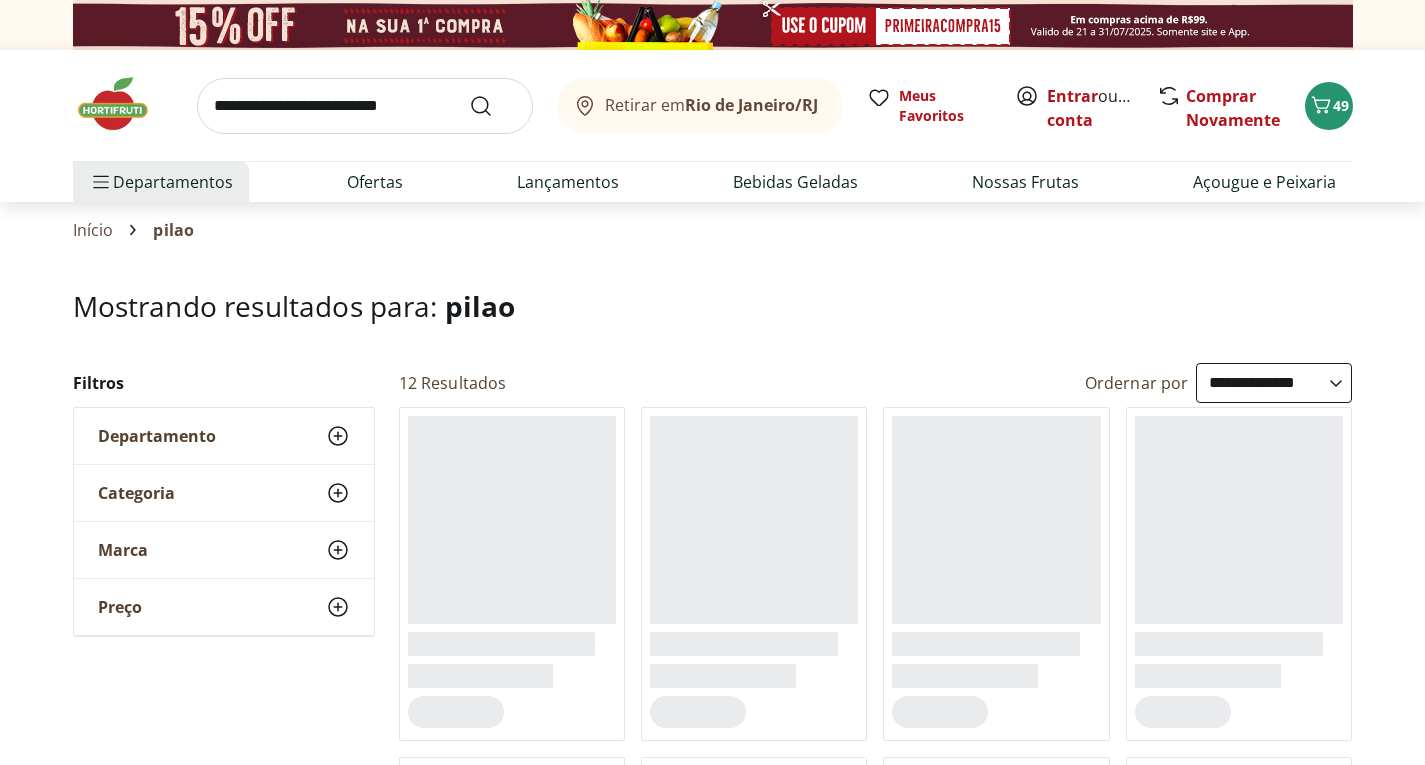 click at bounding box center (365, 106) 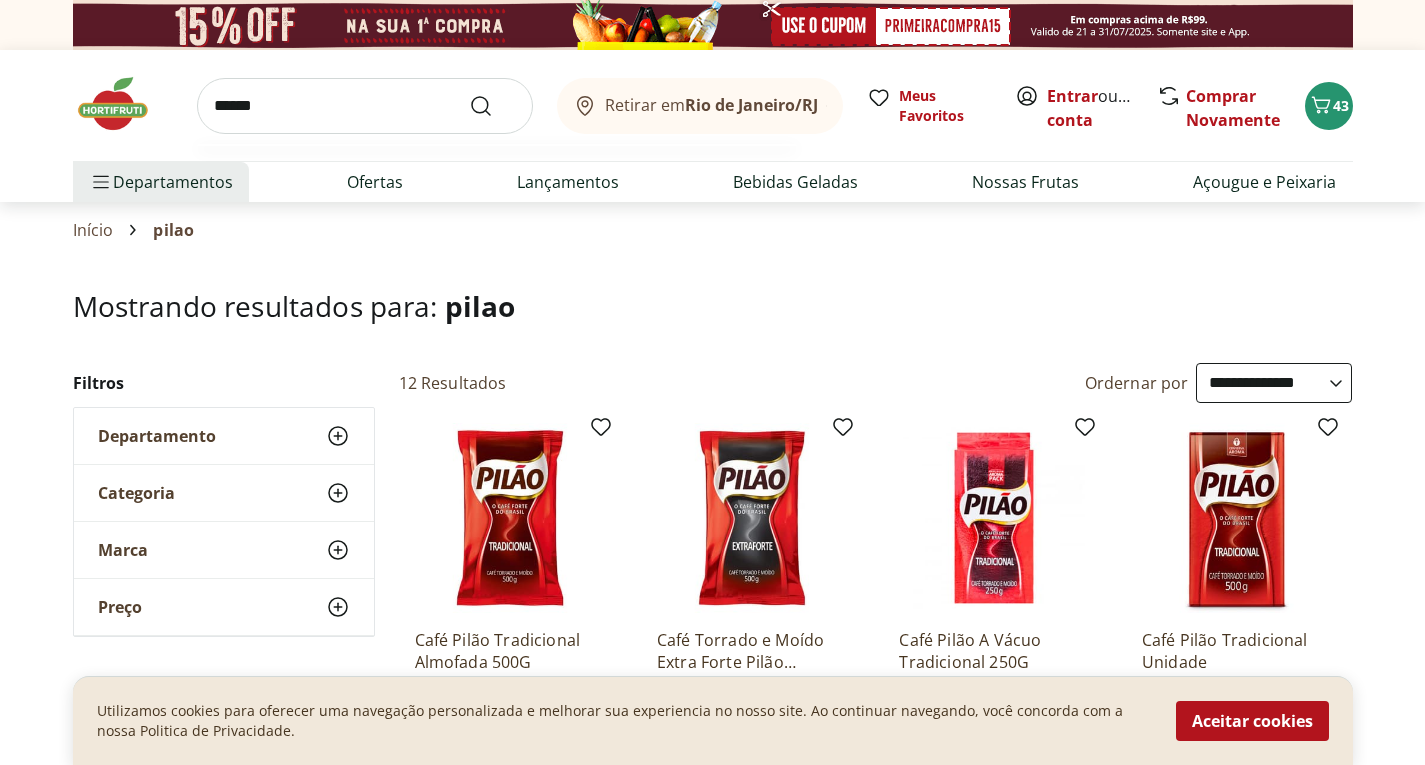 type on "******" 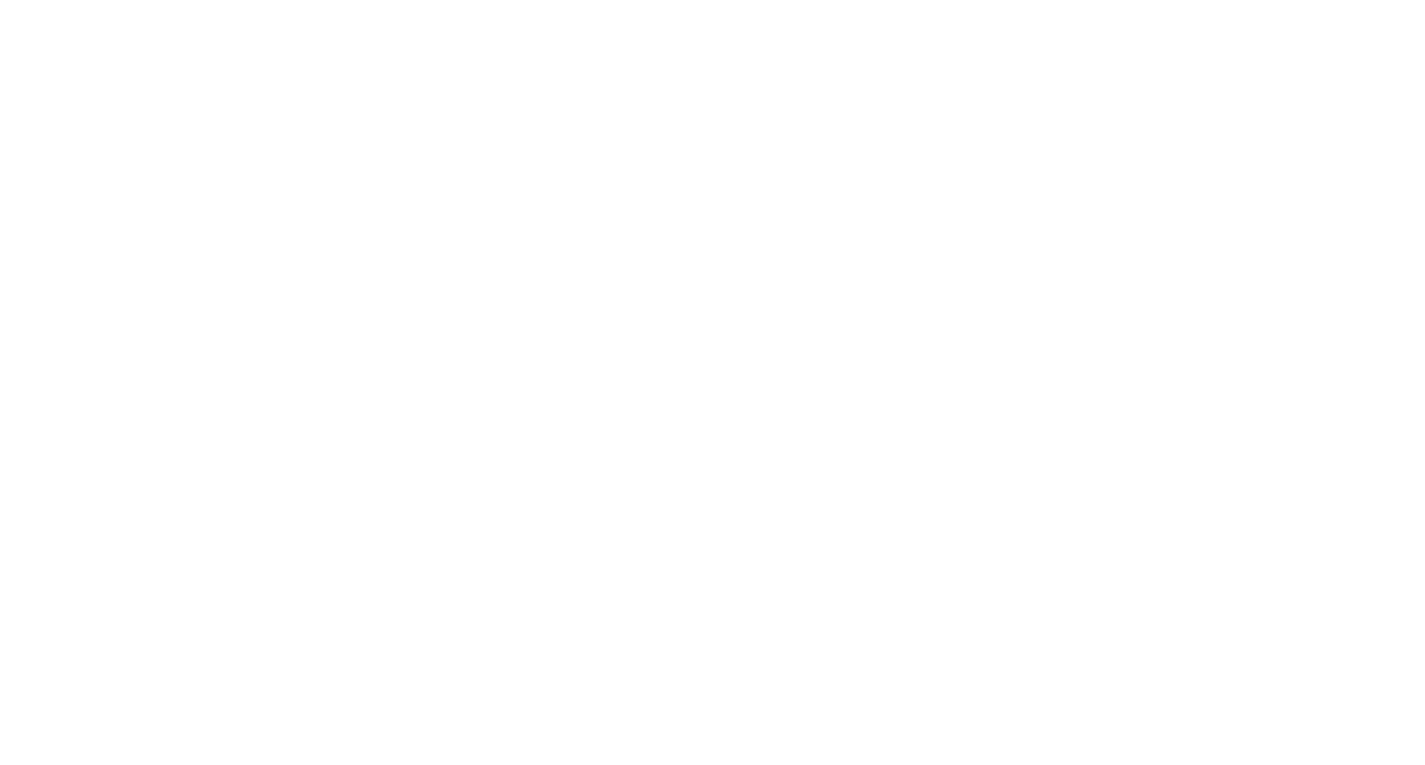 select on "**********" 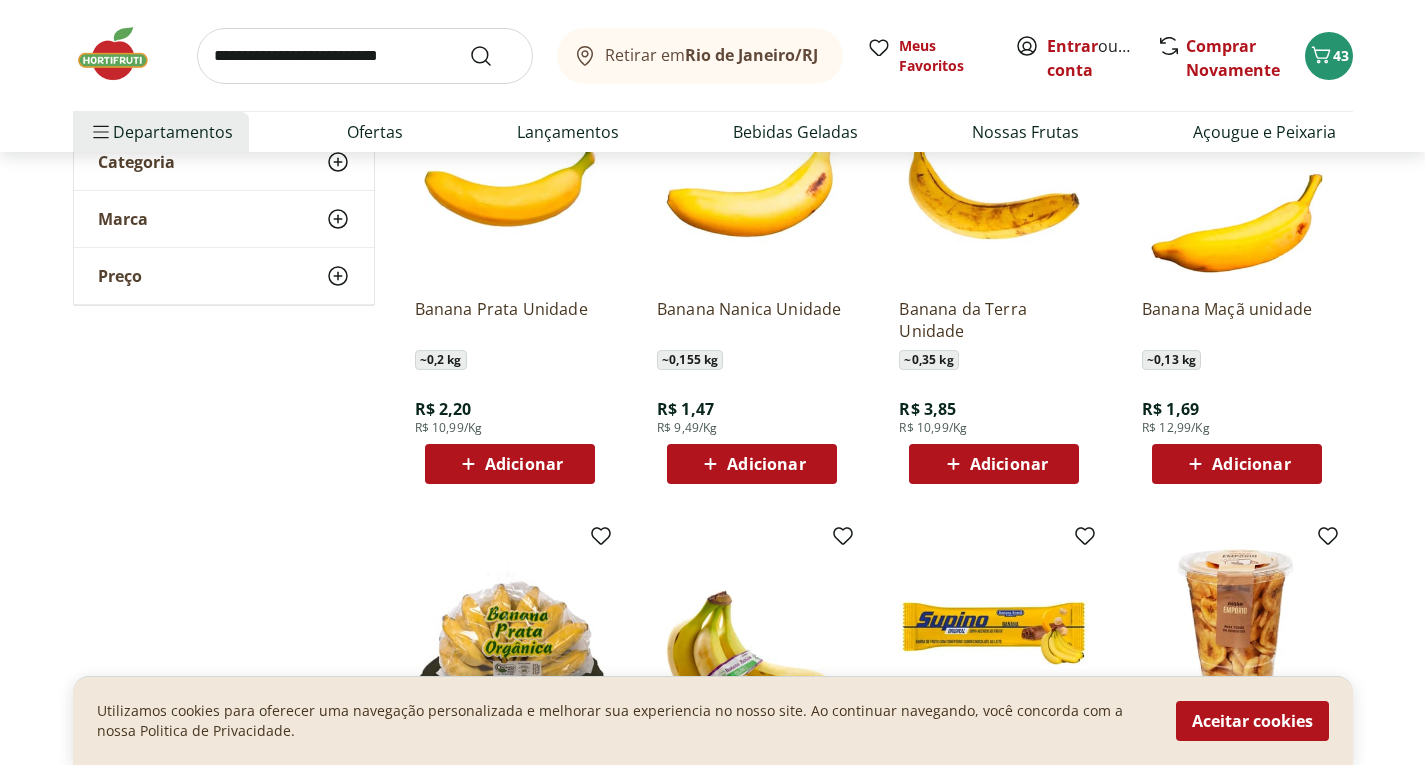 scroll, scrollTop: 300, scrollLeft: 0, axis: vertical 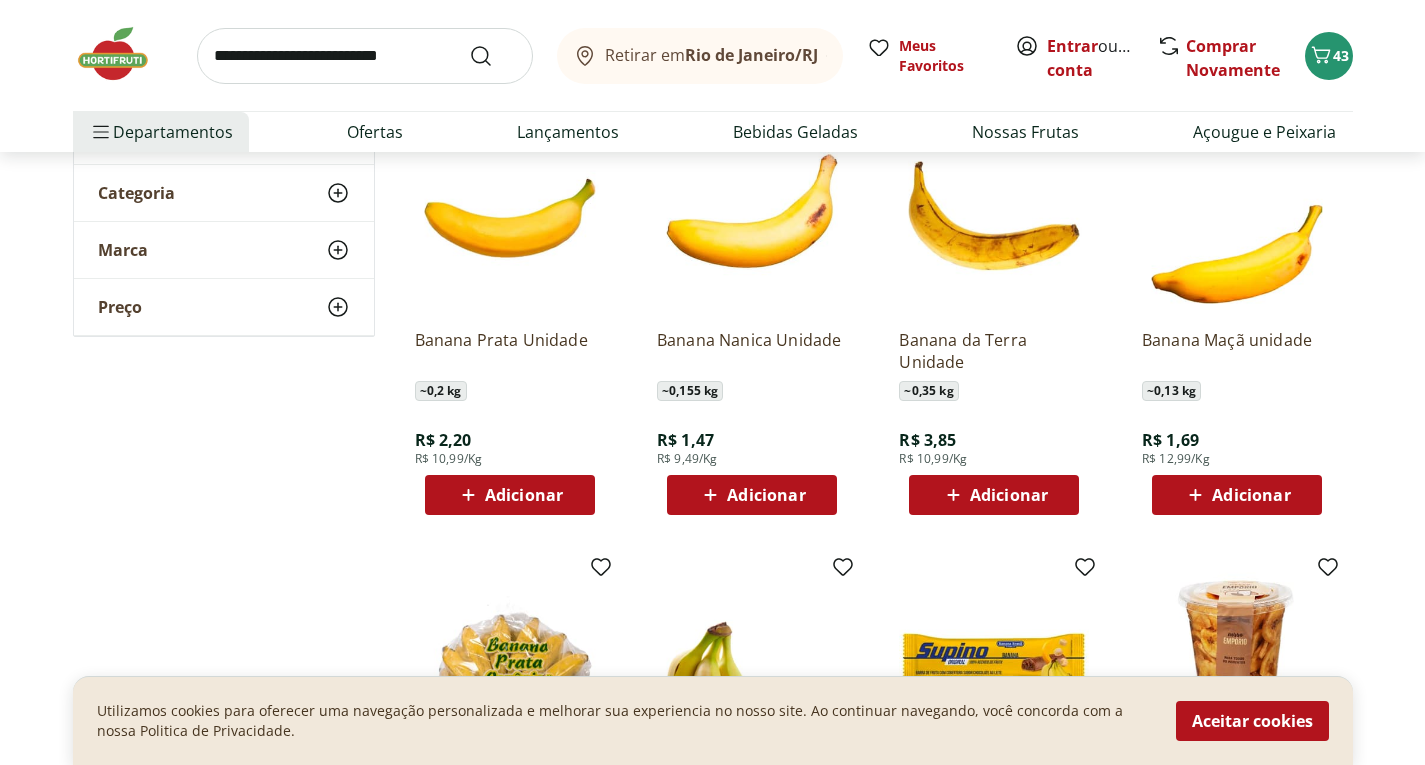 click on "Adicionar" at bounding box center [766, 495] 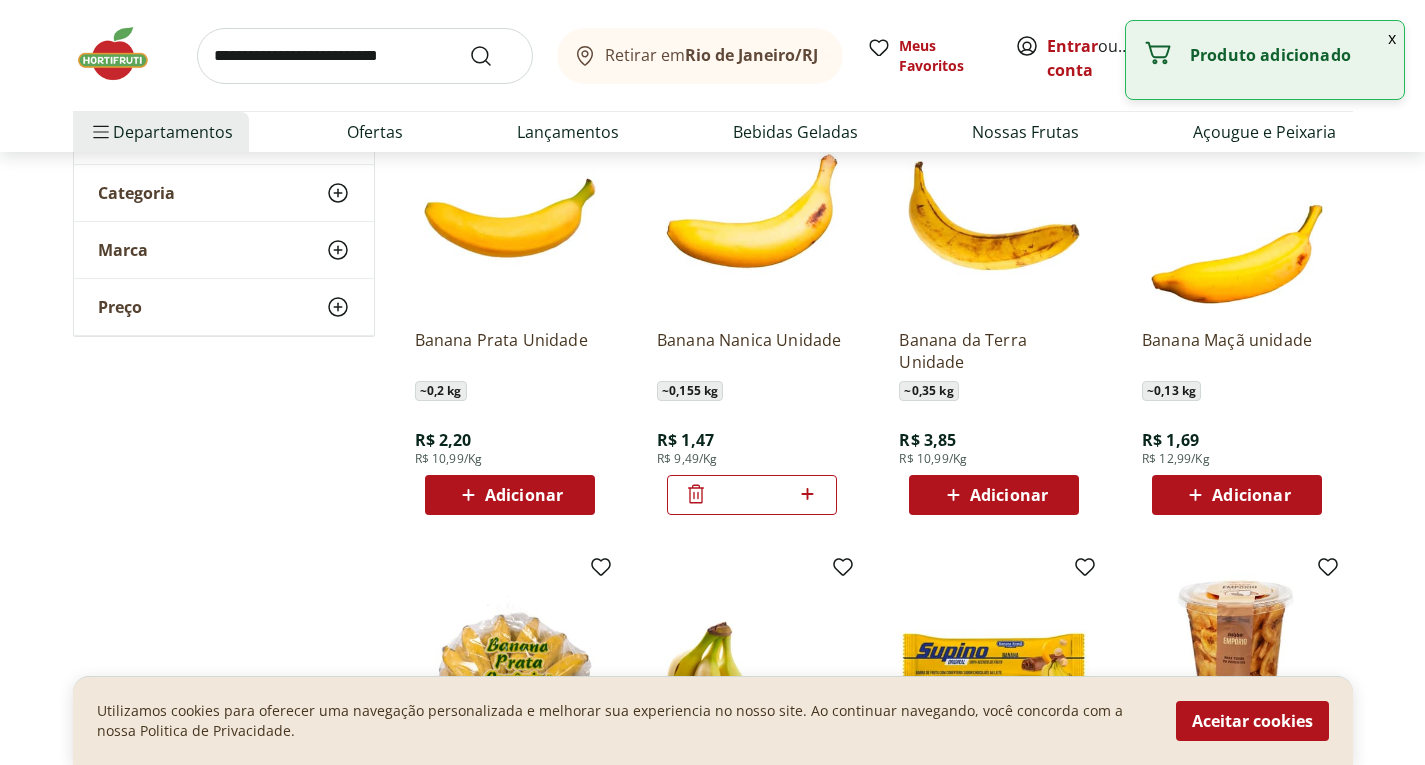 click 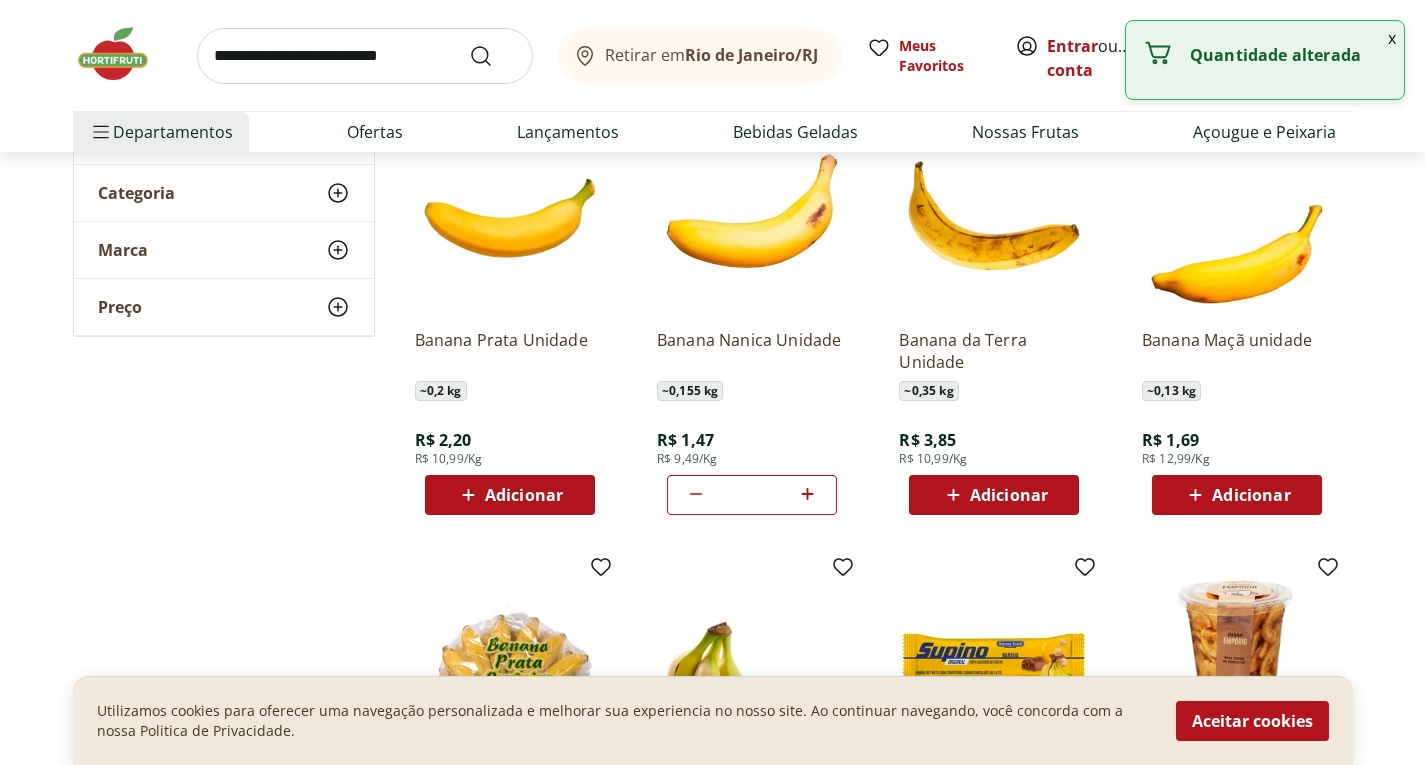 click 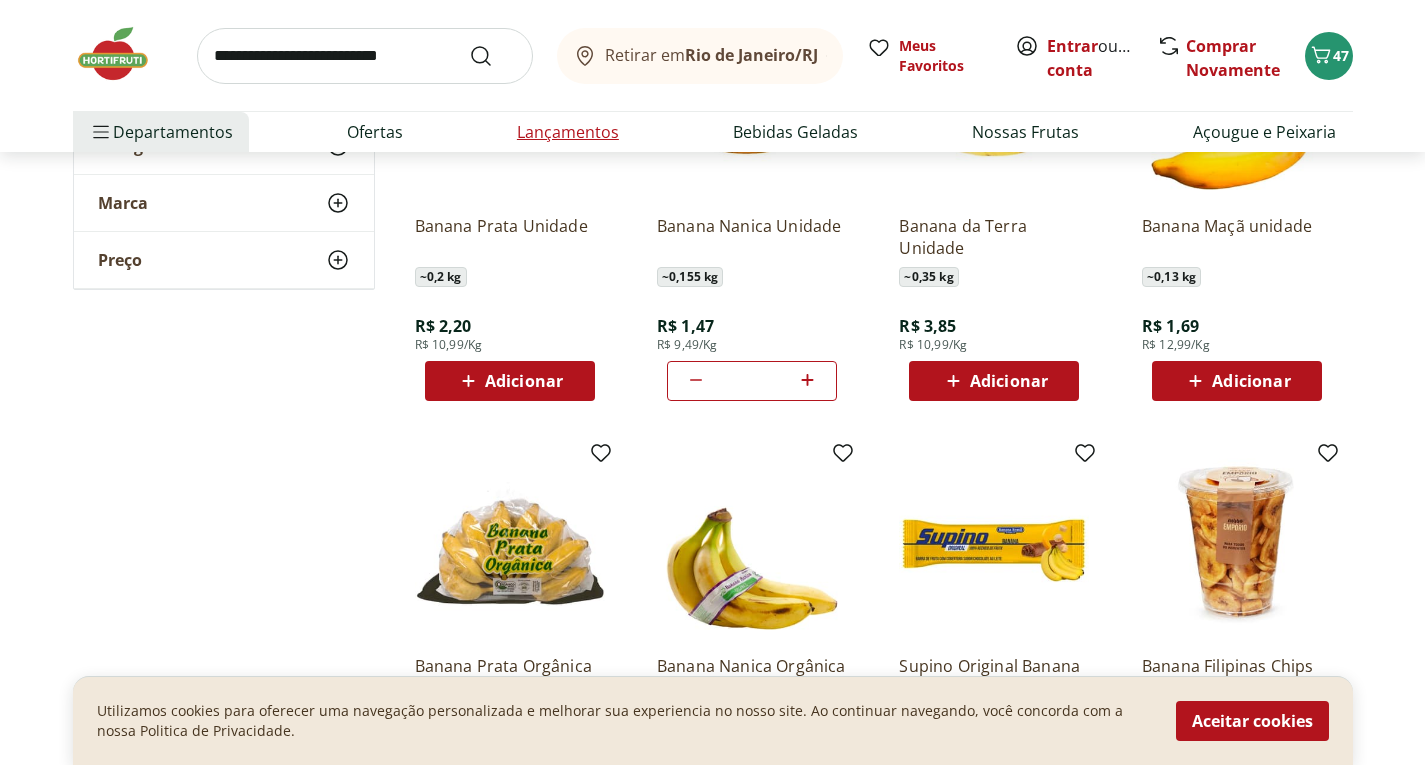 scroll, scrollTop: 200, scrollLeft: 0, axis: vertical 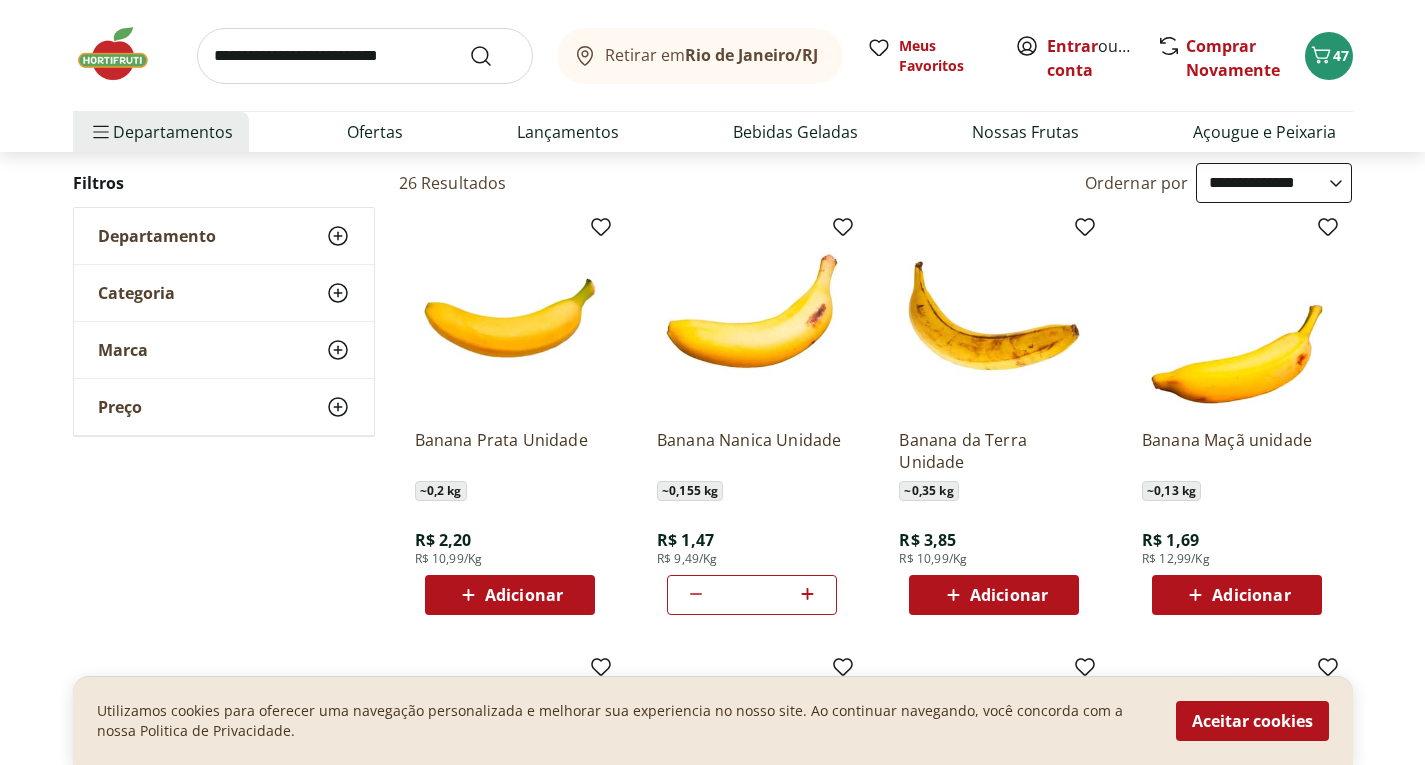 click at bounding box center [365, 56] 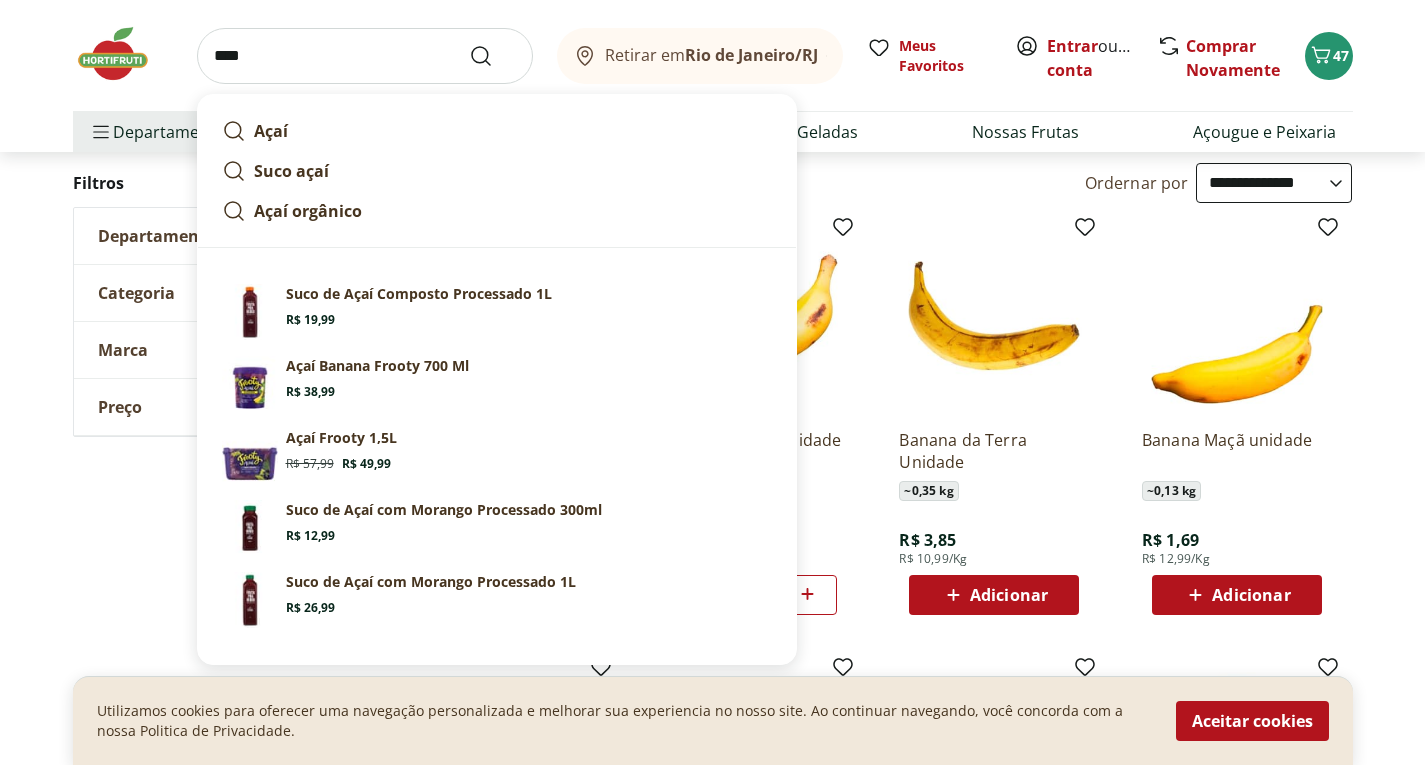 type on "****" 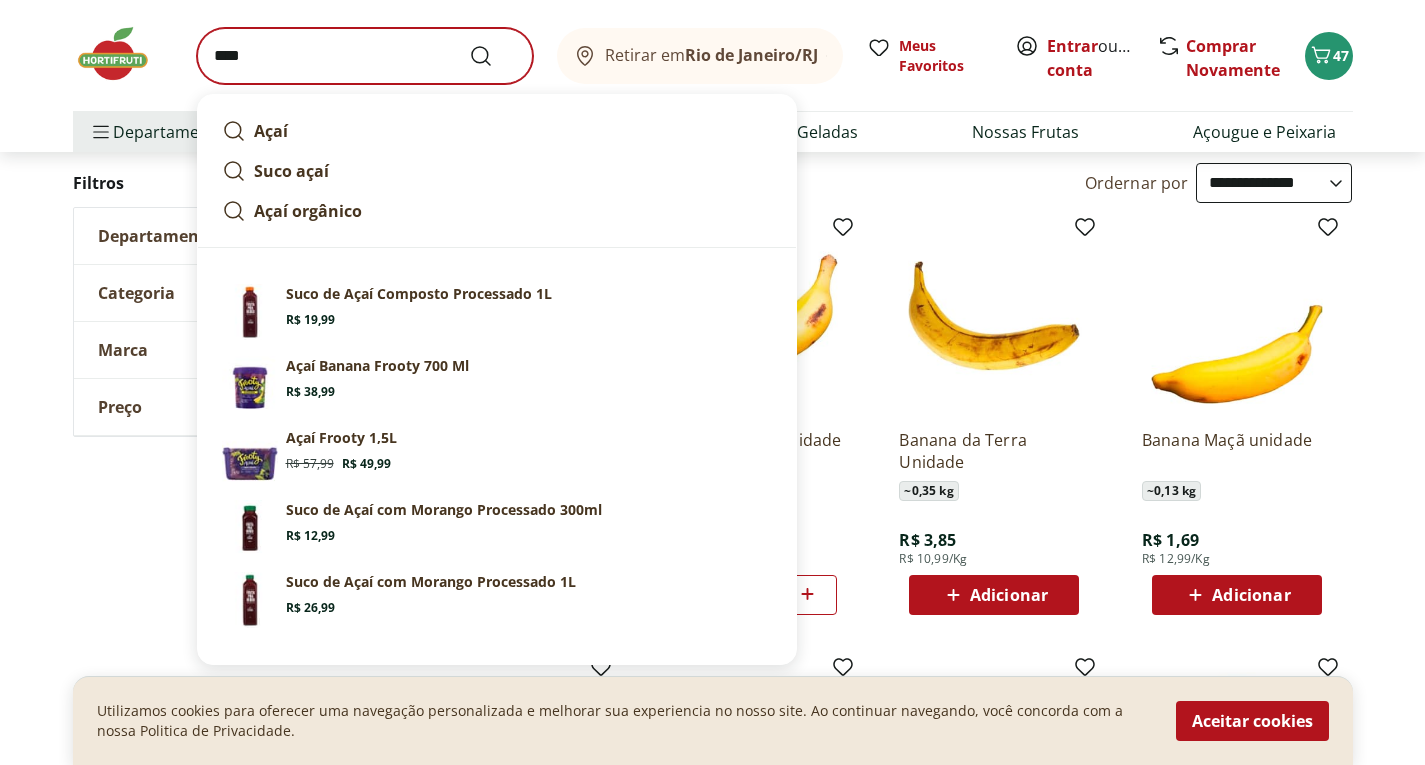 scroll, scrollTop: 0, scrollLeft: 0, axis: both 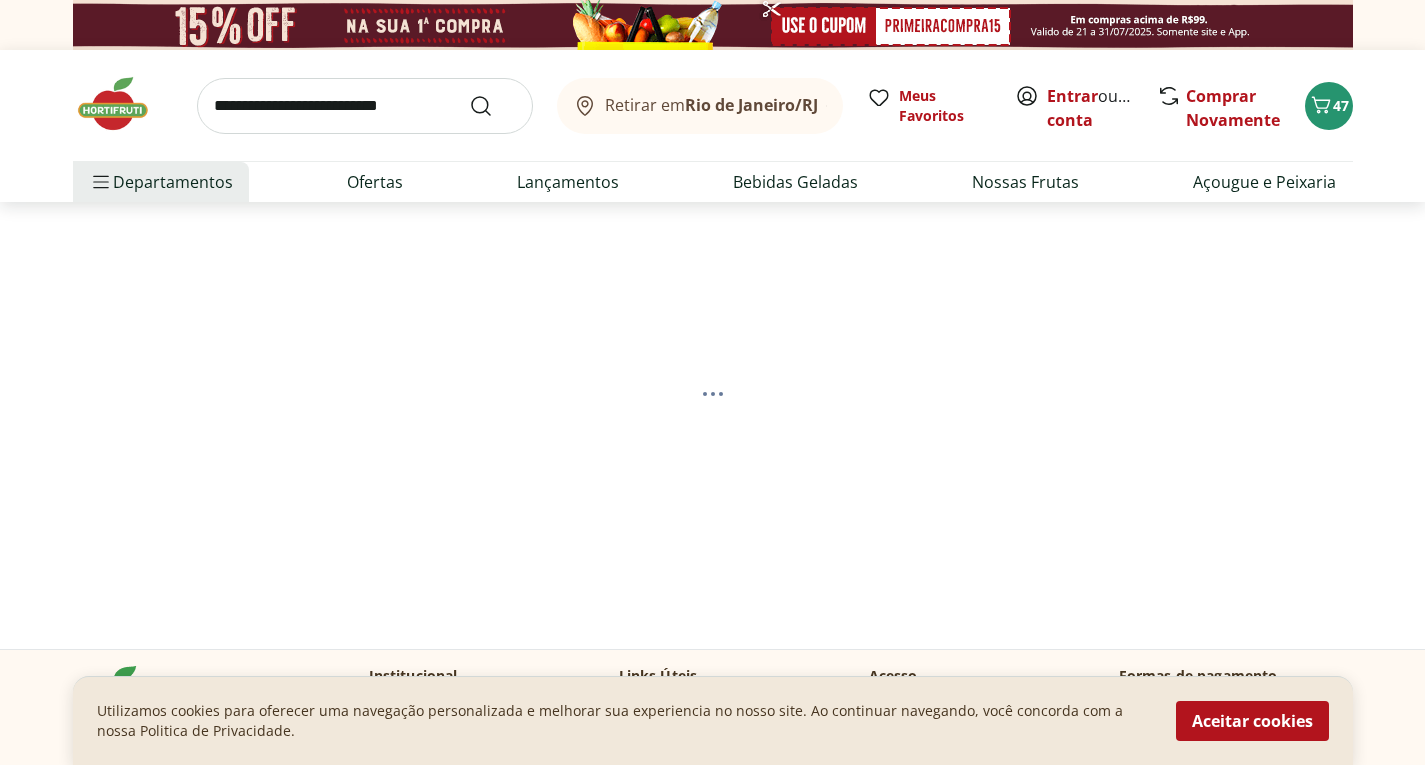 select on "**********" 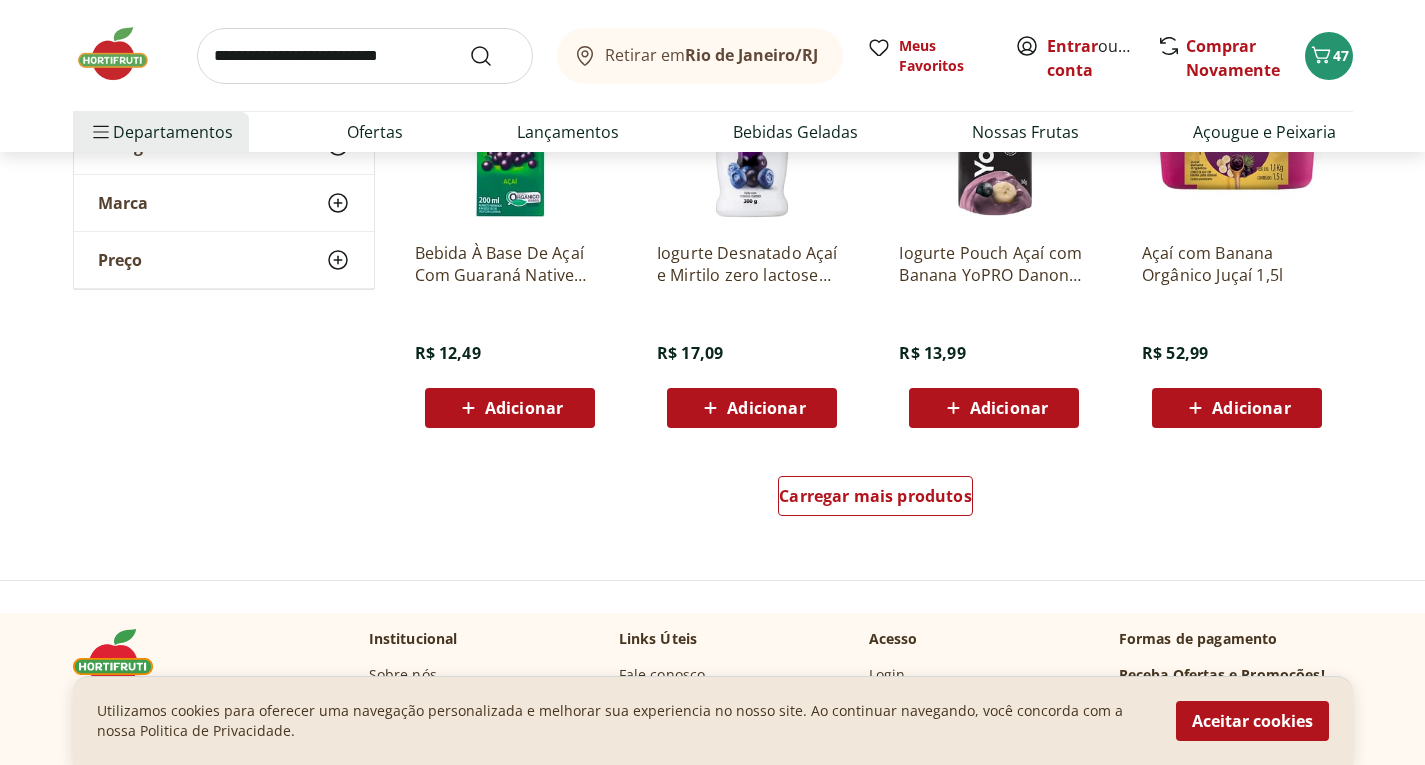 scroll, scrollTop: 1300, scrollLeft: 0, axis: vertical 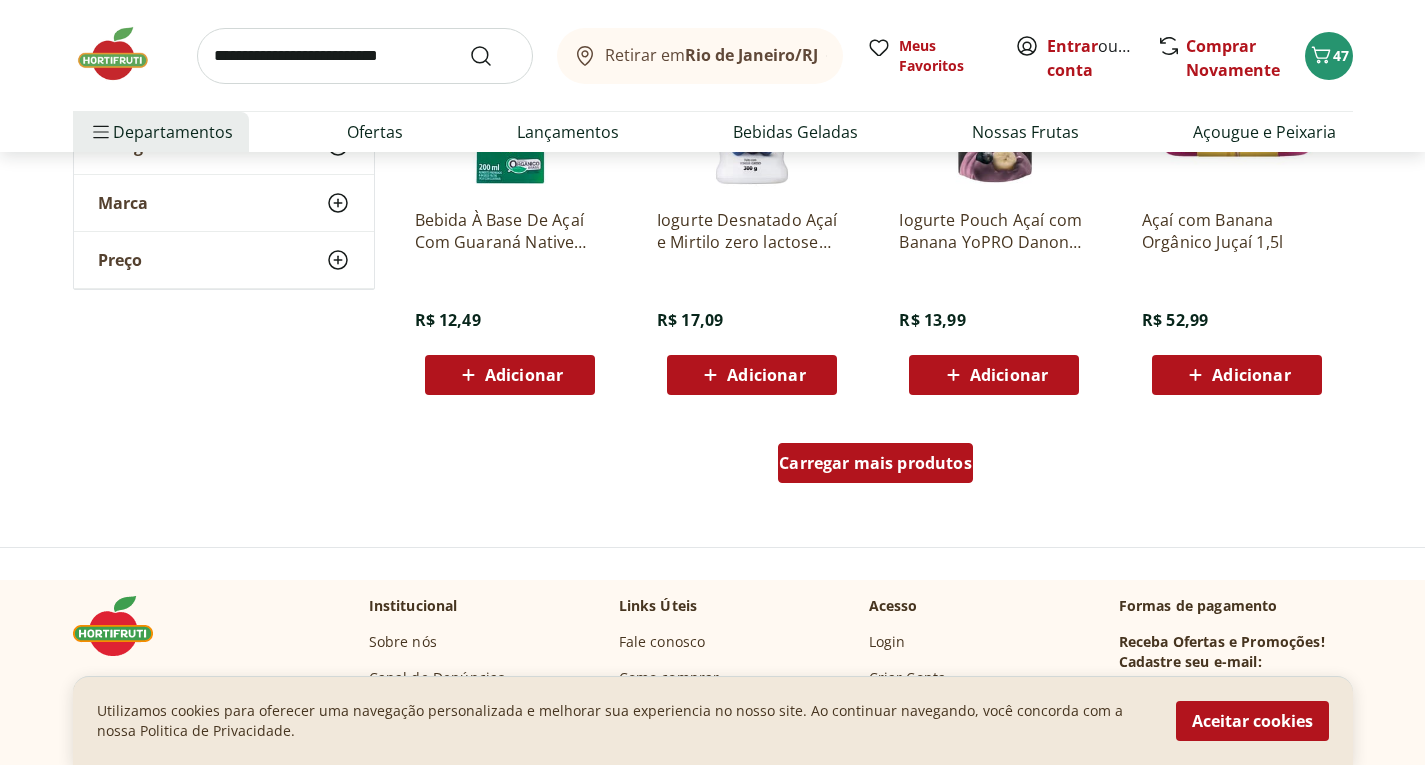 click on "Carregar mais produtos" at bounding box center (875, 463) 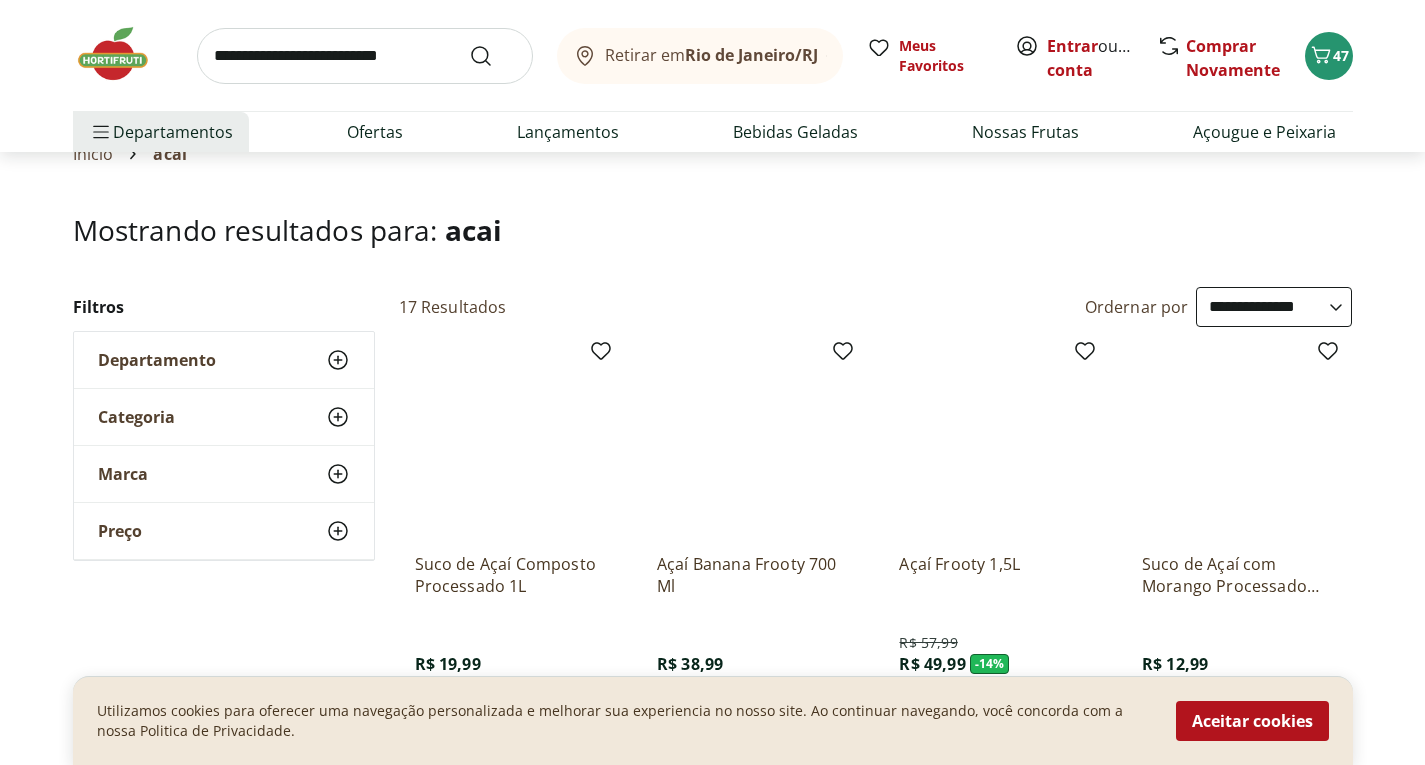 scroll, scrollTop: 100, scrollLeft: 0, axis: vertical 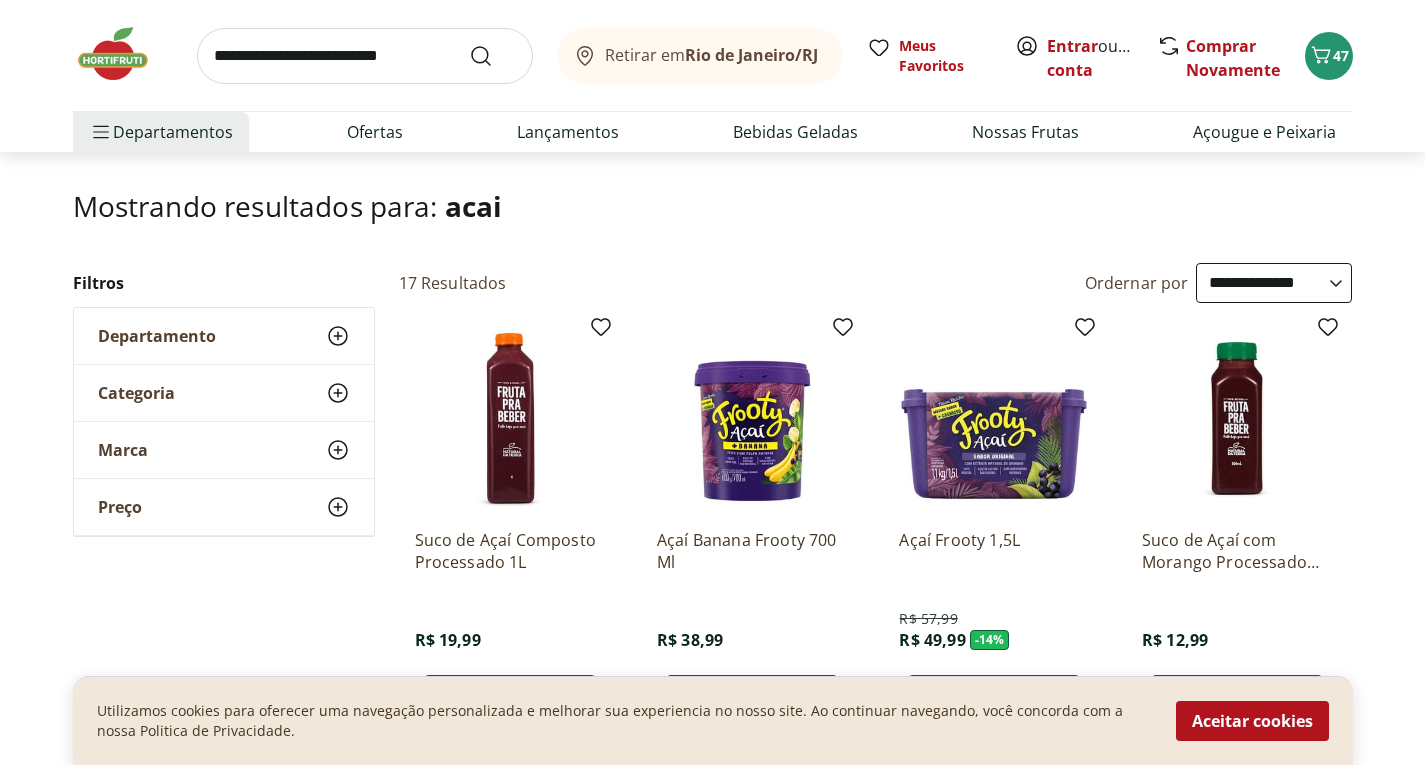 click at bounding box center (365, 56) 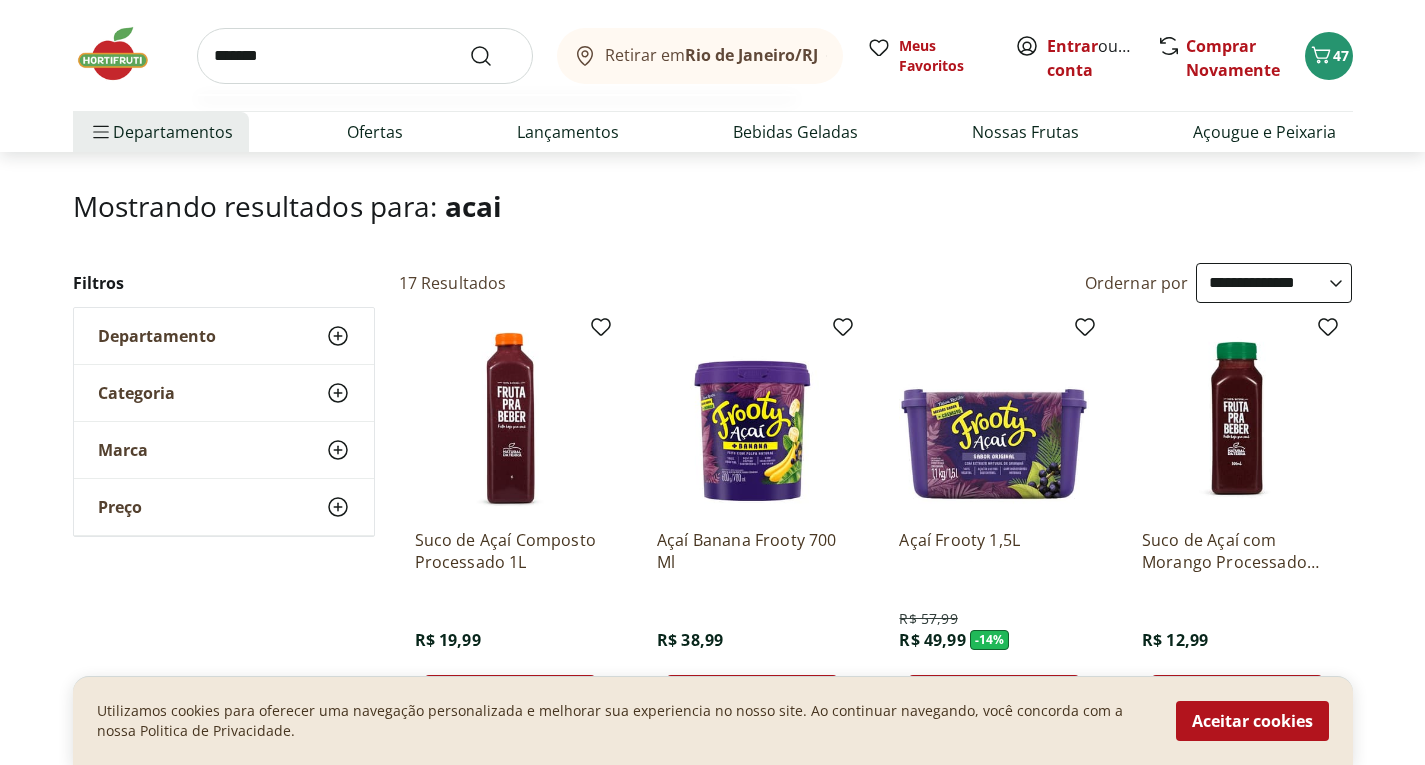 type on "*******" 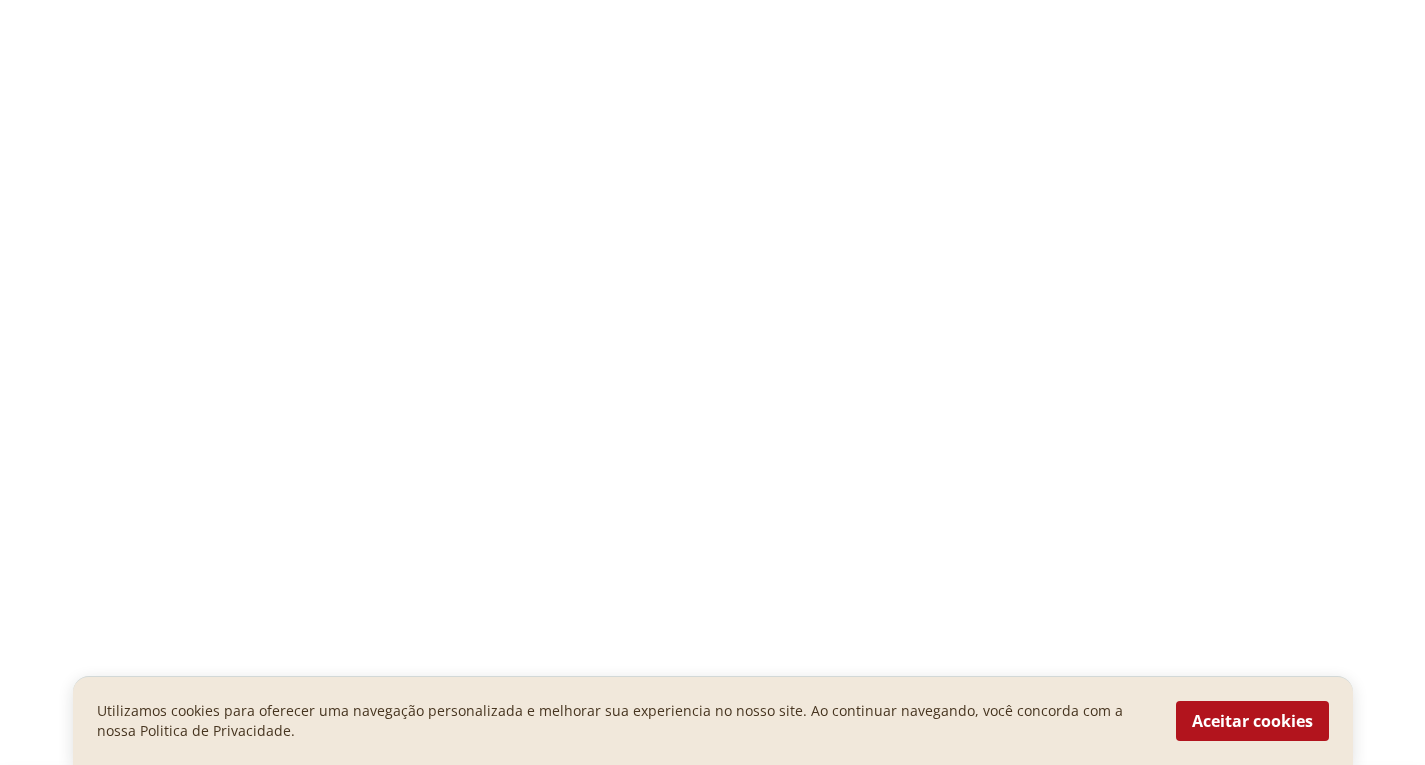 scroll, scrollTop: 0, scrollLeft: 0, axis: both 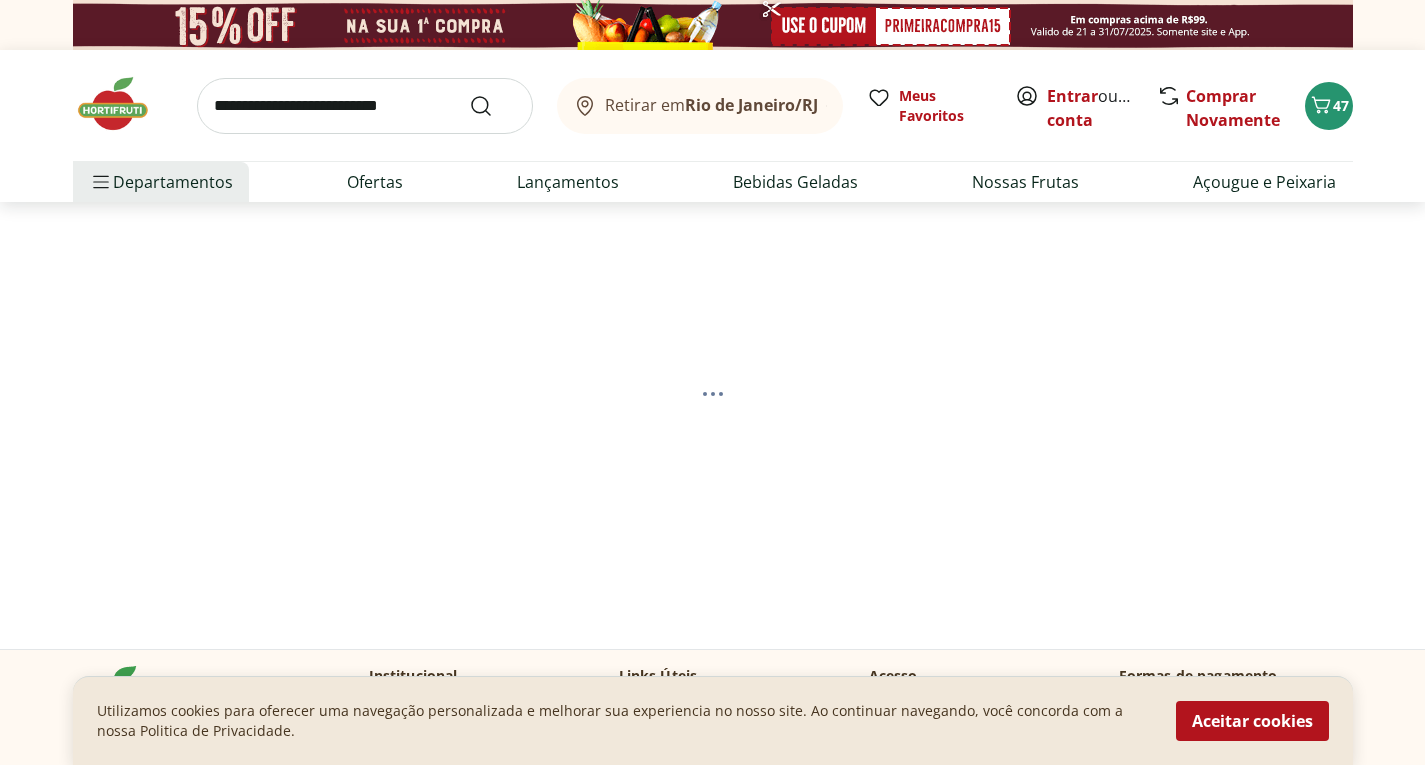 select on "**********" 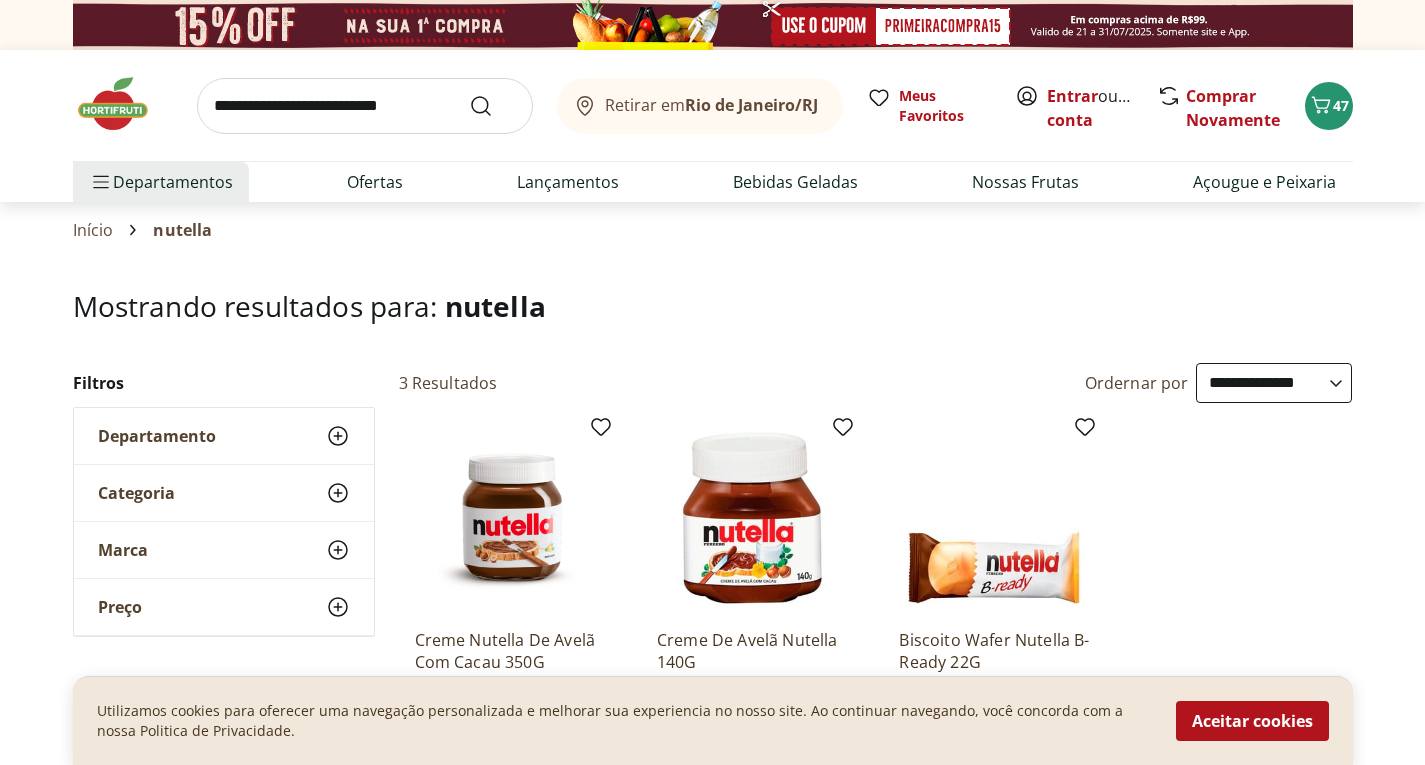 scroll, scrollTop: 200, scrollLeft: 0, axis: vertical 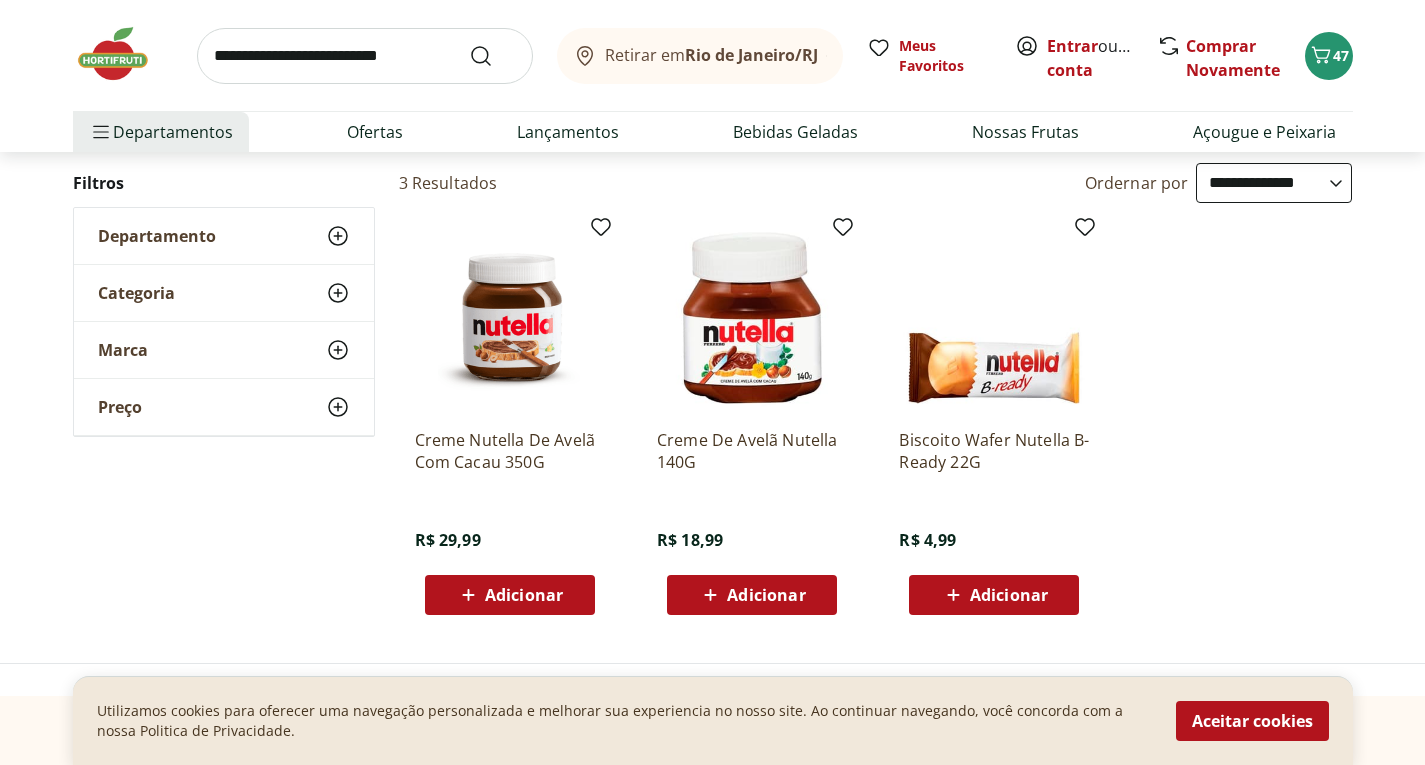 click on "Adicionar" at bounding box center (524, 595) 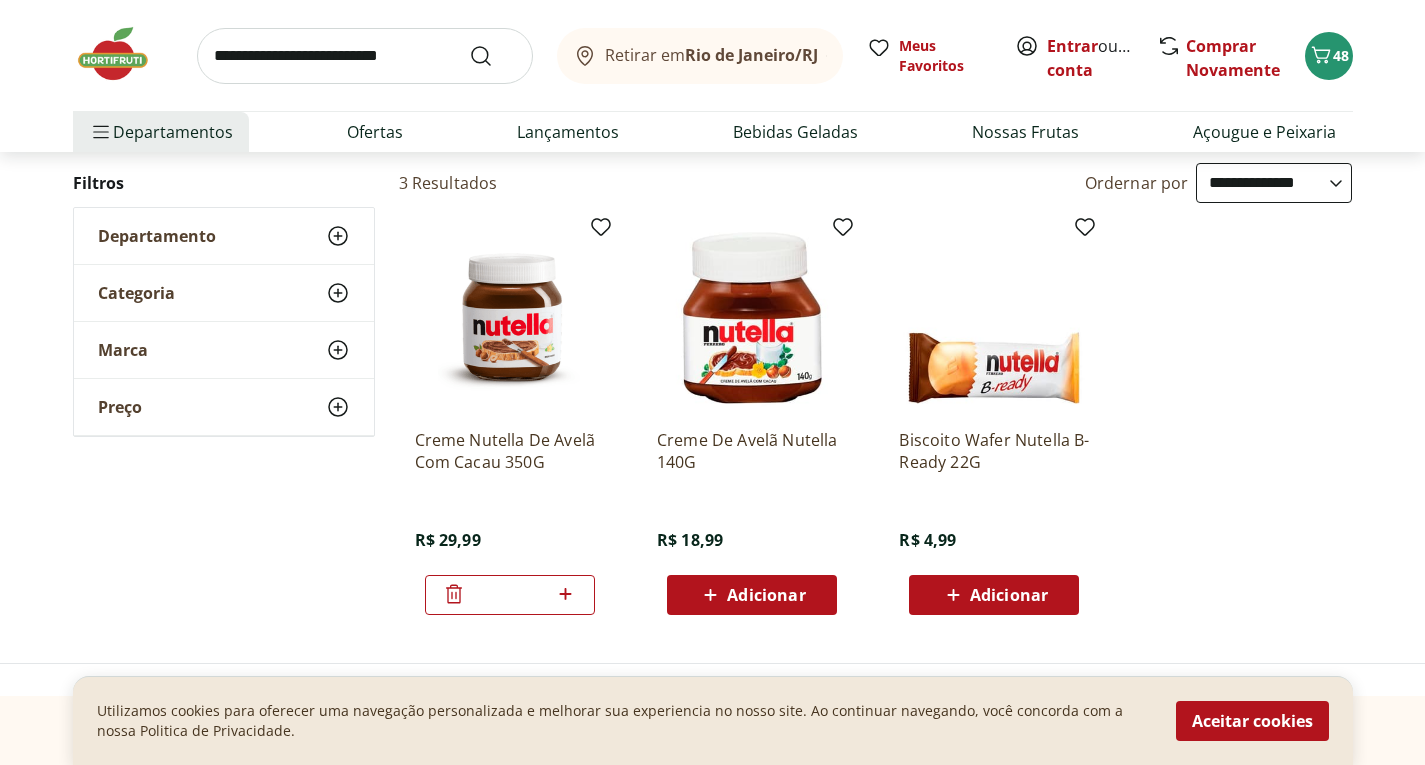 click at bounding box center (365, 56) 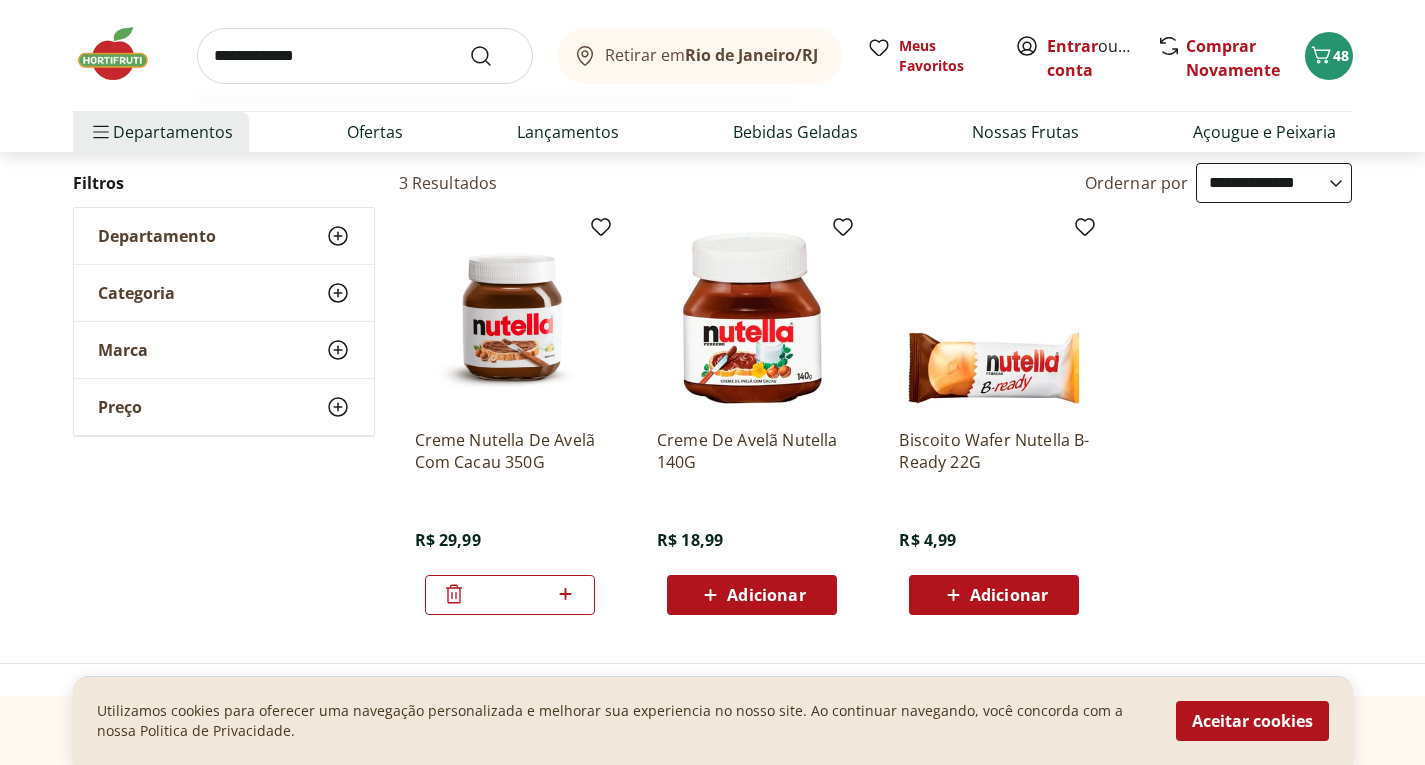 type on "**********" 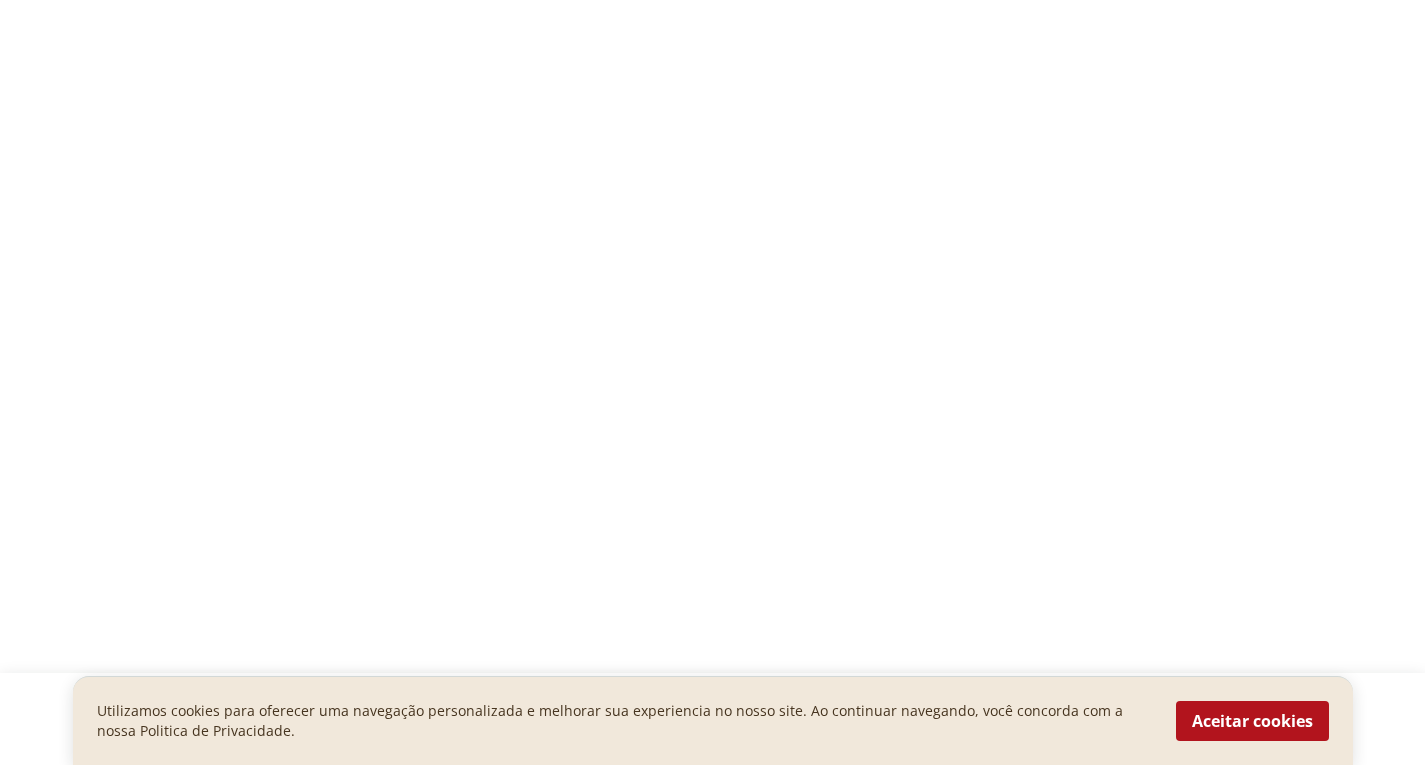 scroll, scrollTop: 0, scrollLeft: 0, axis: both 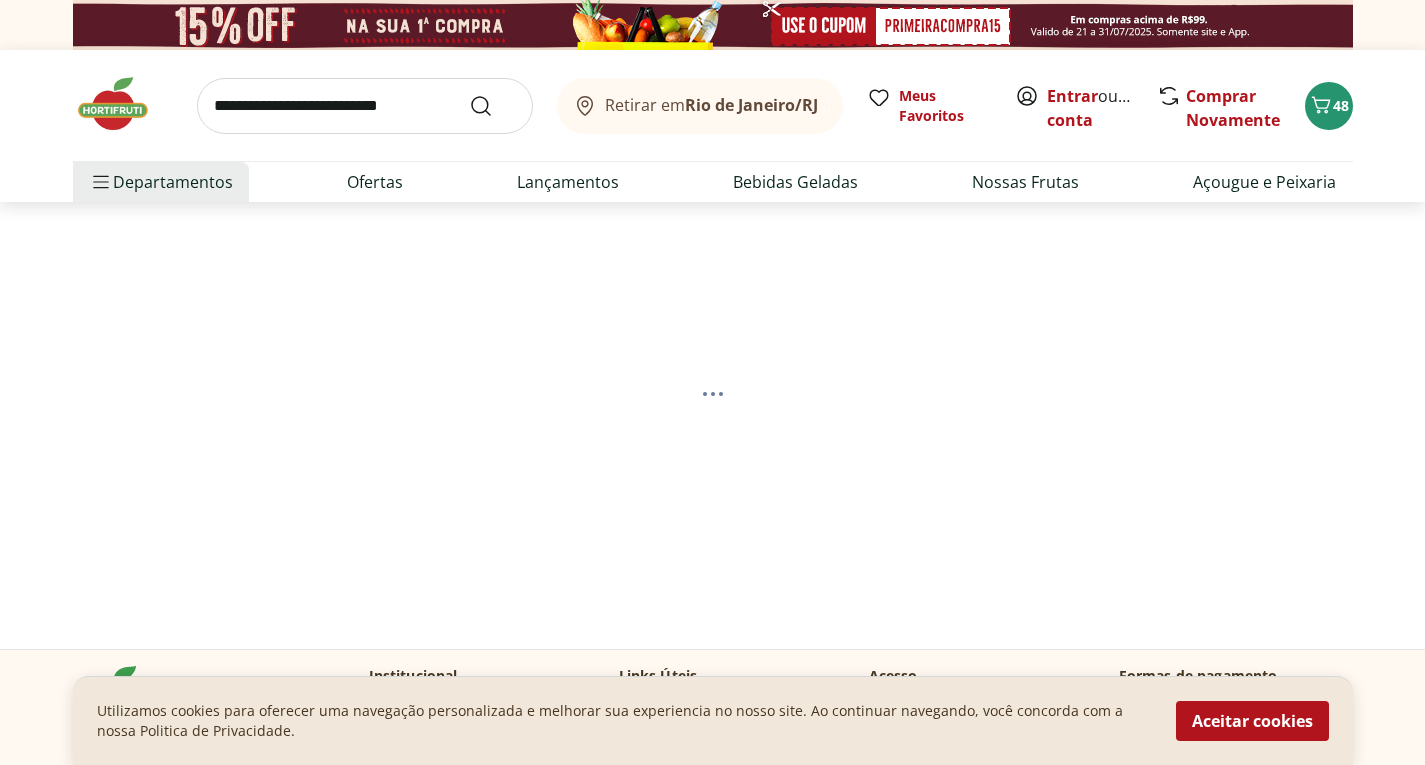 select on "**********" 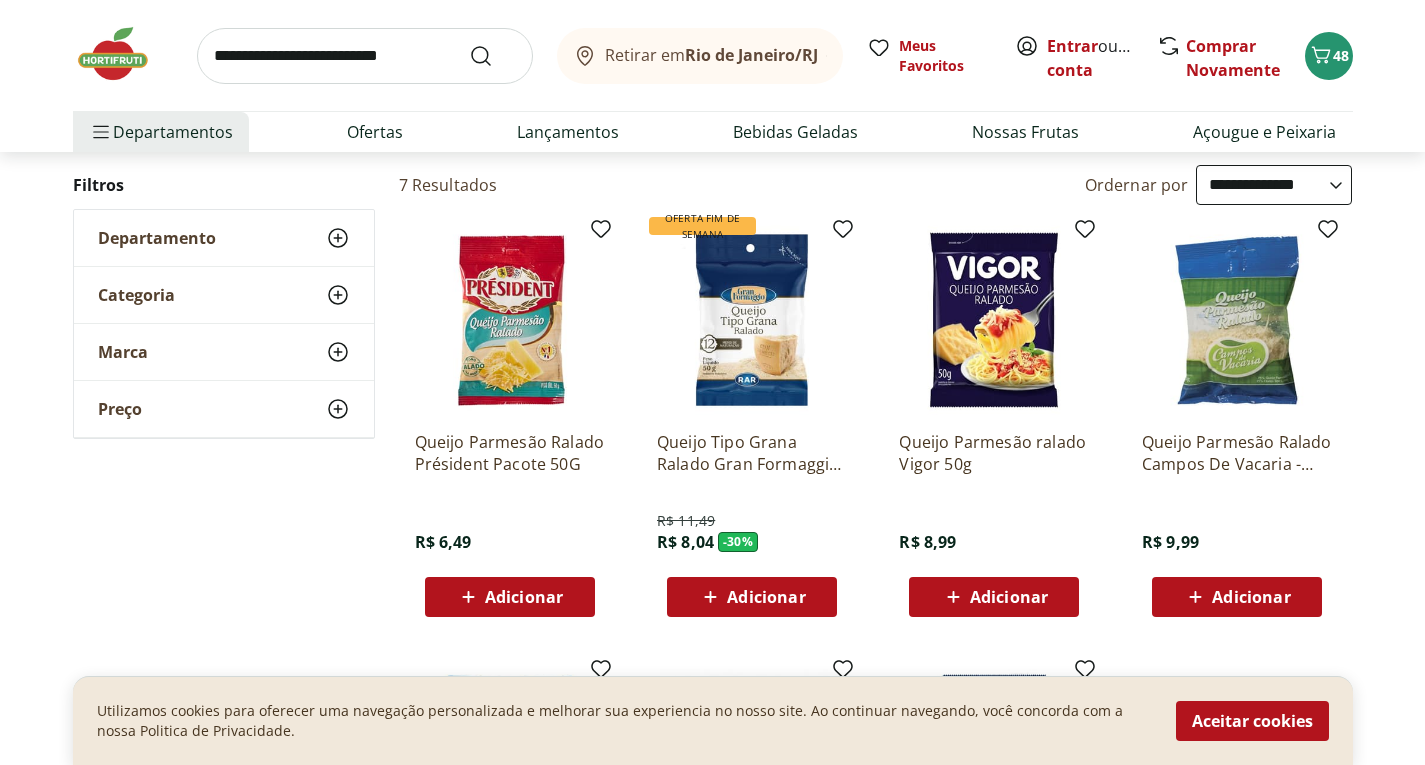 scroll, scrollTop: 300, scrollLeft: 0, axis: vertical 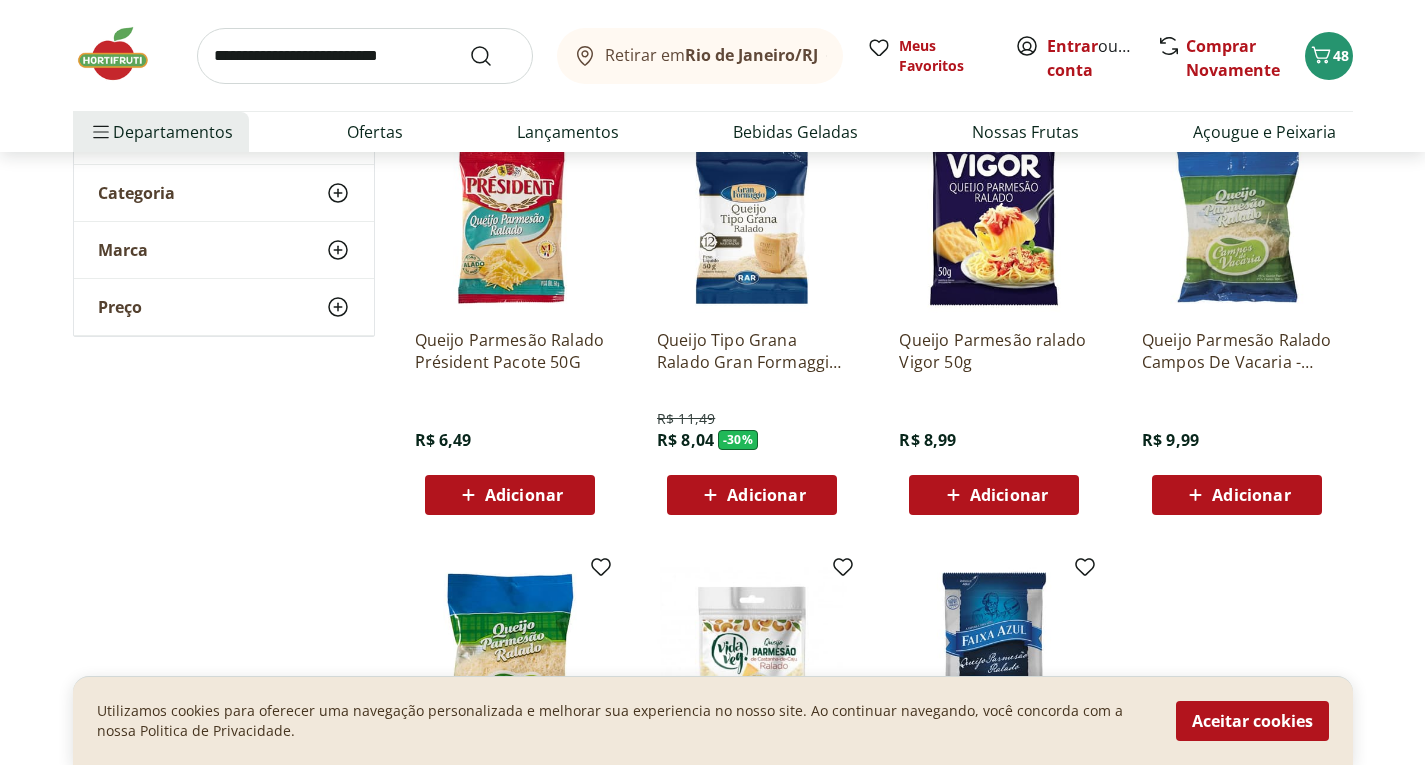 click on "Adicionar" at bounding box center [524, 495] 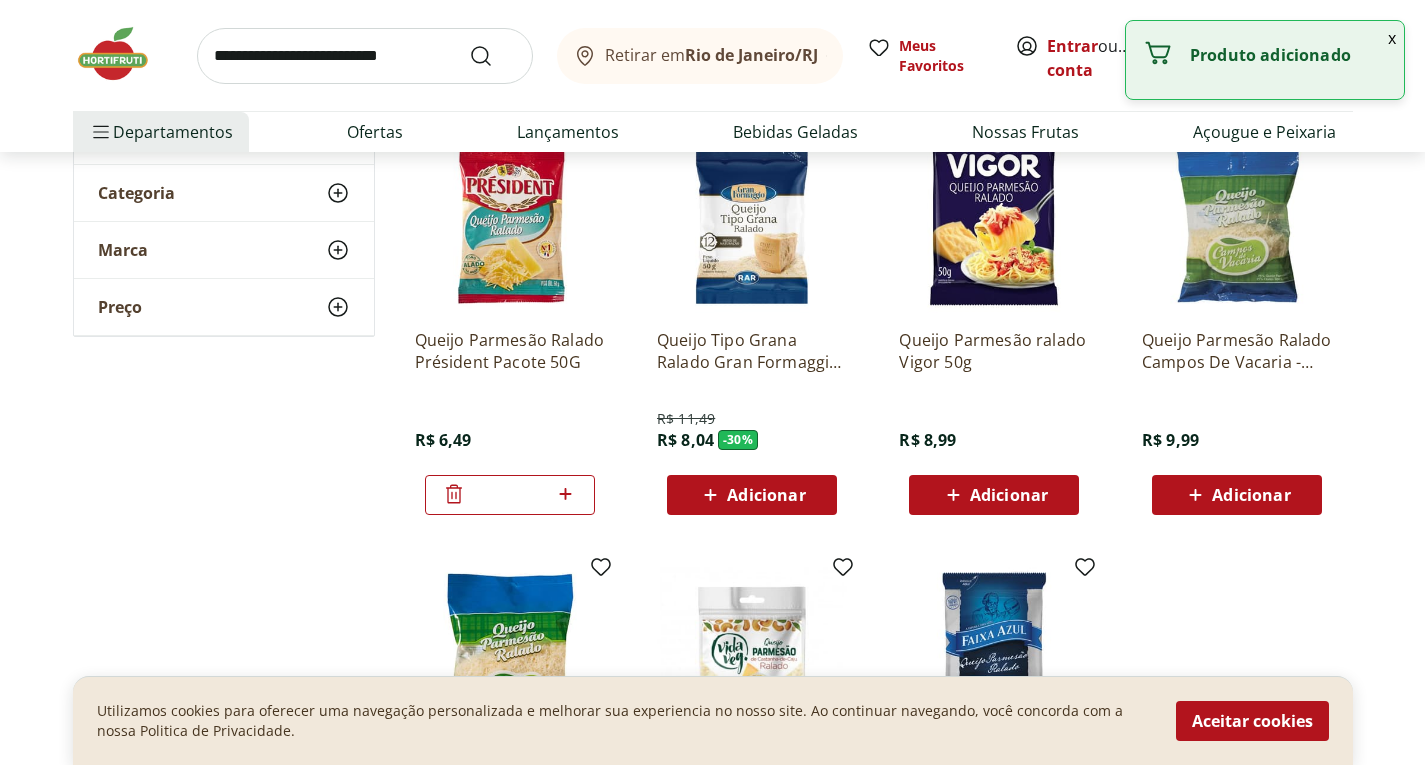 click 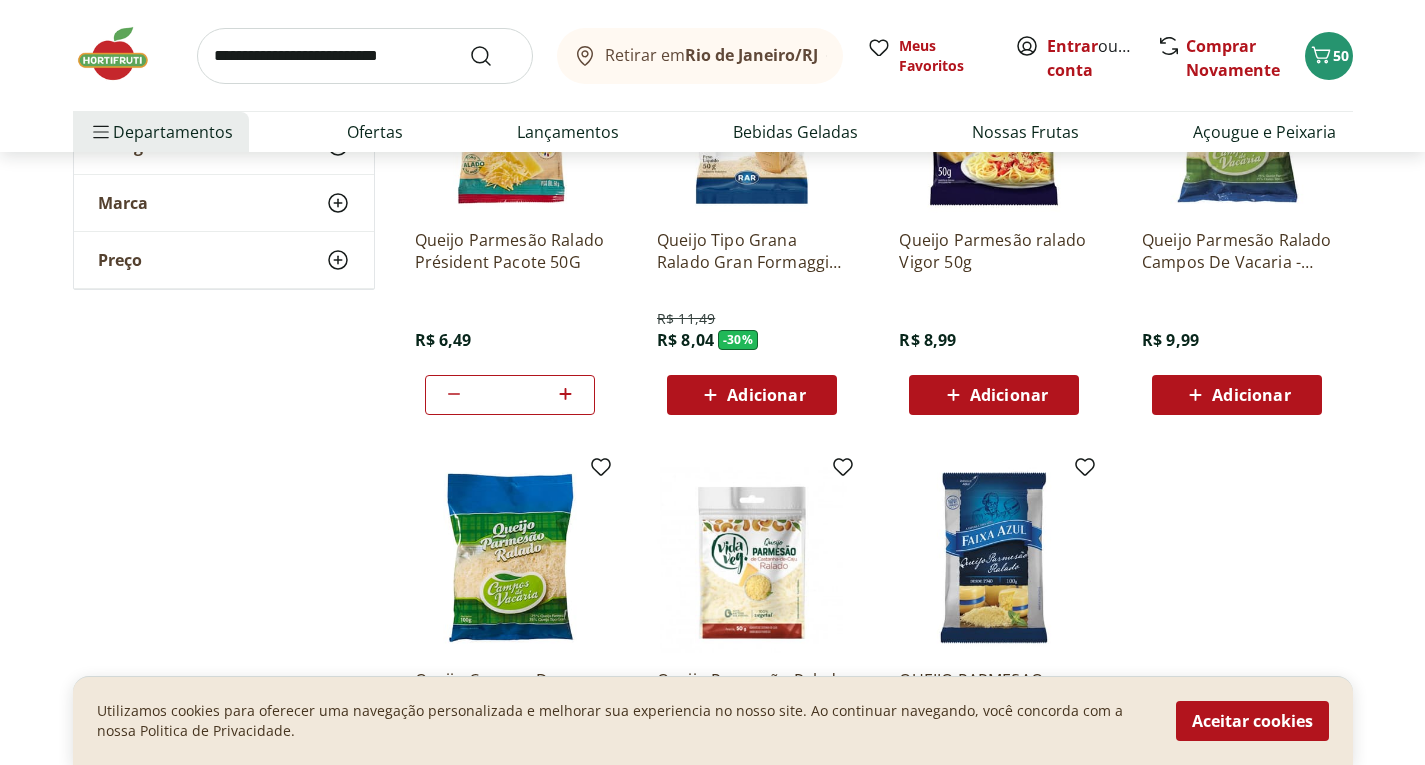 scroll, scrollTop: 300, scrollLeft: 0, axis: vertical 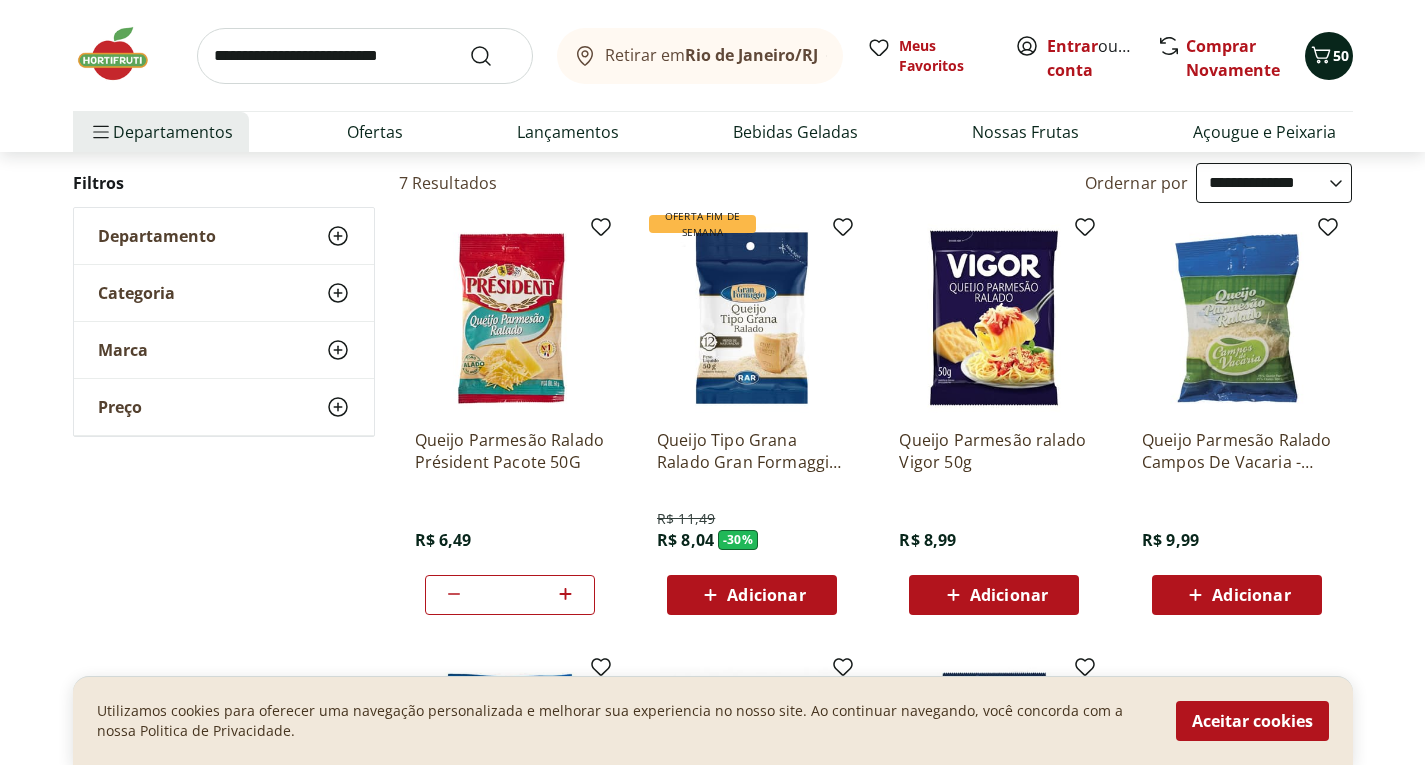 click on "50" at bounding box center [1329, 56] 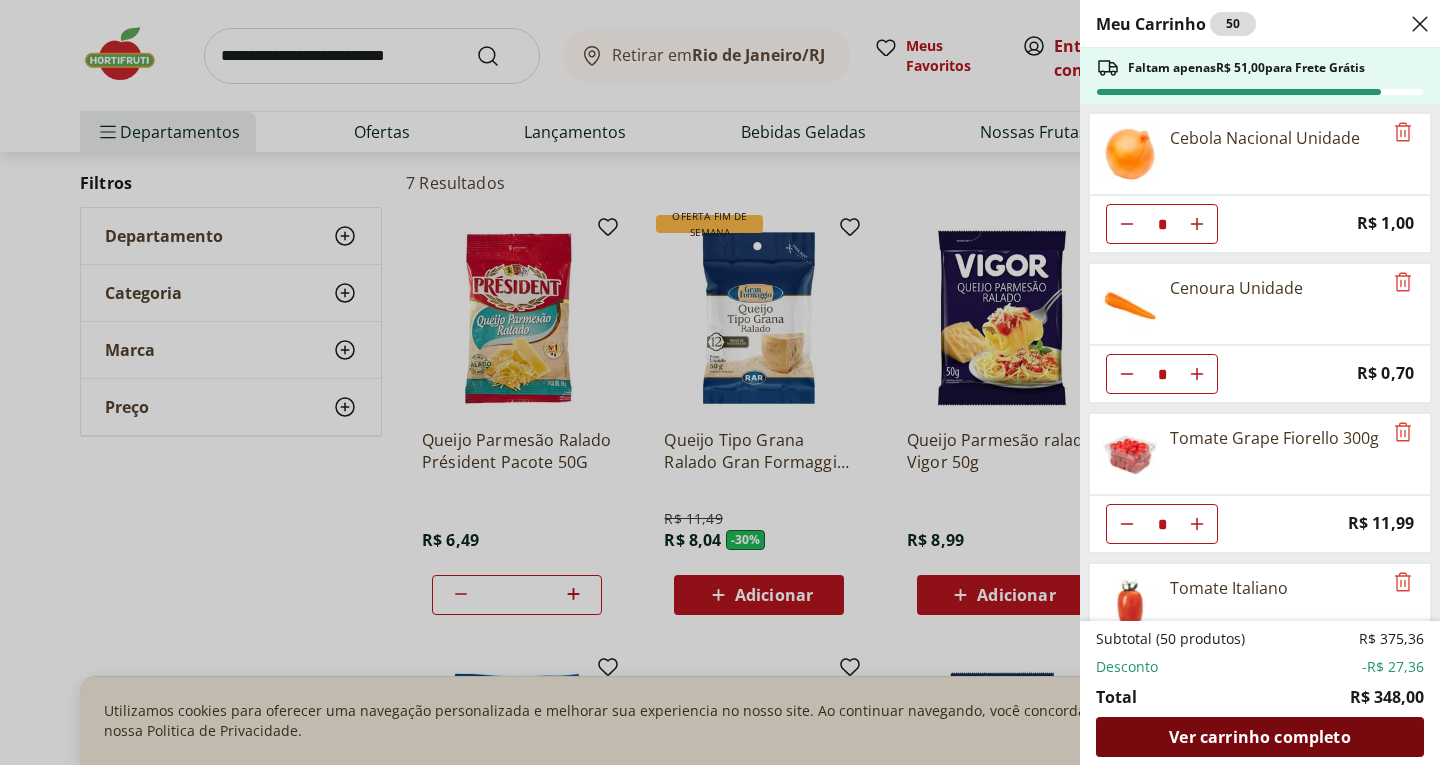 click on "Ver carrinho completo" at bounding box center [1259, 737] 